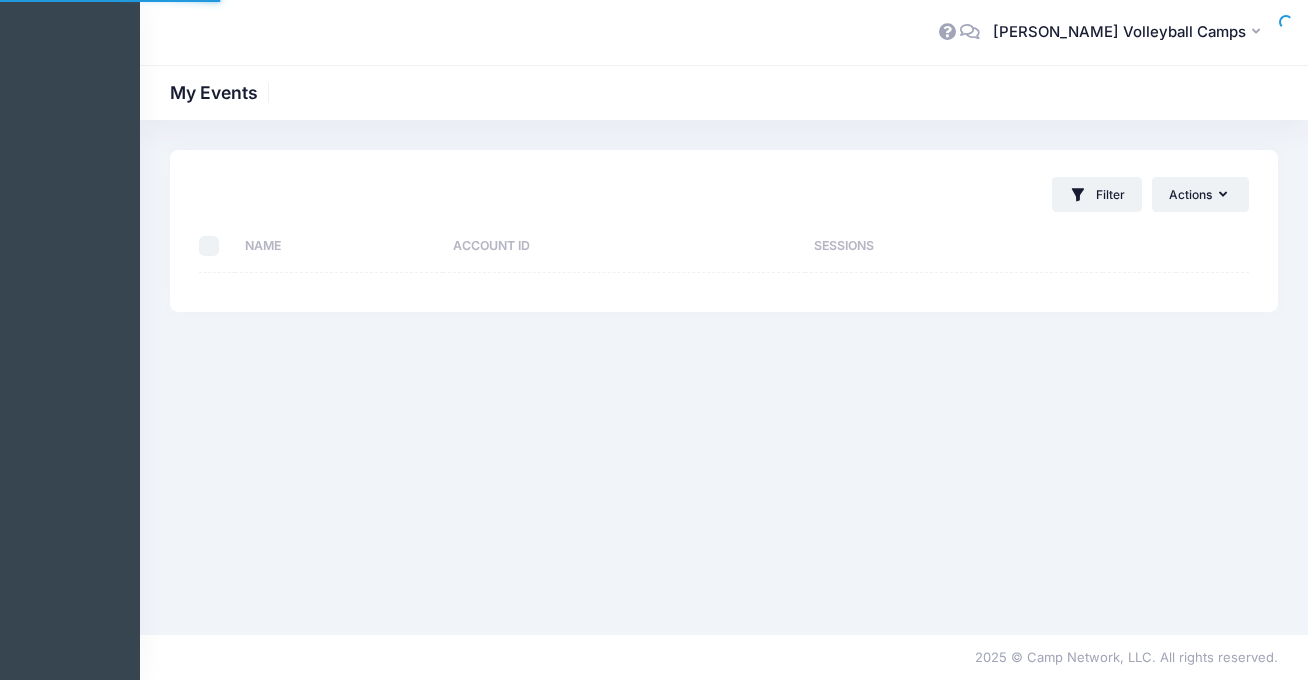 scroll, scrollTop: 0, scrollLeft: 0, axis: both 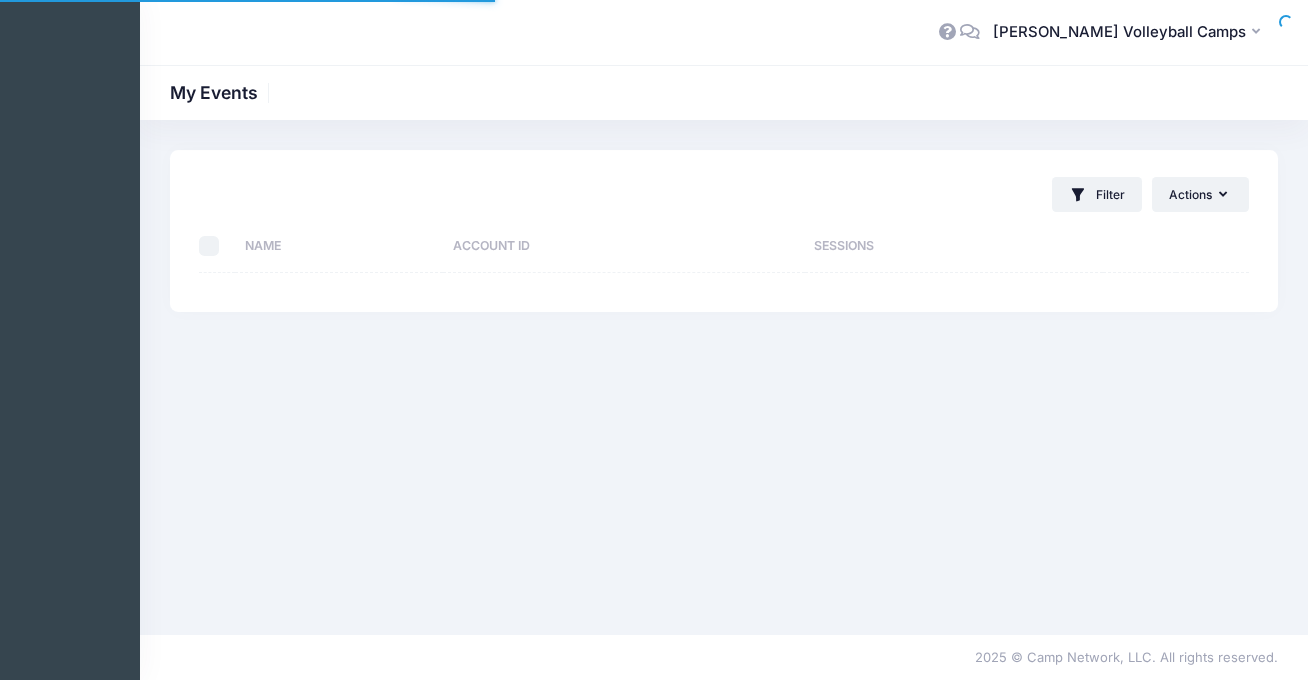 select on "10" 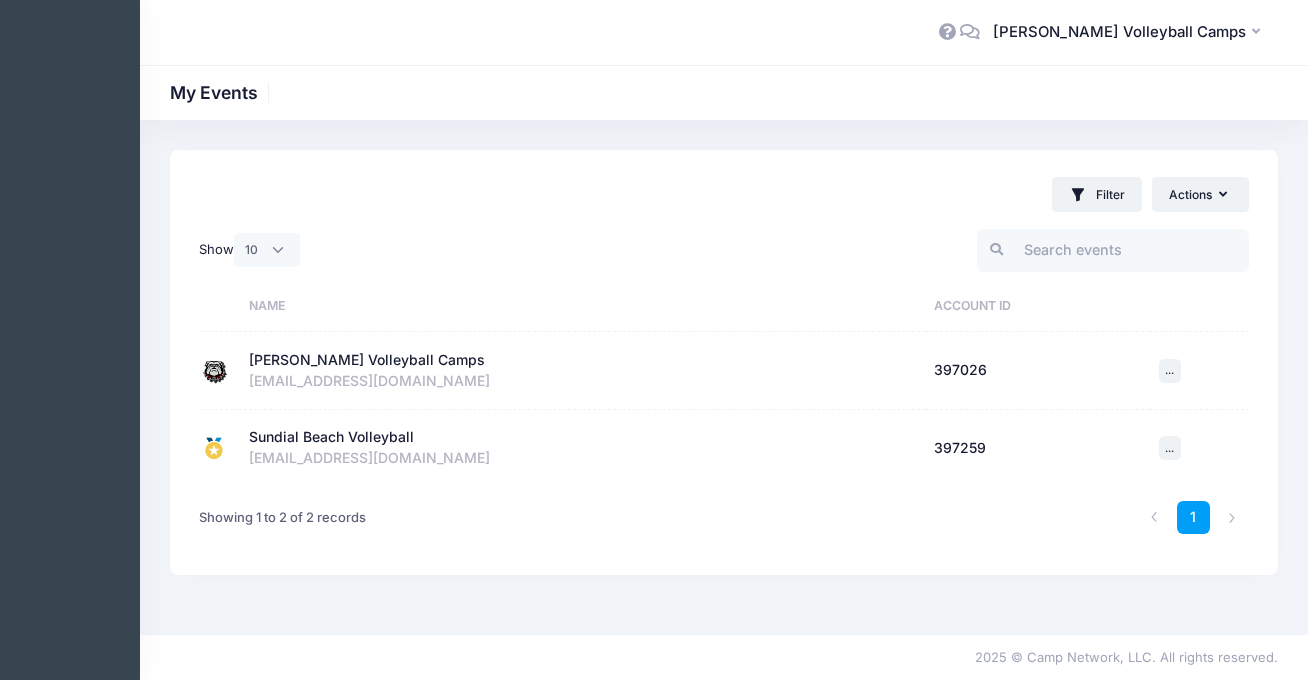 click on "[PERSON_NAME] Volleyball Camps" at bounding box center (367, 360) 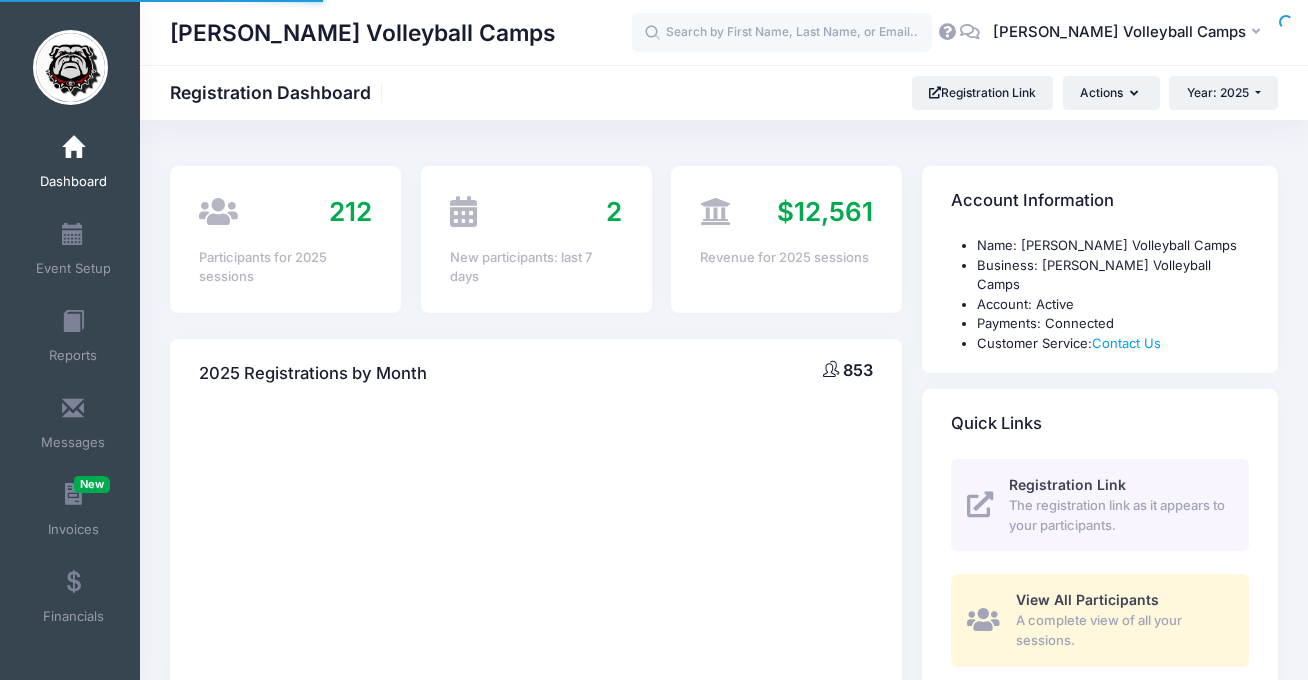 scroll, scrollTop: 0, scrollLeft: 0, axis: both 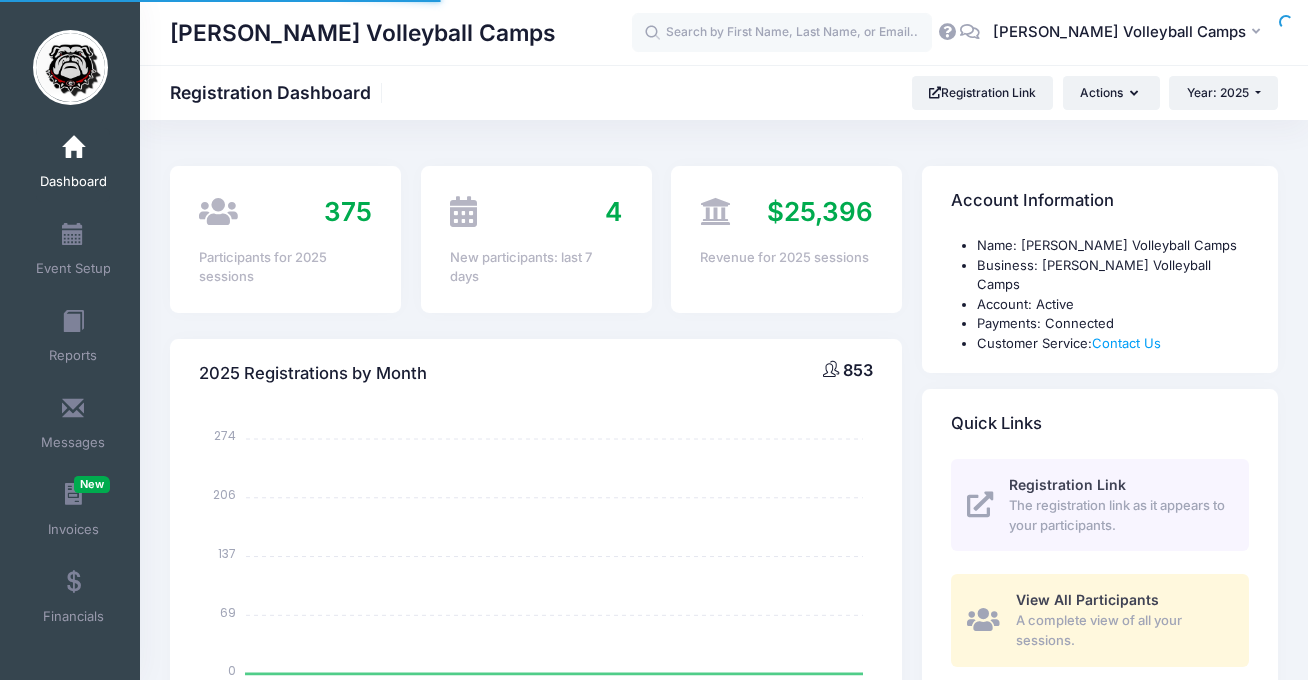 select 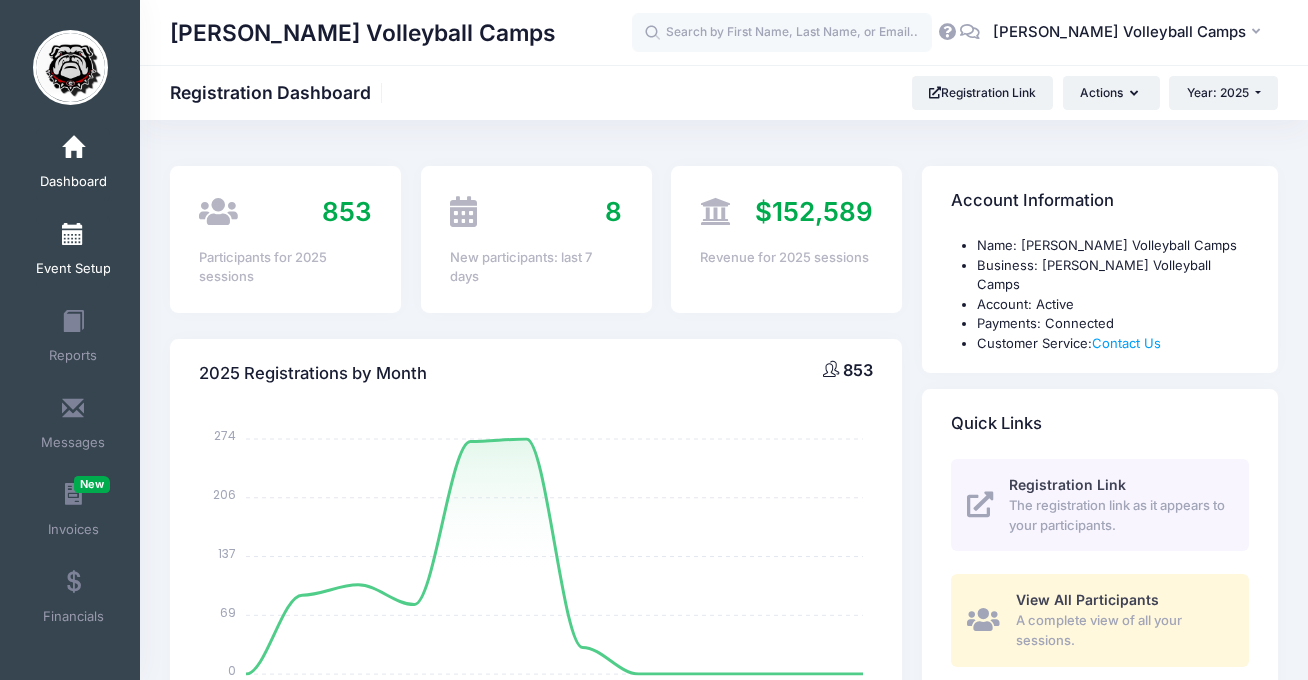 click on "Event Setup" at bounding box center [73, 269] 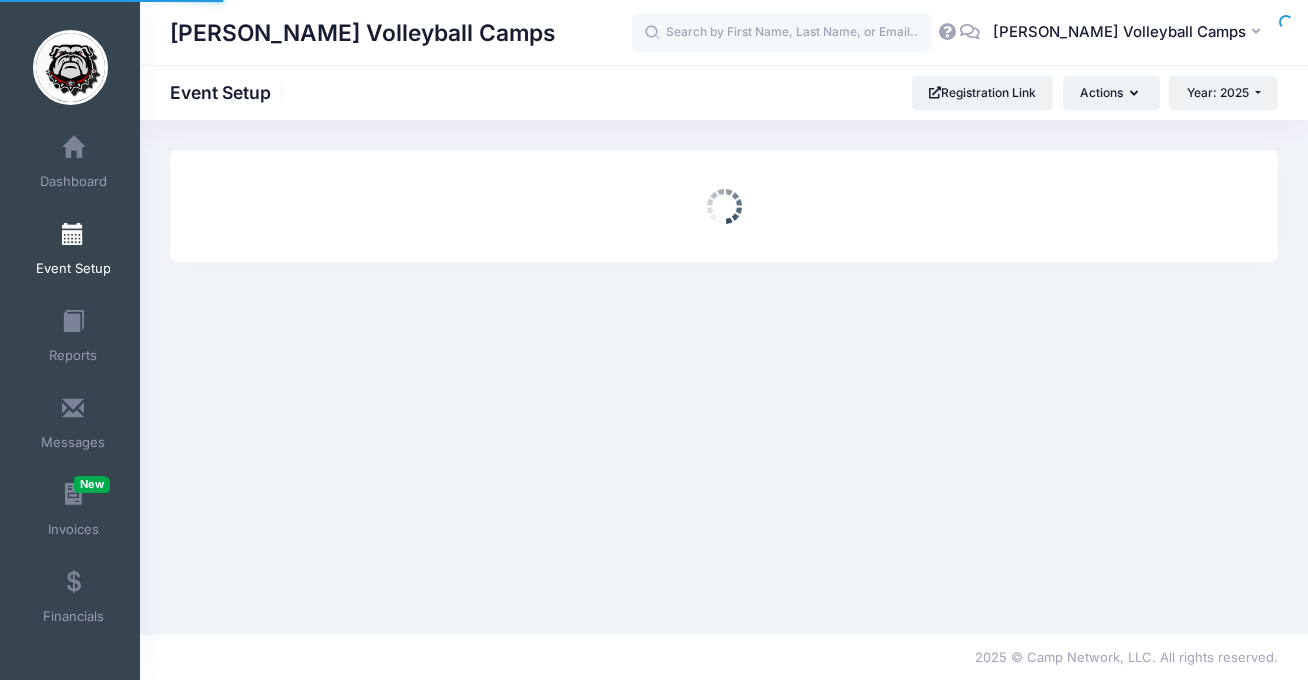 scroll, scrollTop: 0, scrollLeft: 0, axis: both 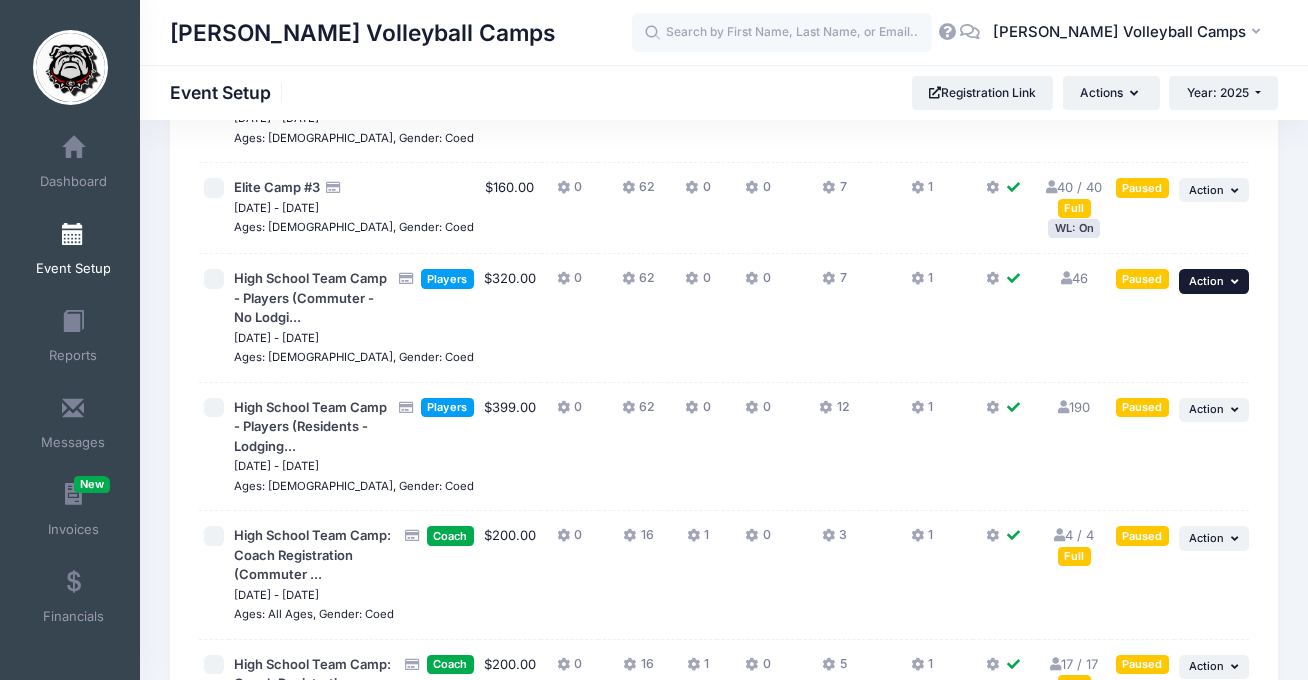 click on "... Action" at bounding box center [1214, 281] 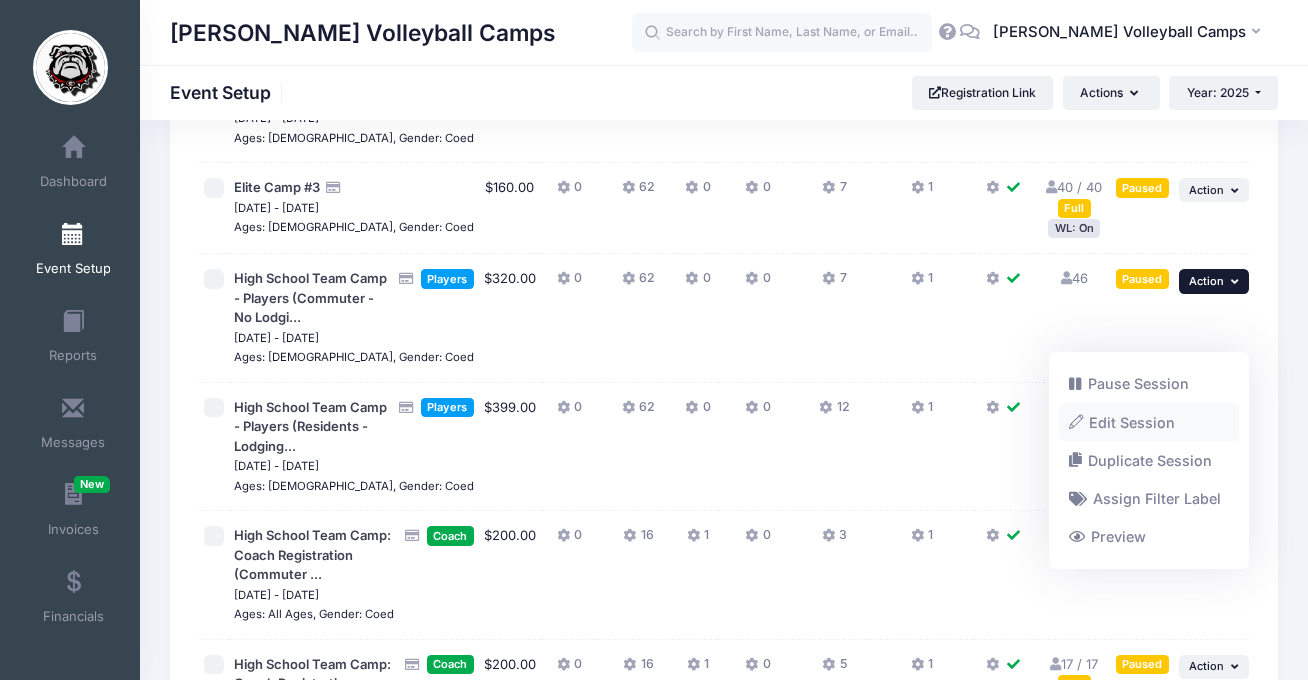 click on "Edit Session" at bounding box center (1149, 422) 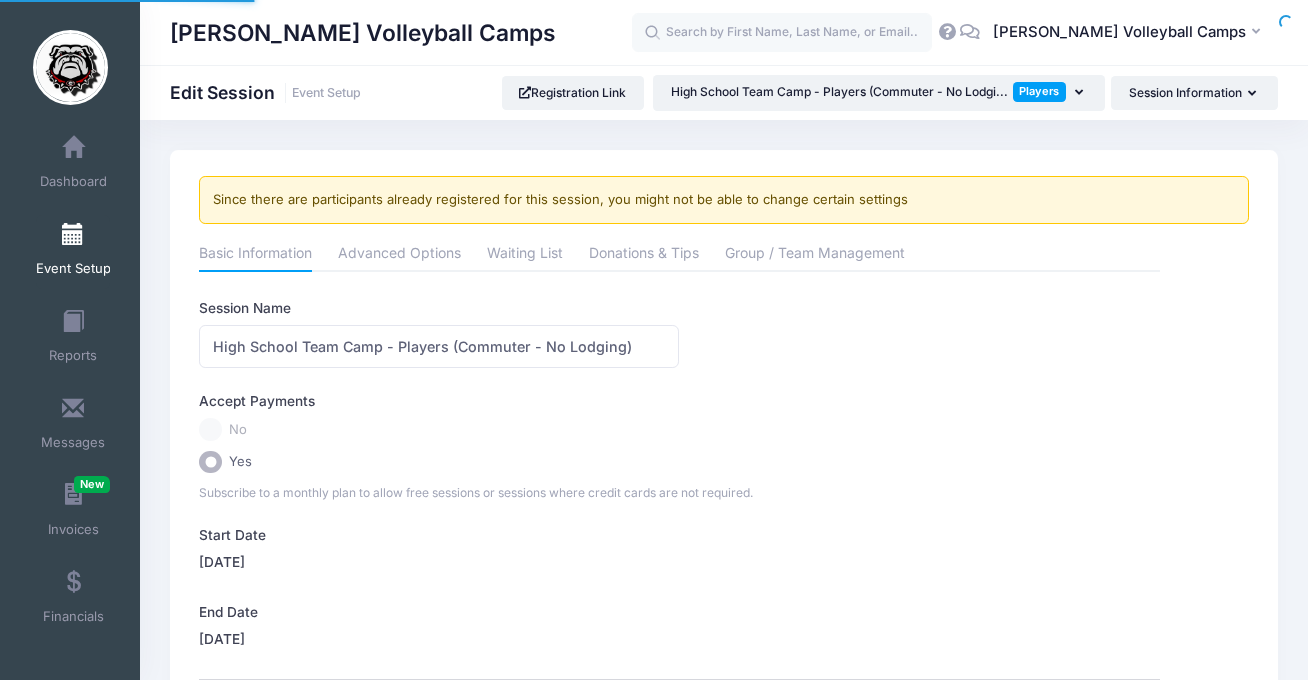scroll, scrollTop: 0, scrollLeft: 0, axis: both 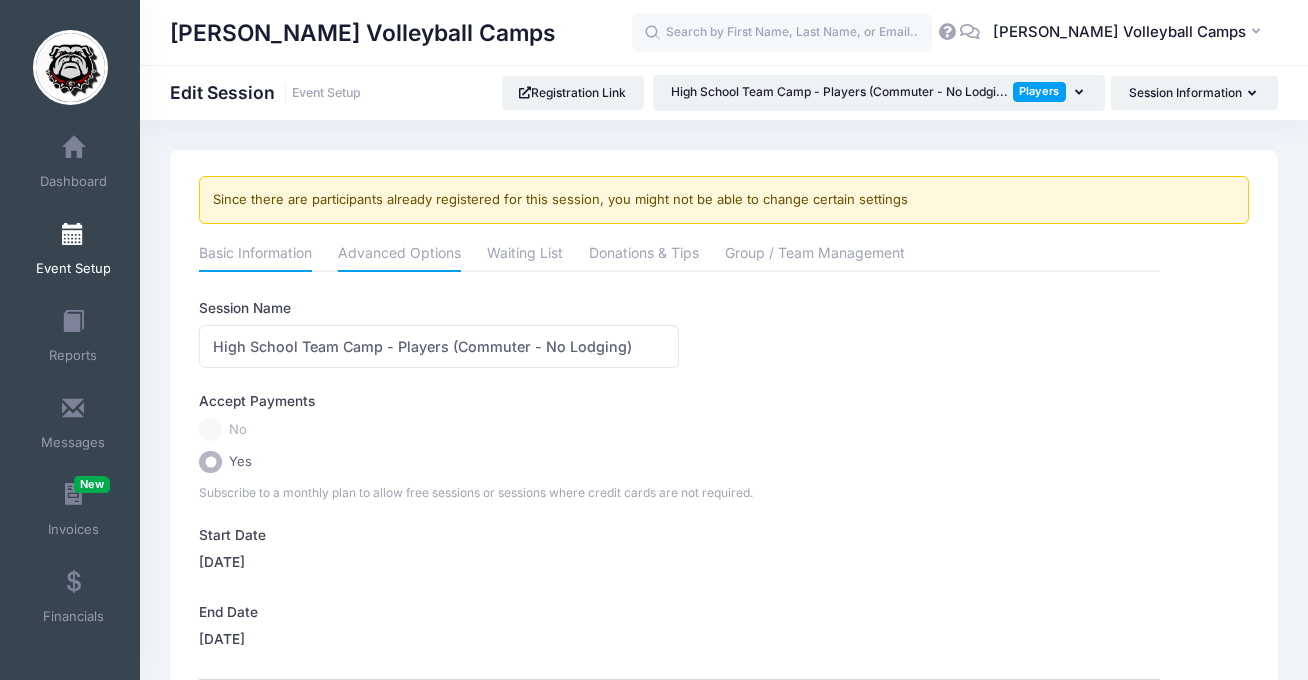 click on "Advanced Options" at bounding box center [399, 255] 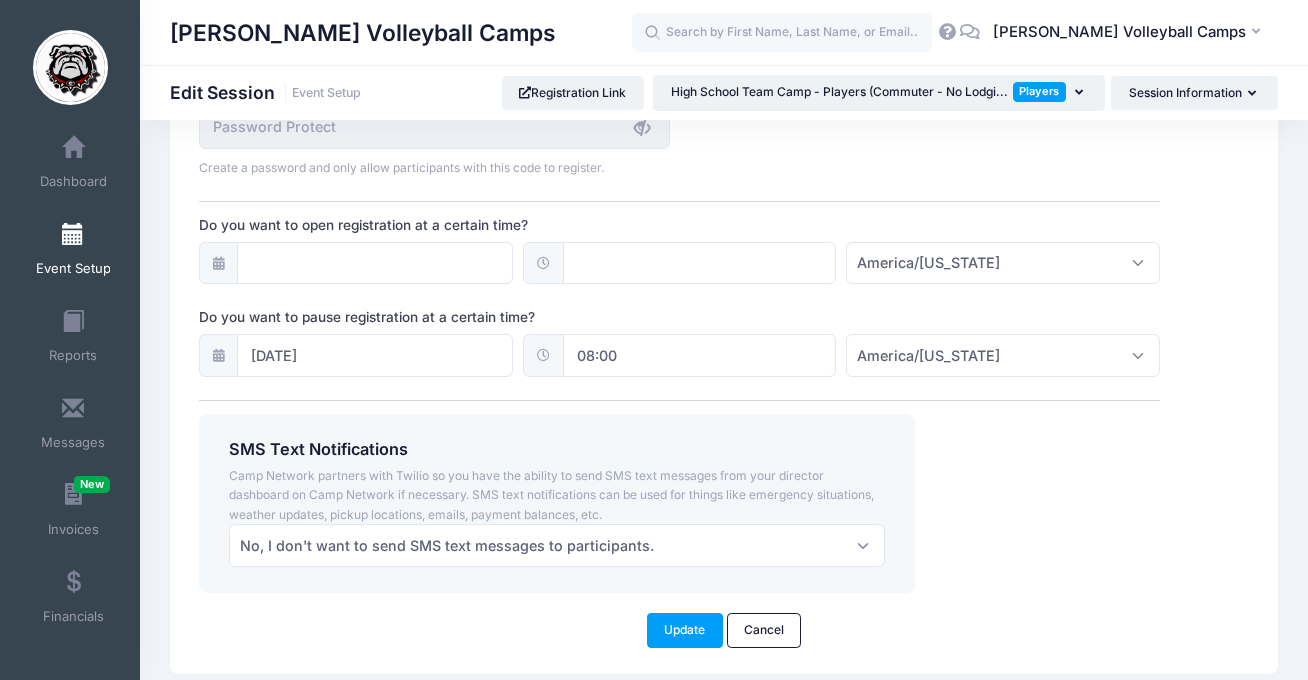 scroll, scrollTop: 1566, scrollLeft: 0, axis: vertical 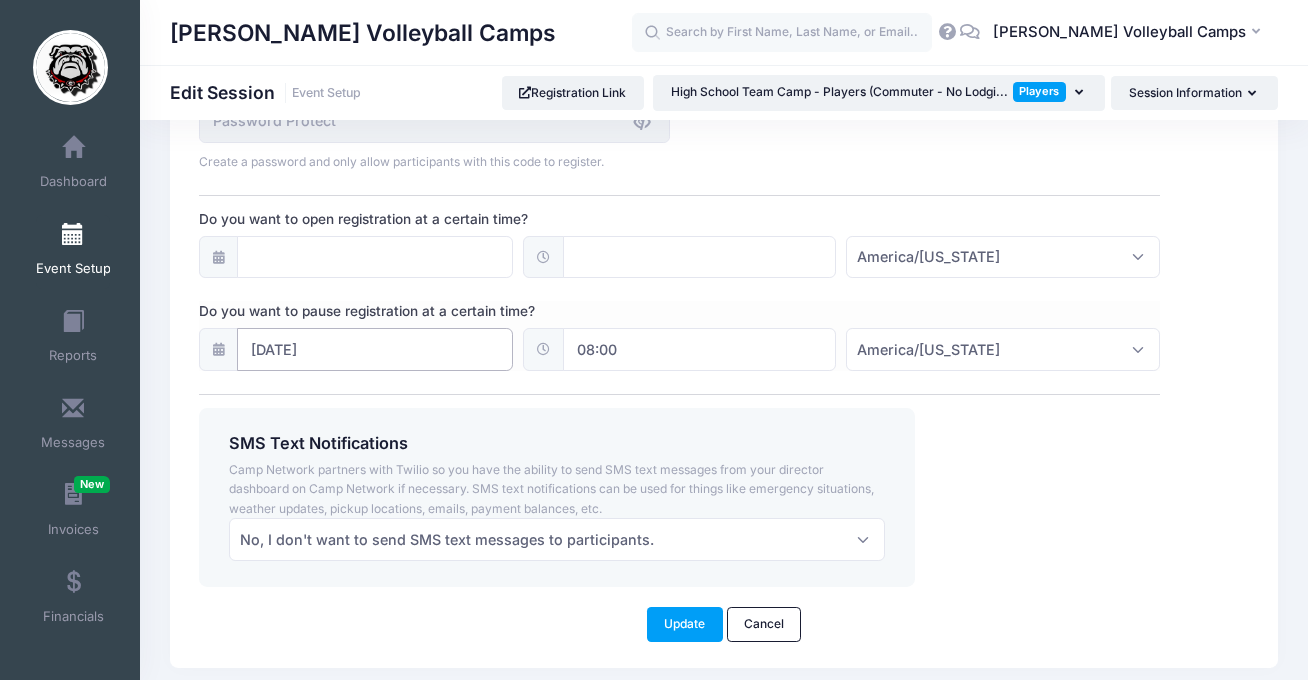 click on "07/11/2025" at bounding box center [375, 349] 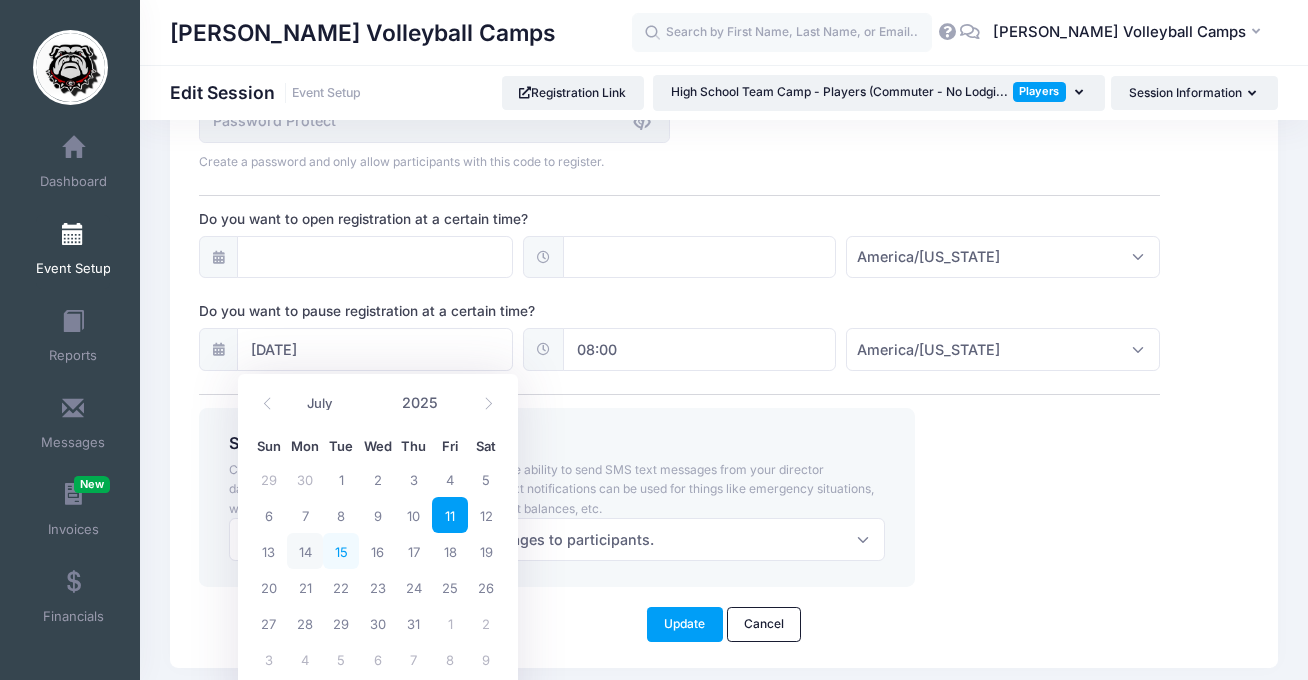 click on "15" at bounding box center (341, 551) 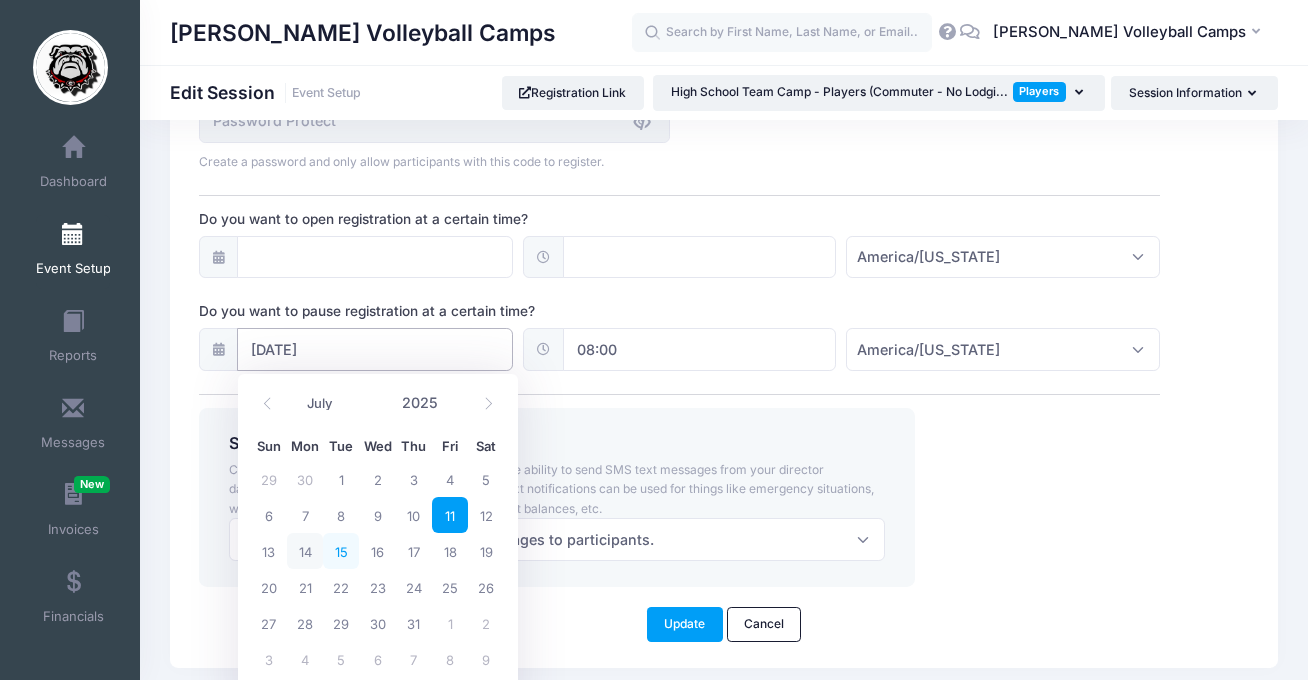 type on "07/15/2025" 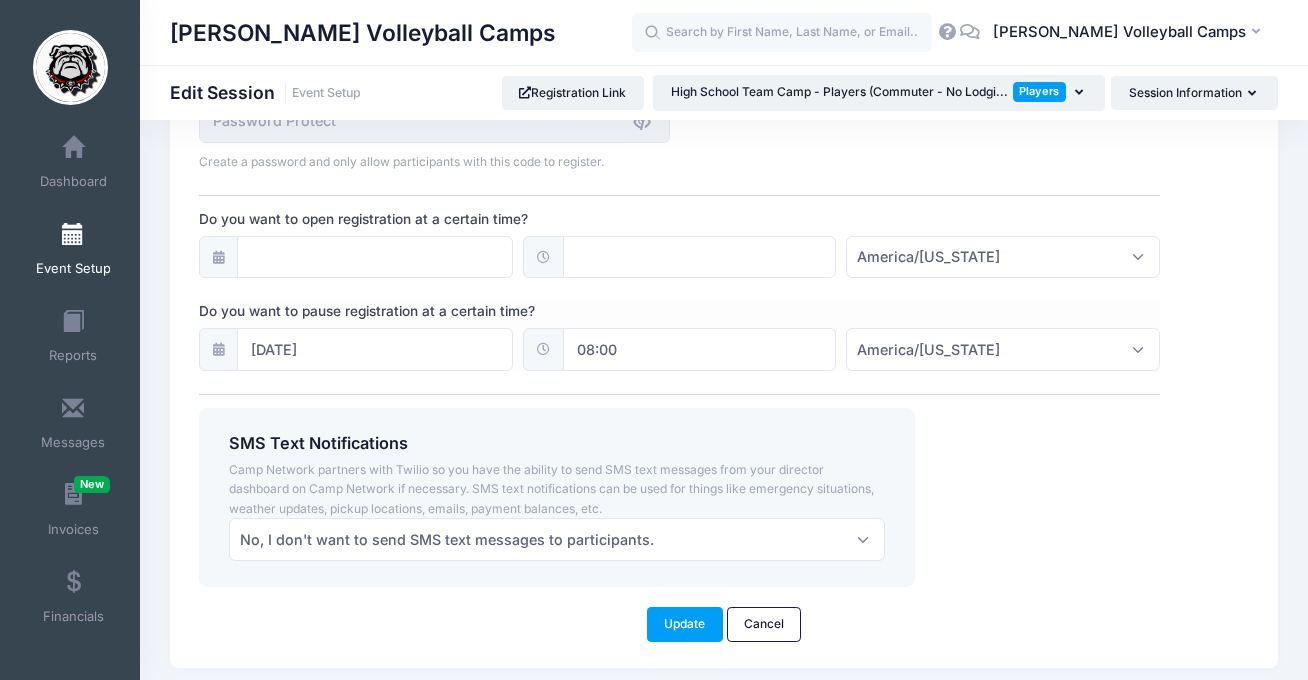 click on "08:00" at bounding box center [700, 349] 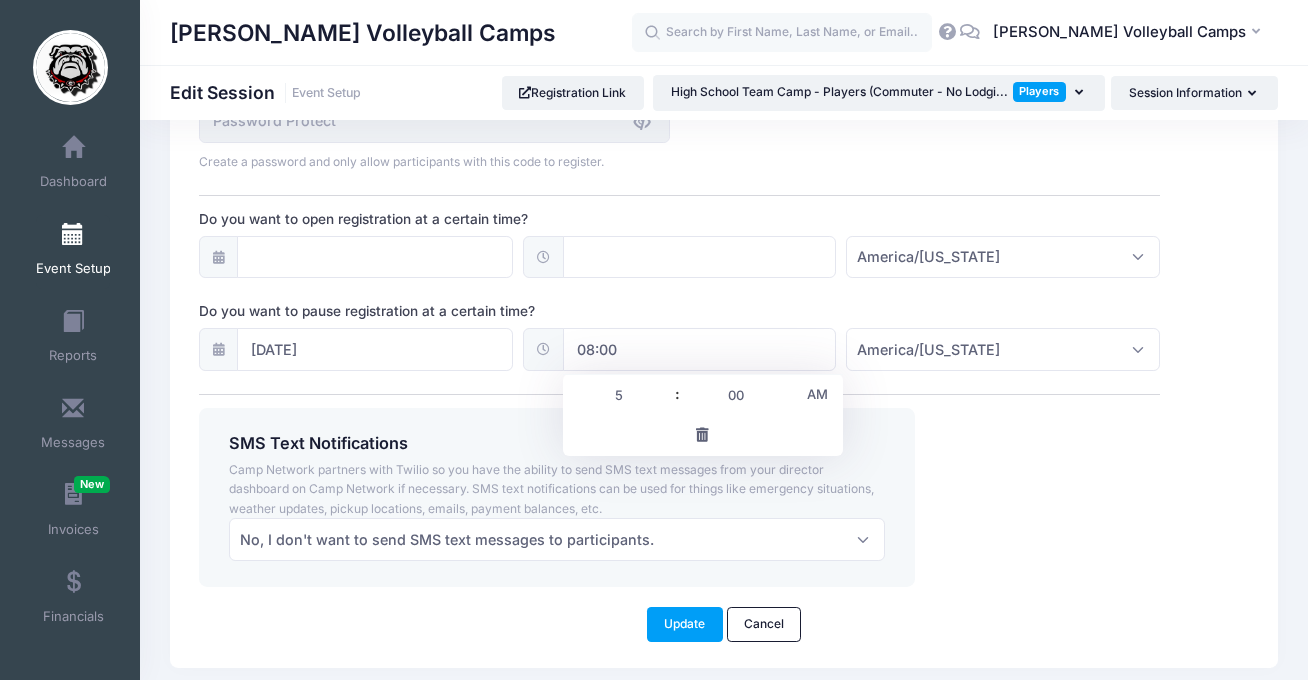type on "5" 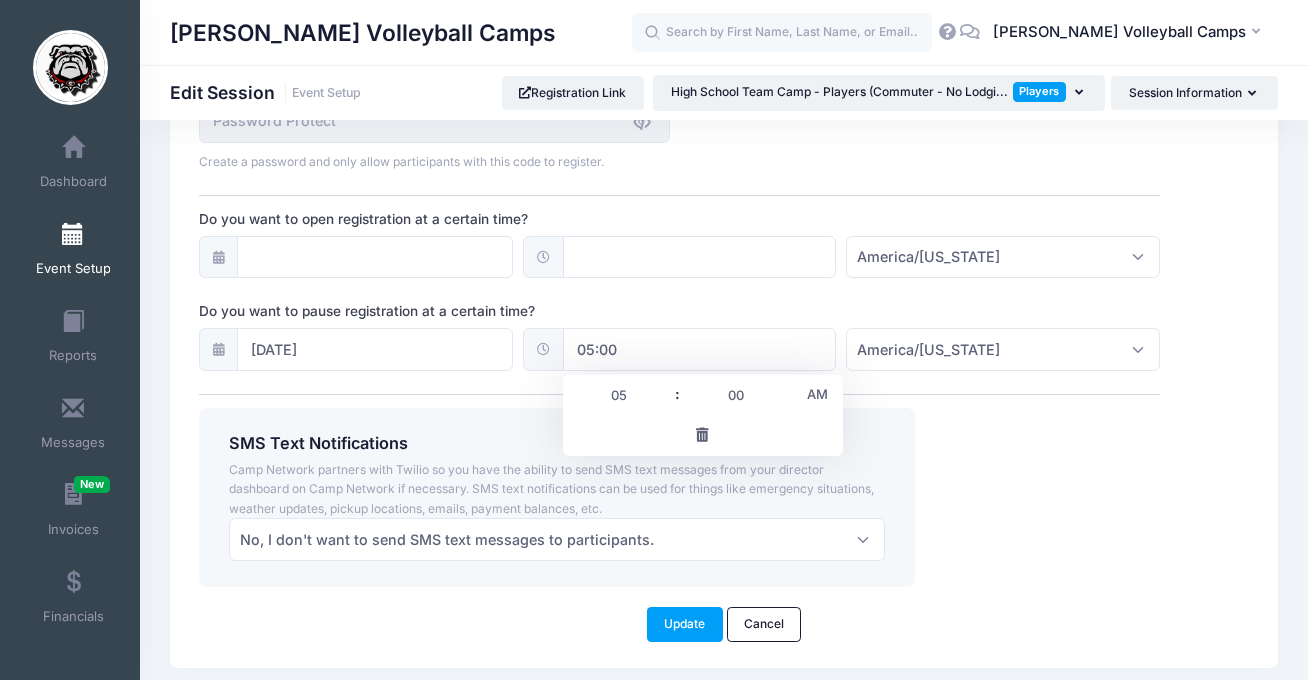 click on "AM" at bounding box center [817, 394] 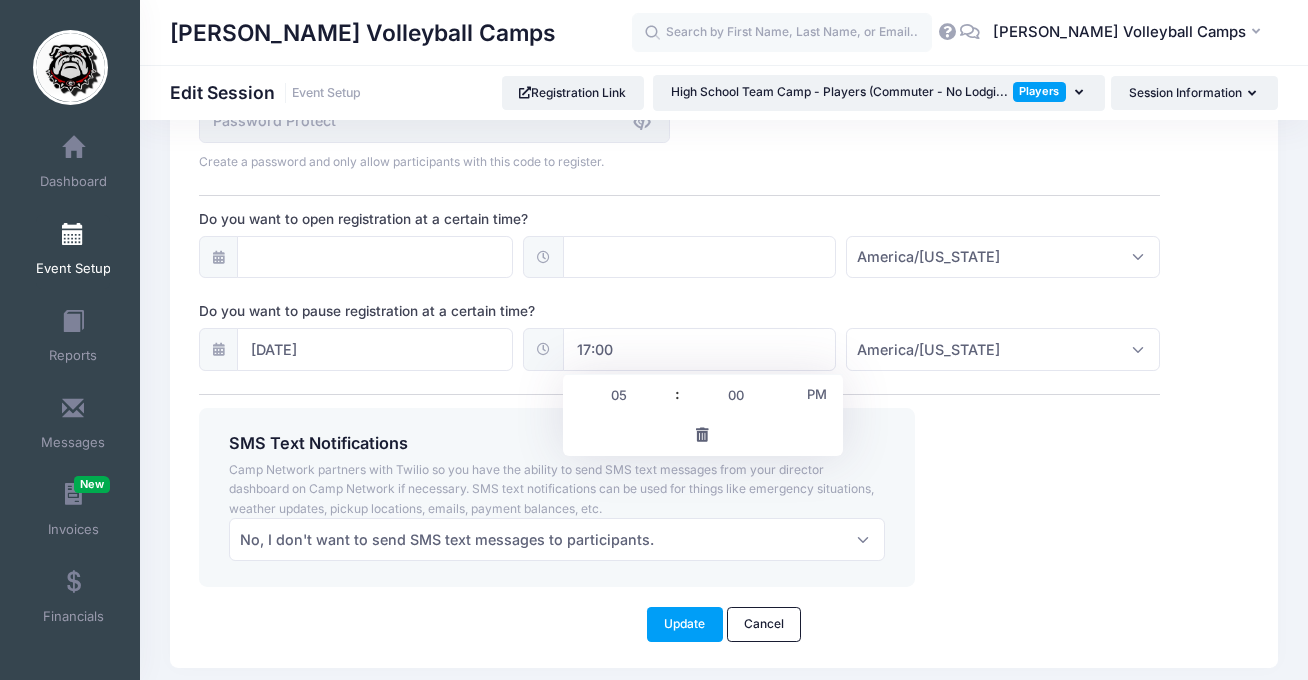 click on "SMS Text Notifications
Camp Network partners with Twilio so you have the ability to send SMS text messages from your director dashboard on Camp Network if necessary. SMS text notifications can be used for things like emergency situations, weather updates, pickup locations, emails, payment balances, etc.
Please Select No, I don't want to send SMS text messages to participants.
Yes, please require them to input at least one number.
Yes, please give them the option!                              No, I don't want to send SMS text messages to participants." at bounding box center [680, 497] 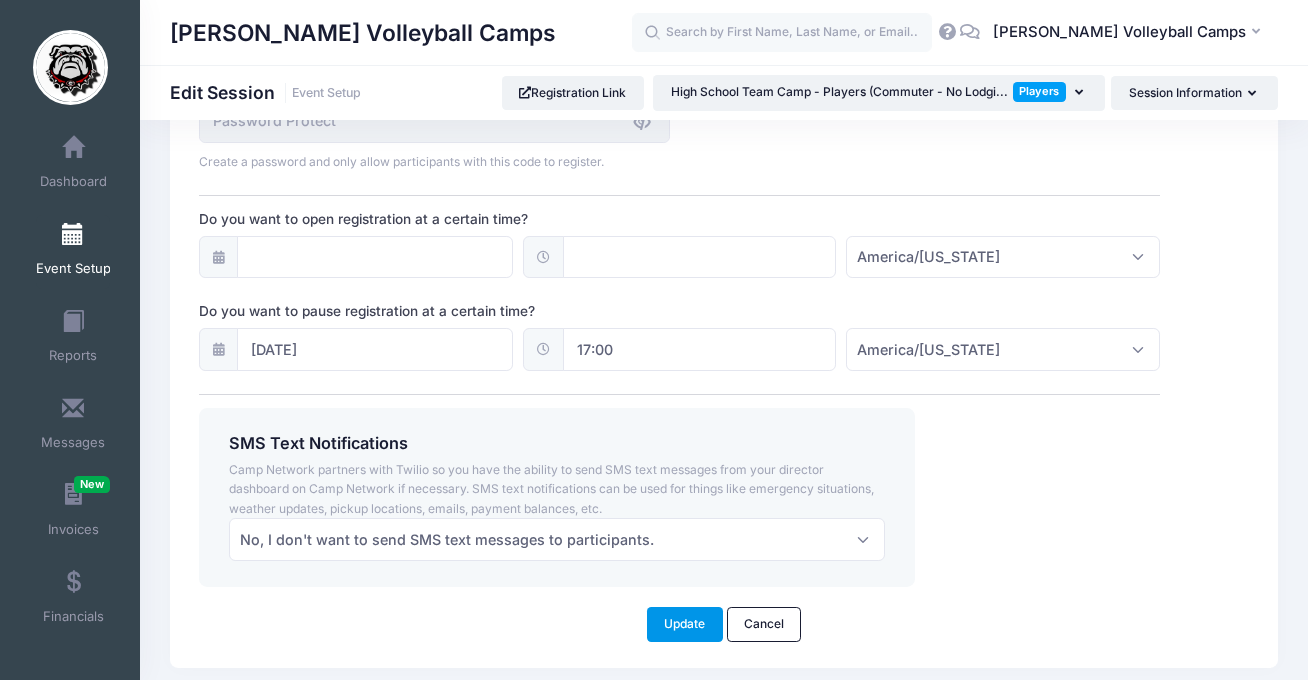 click on "Update" at bounding box center (685, 624) 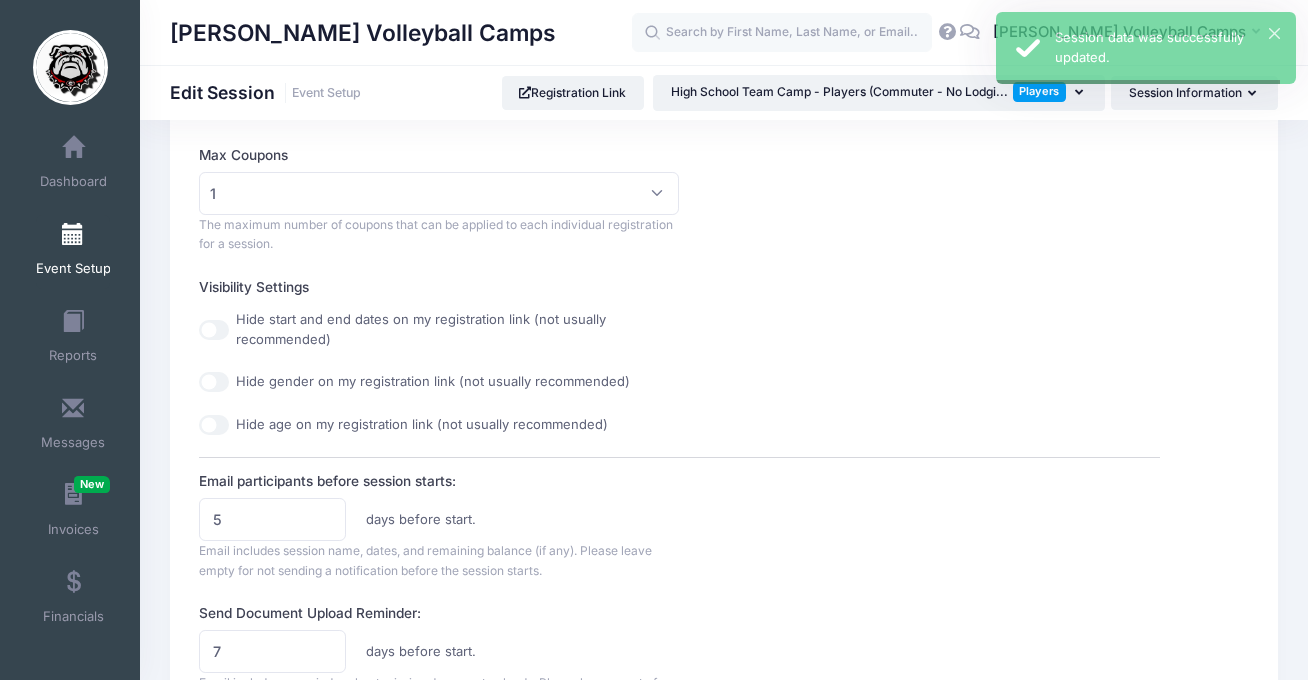 scroll, scrollTop: 0, scrollLeft: 0, axis: both 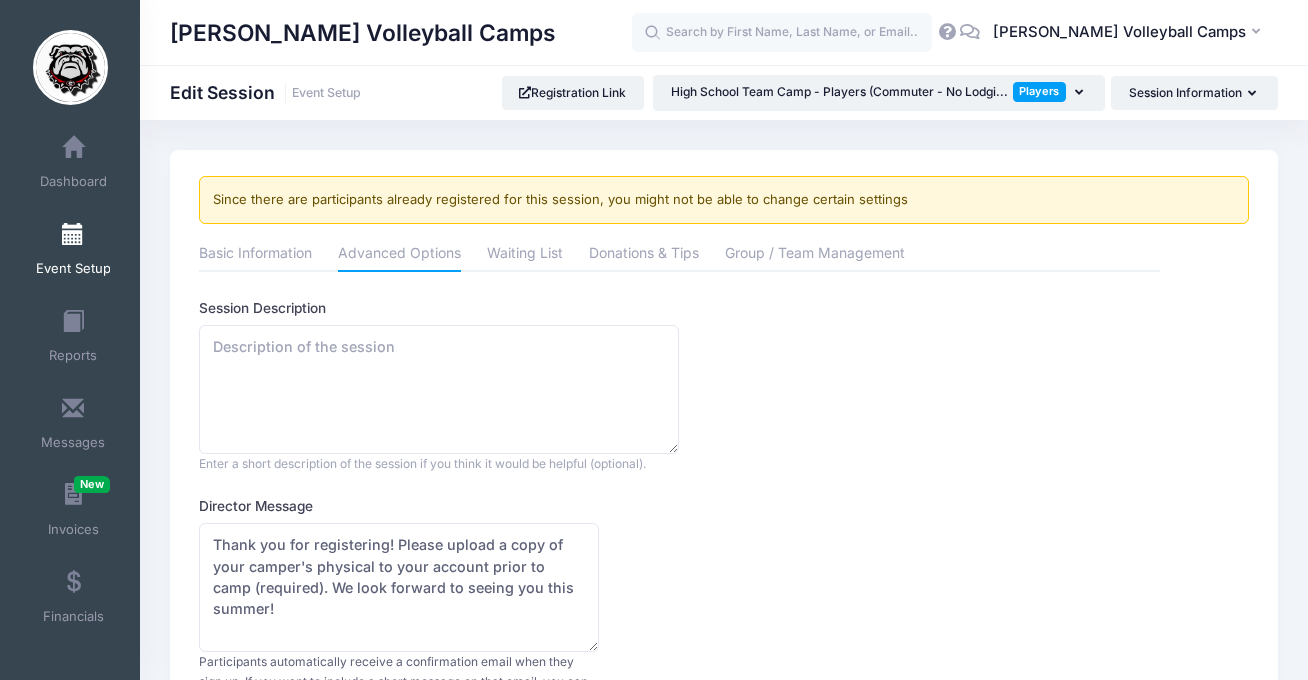 click on "Event Setup" at bounding box center (73, 269) 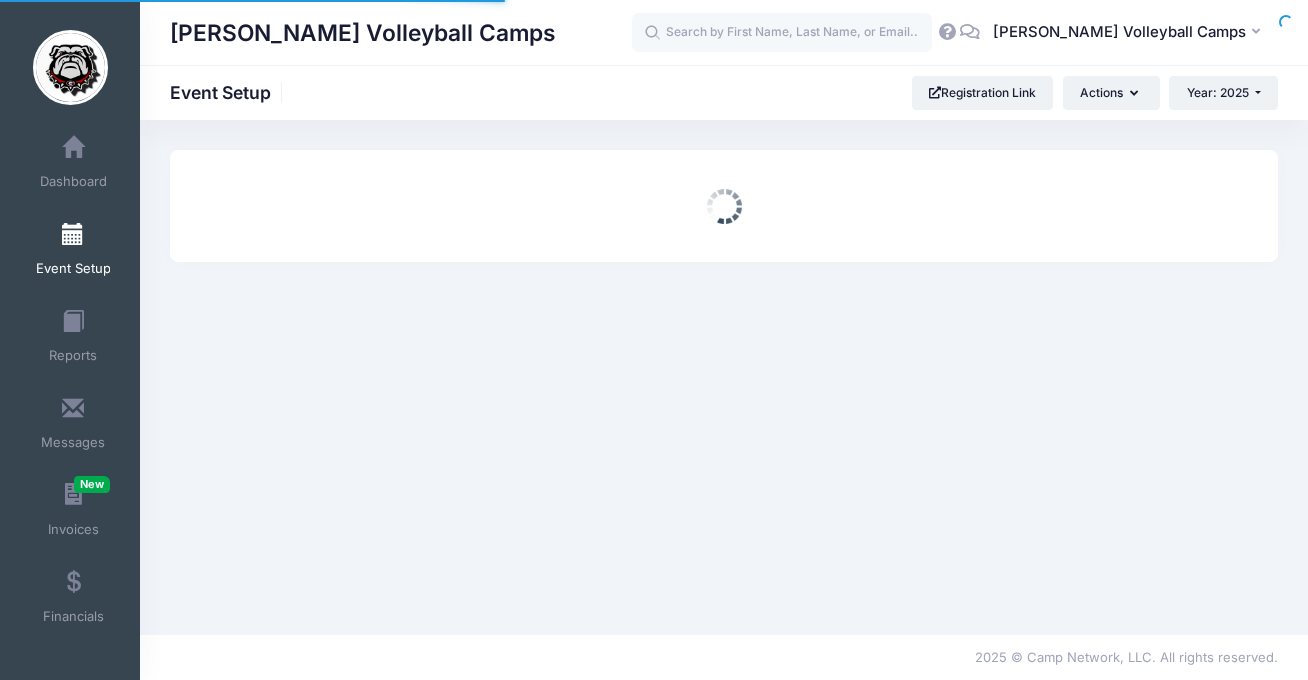 scroll, scrollTop: 0, scrollLeft: 0, axis: both 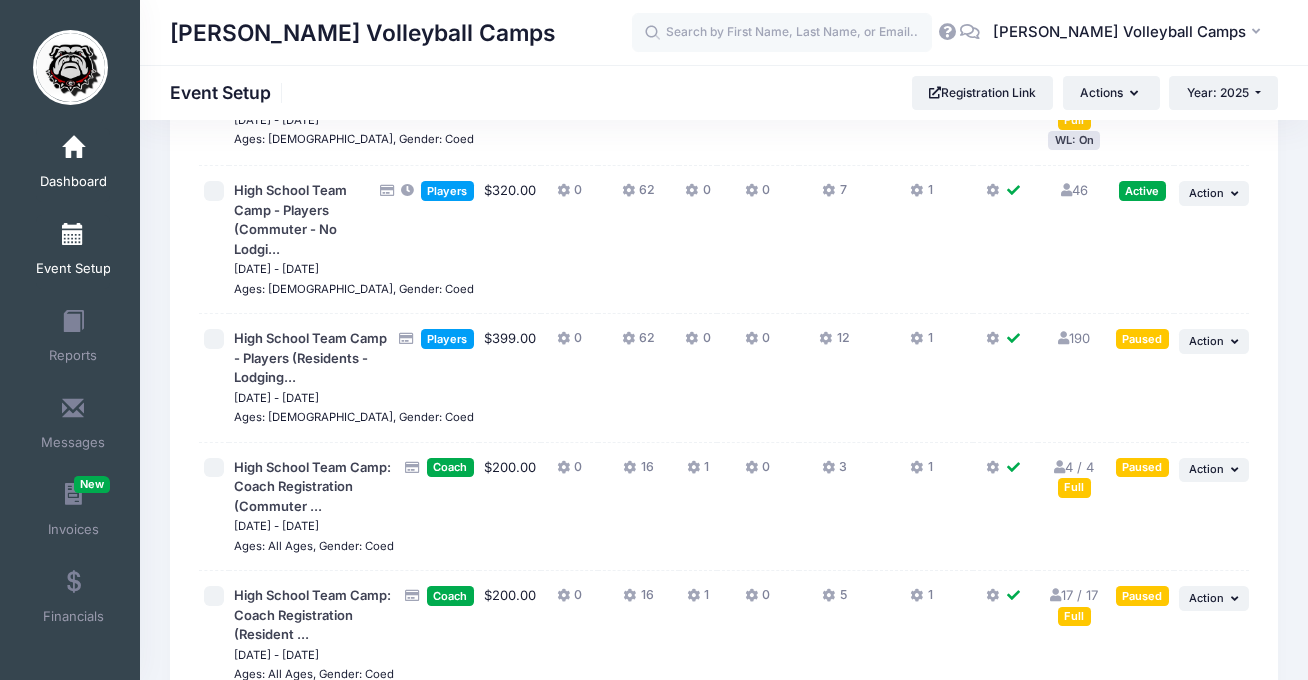 click on "Dashboard" at bounding box center (73, 182) 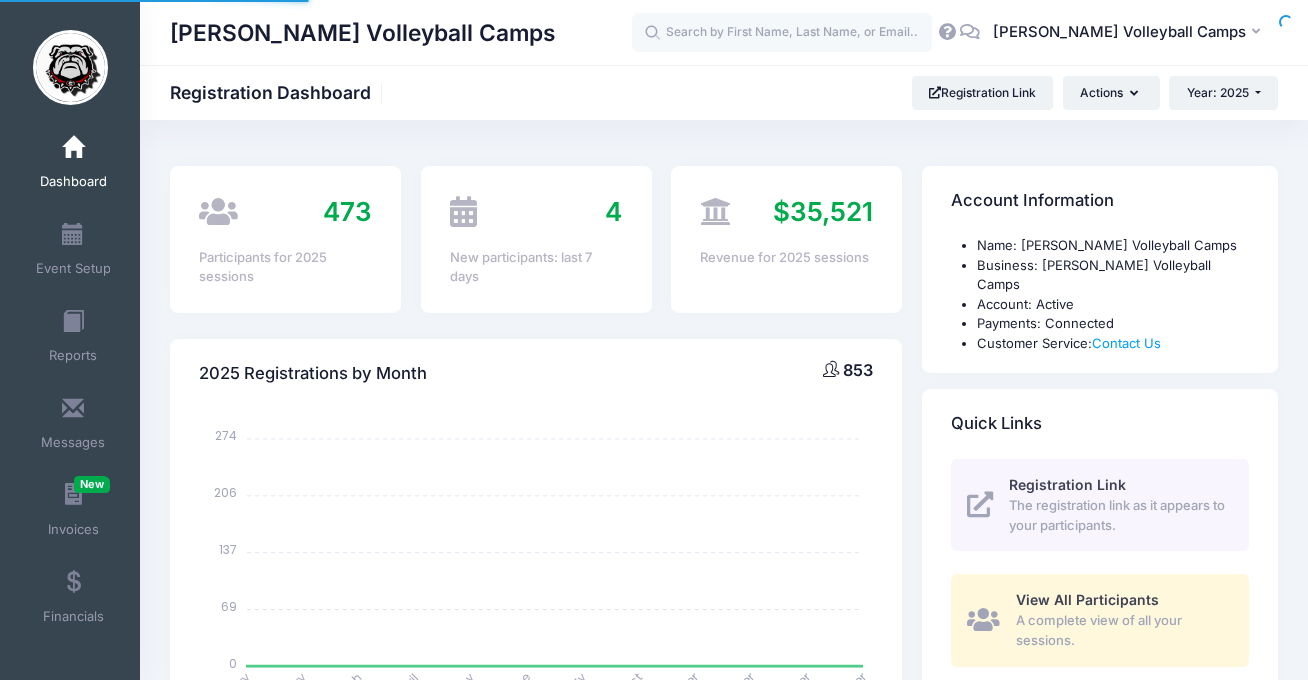 scroll, scrollTop: 0, scrollLeft: 0, axis: both 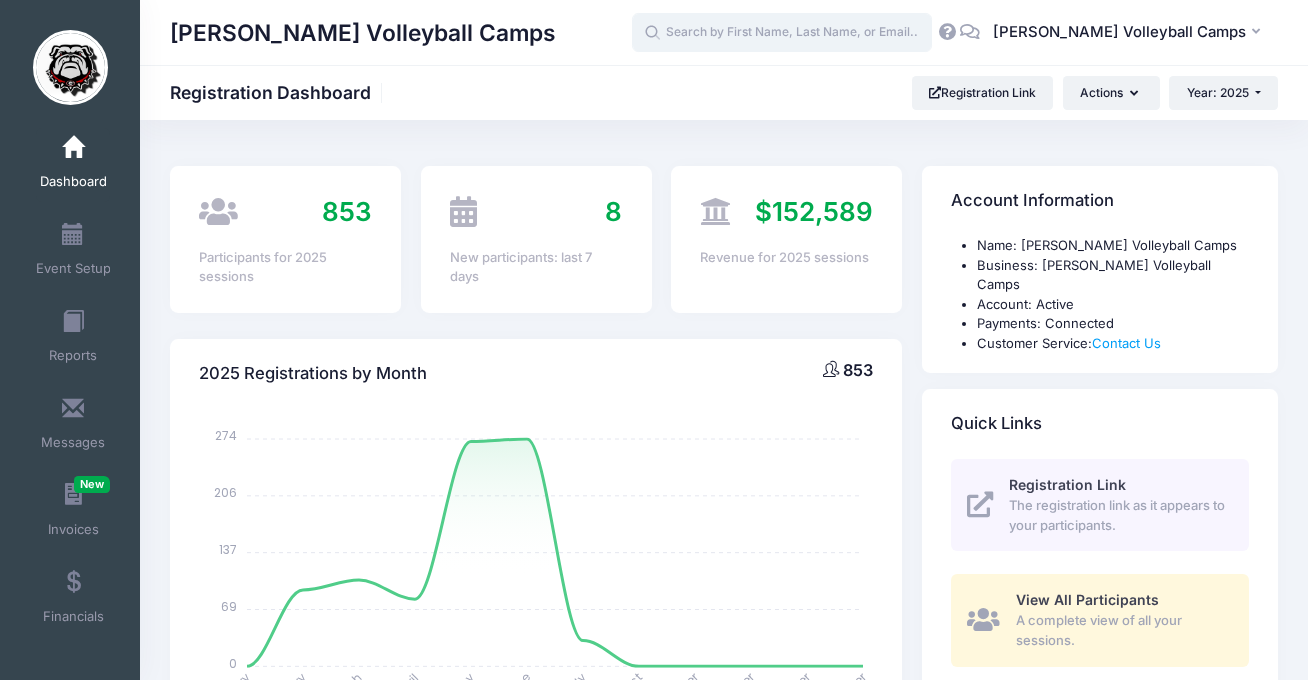 click at bounding box center [782, 33] 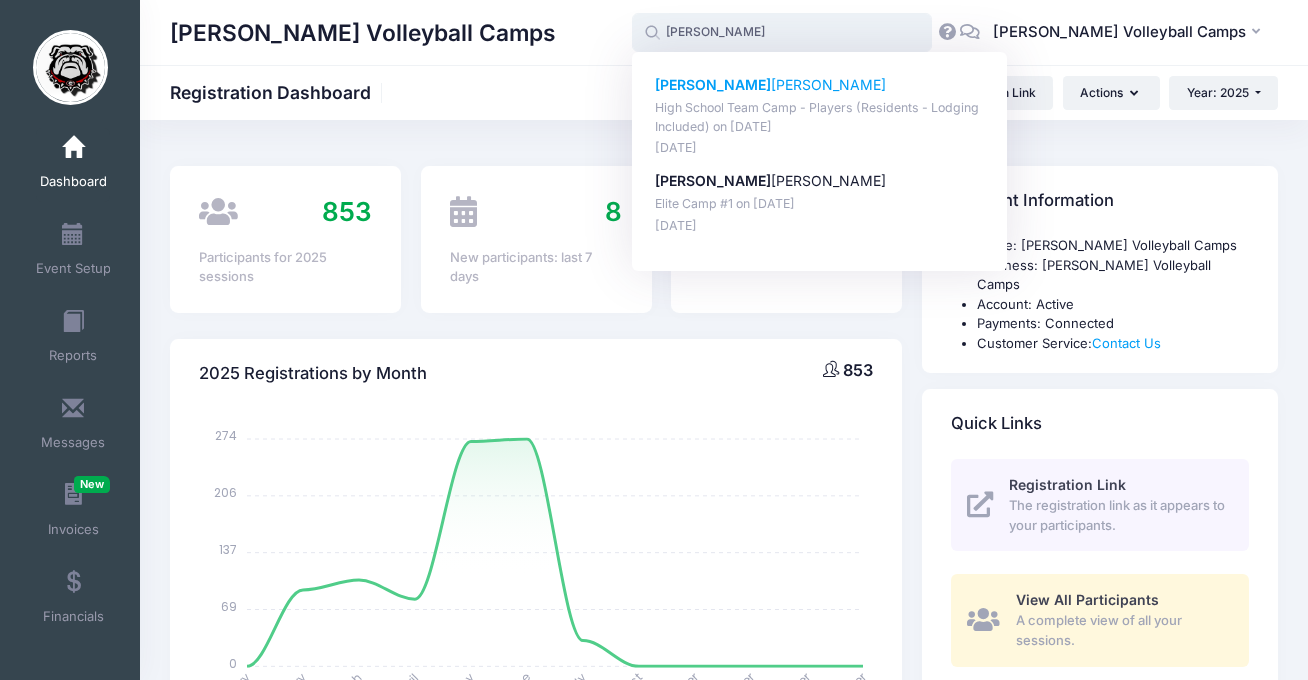 click on "[PERSON_NAME]" at bounding box center [820, 85] 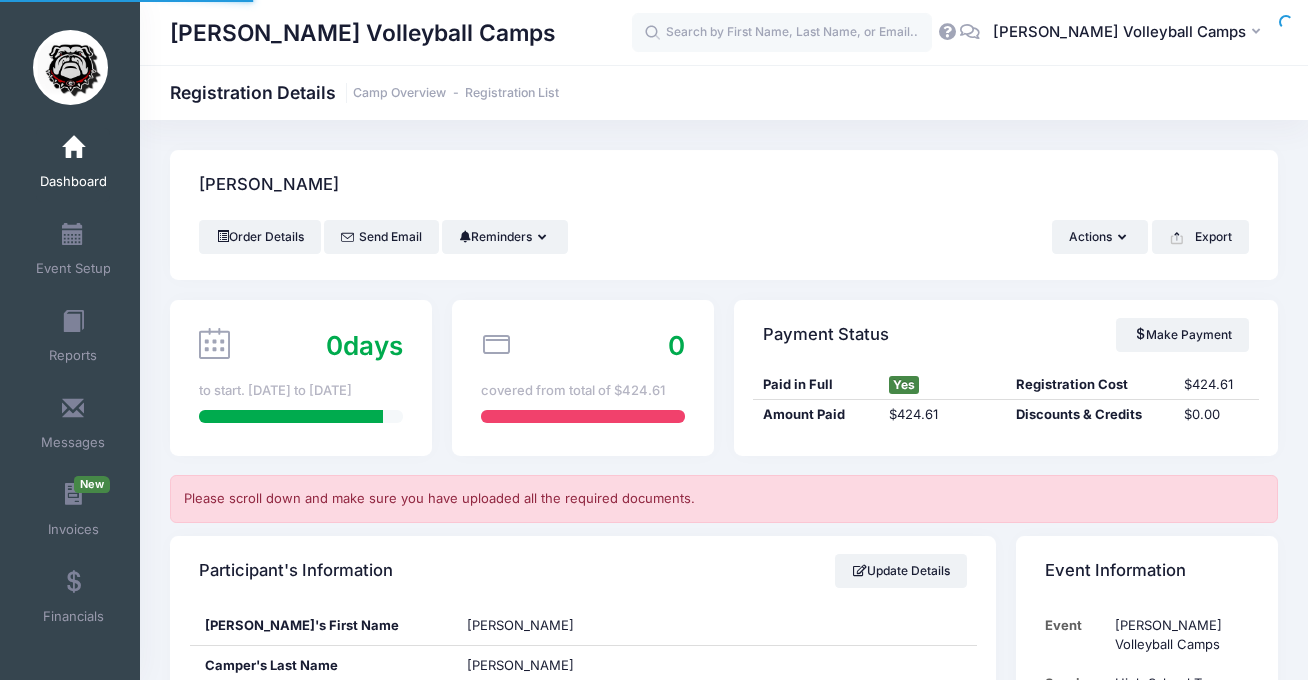 scroll, scrollTop: 0, scrollLeft: 0, axis: both 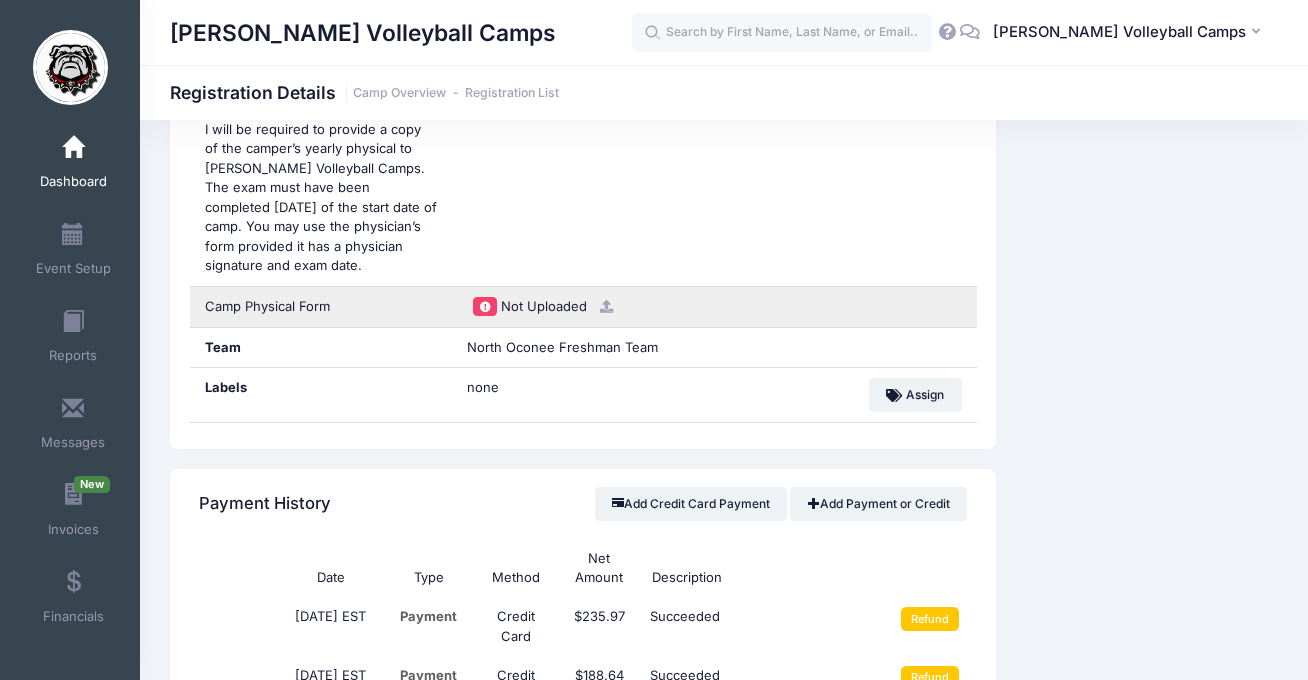 click at bounding box center (606, 306) 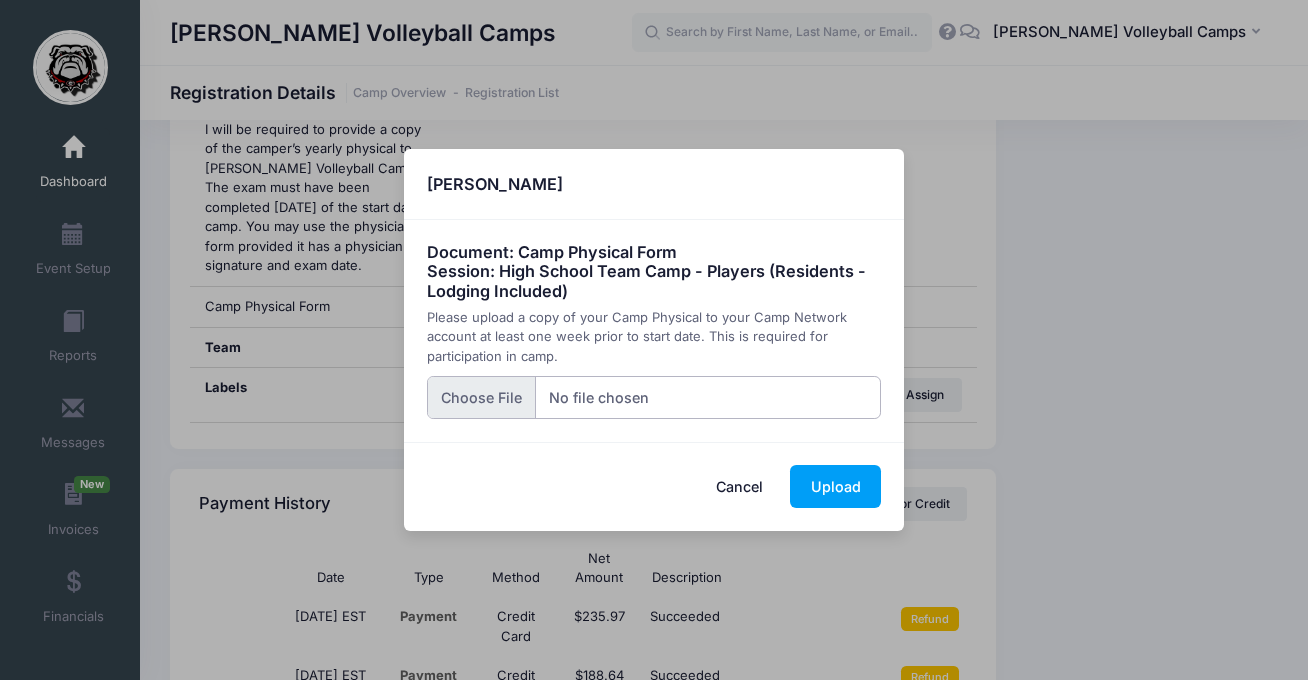 click at bounding box center [654, 397] 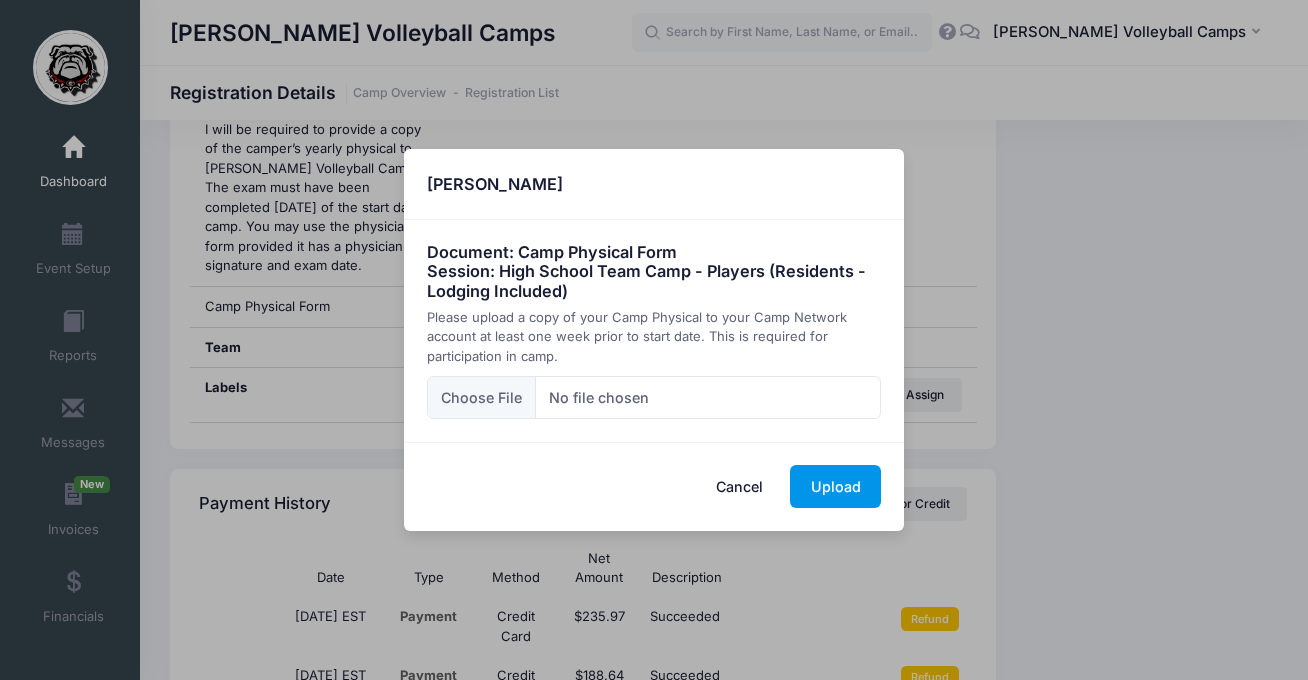 click on "Upload" at bounding box center [835, 486] 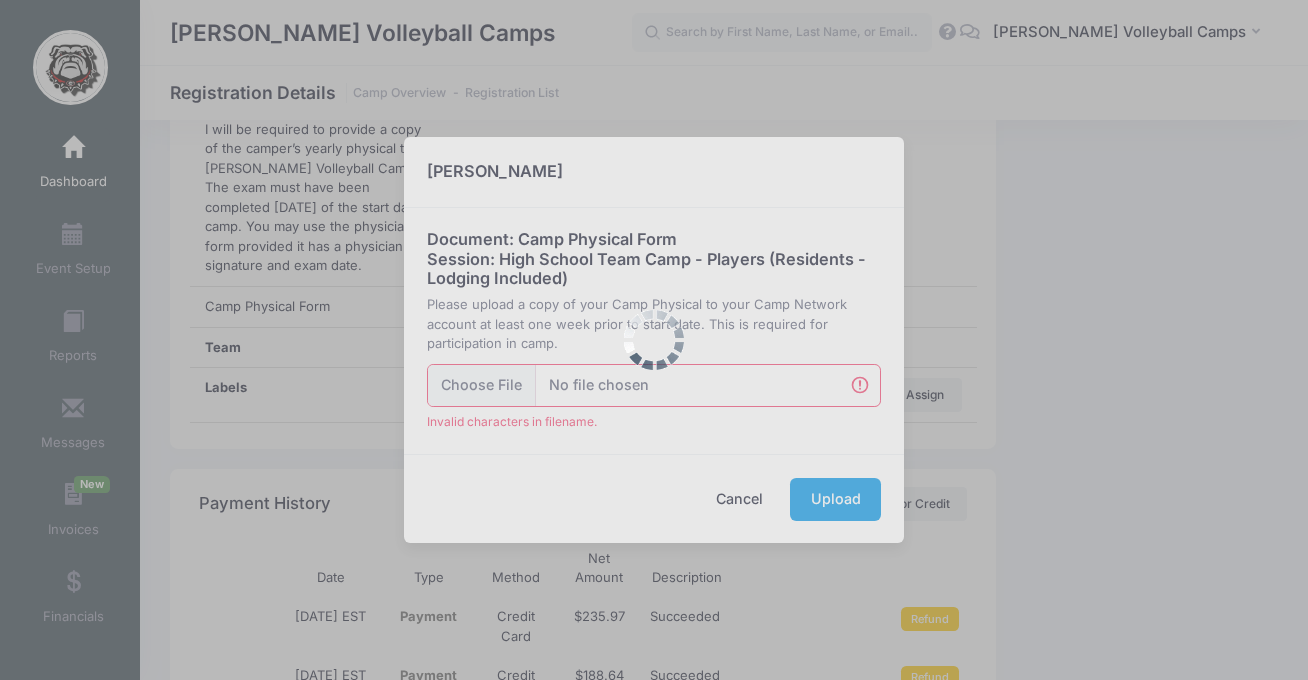 scroll, scrollTop: 3457, scrollLeft: 0, axis: vertical 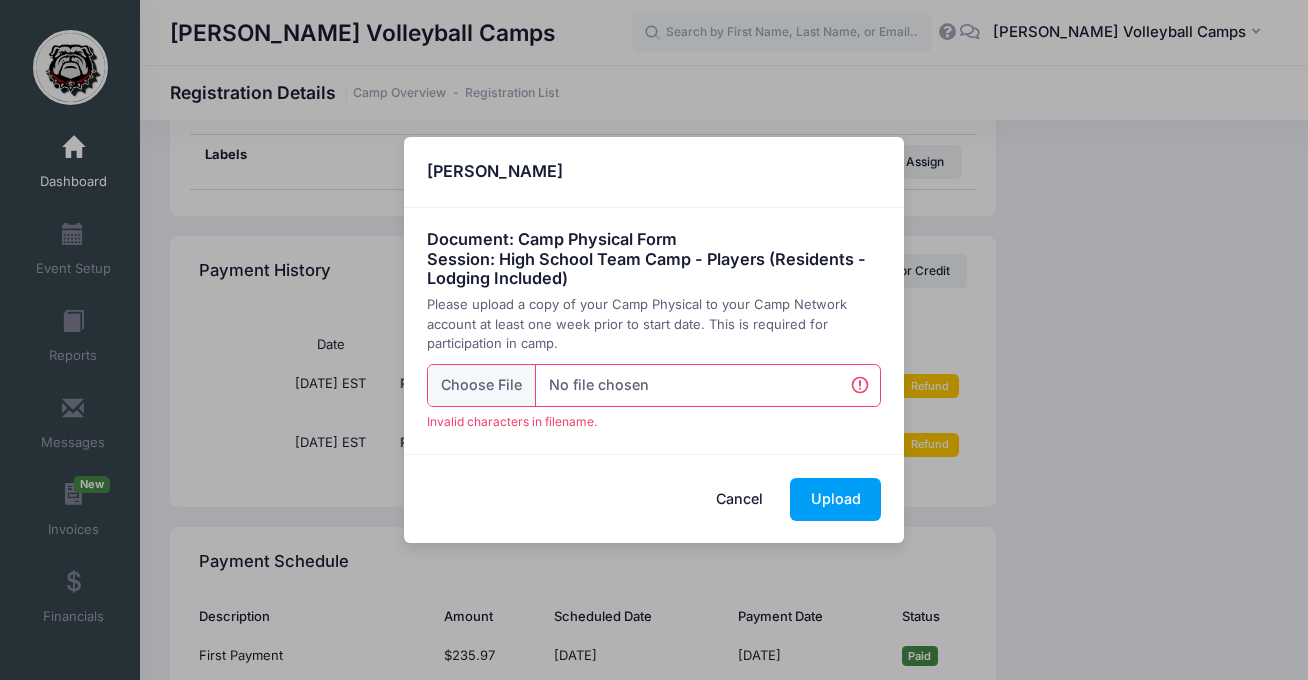 click on "Cancel" at bounding box center (740, 499) 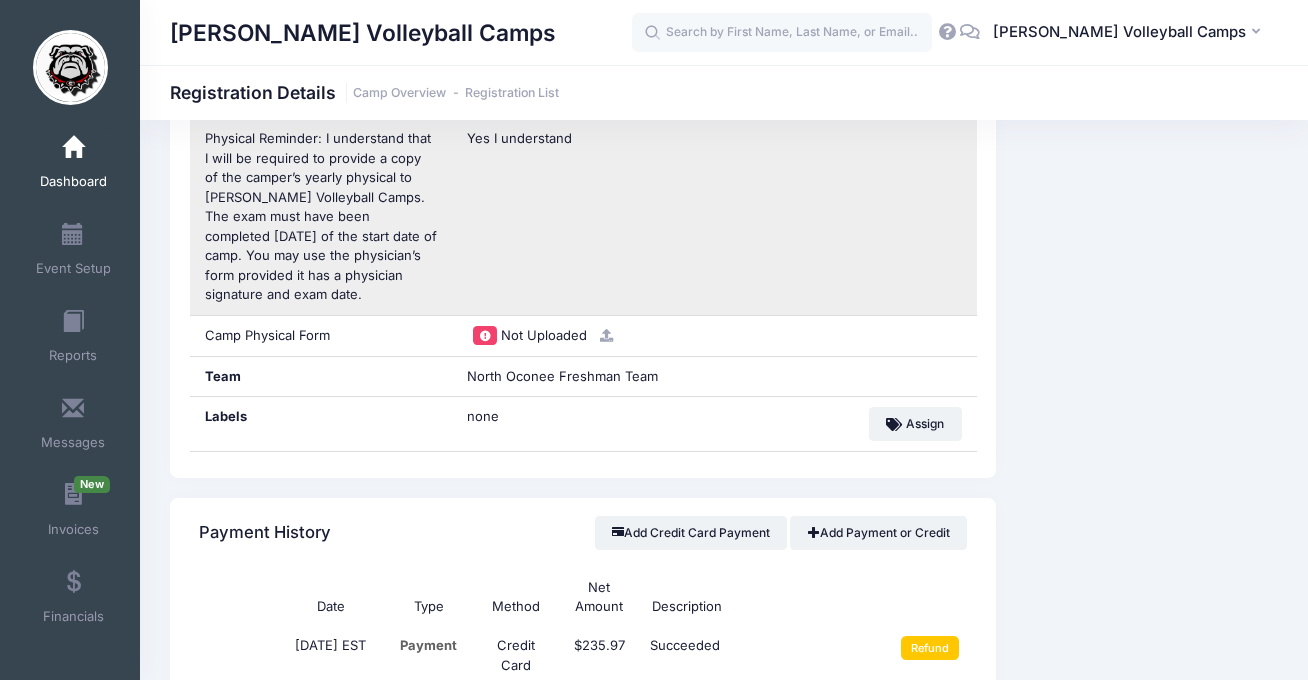 scroll, scrollTop: 3205, scrollLeft: 0, axis: vertical 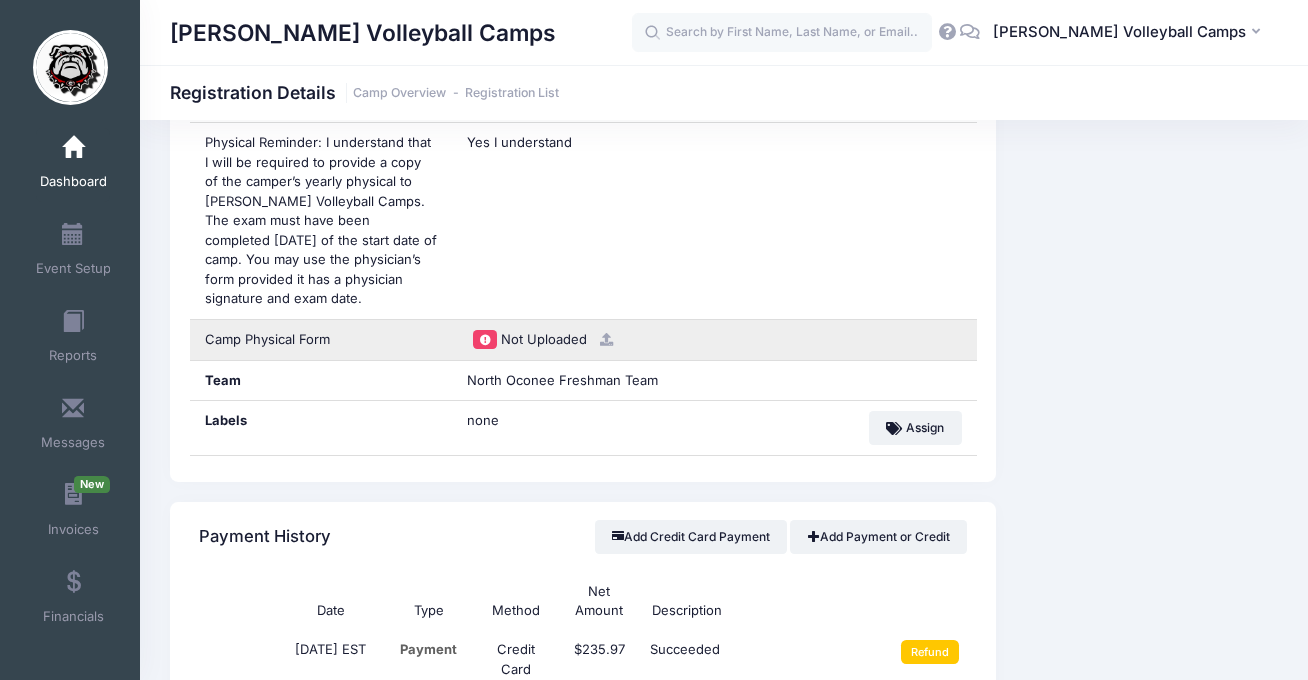 click at bounding box center (606, 339) 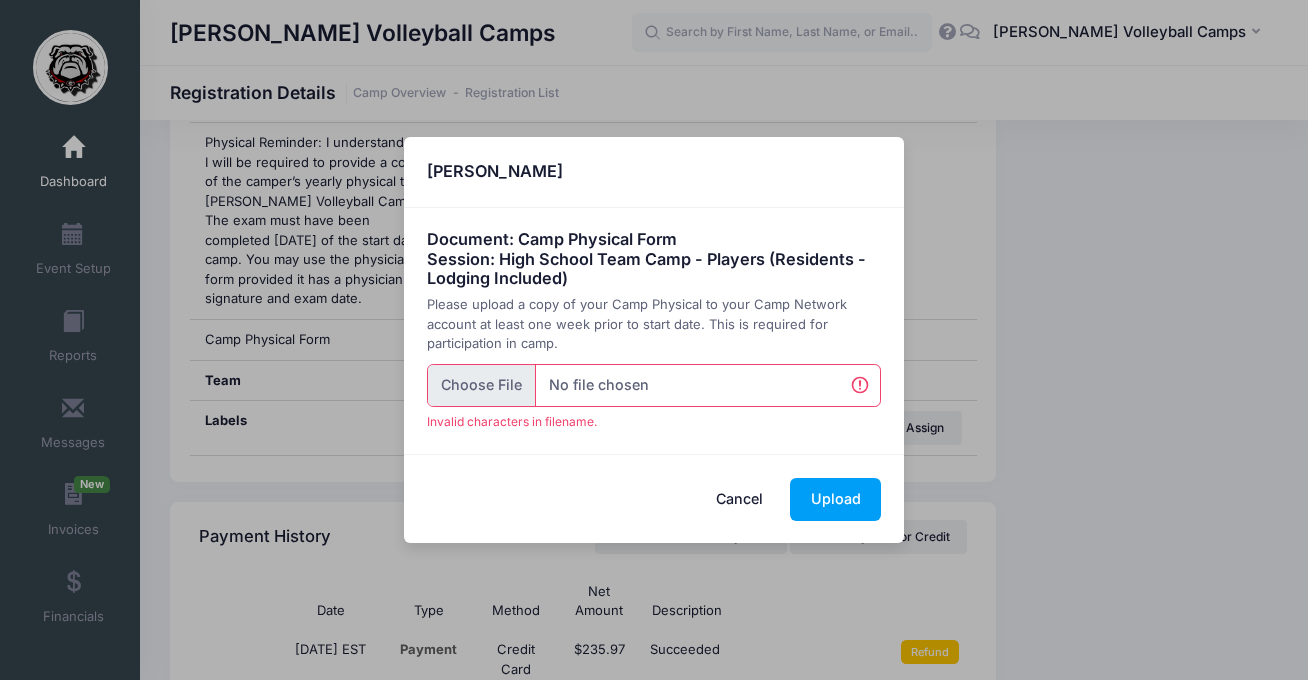 click at bounding box center (654, 385) 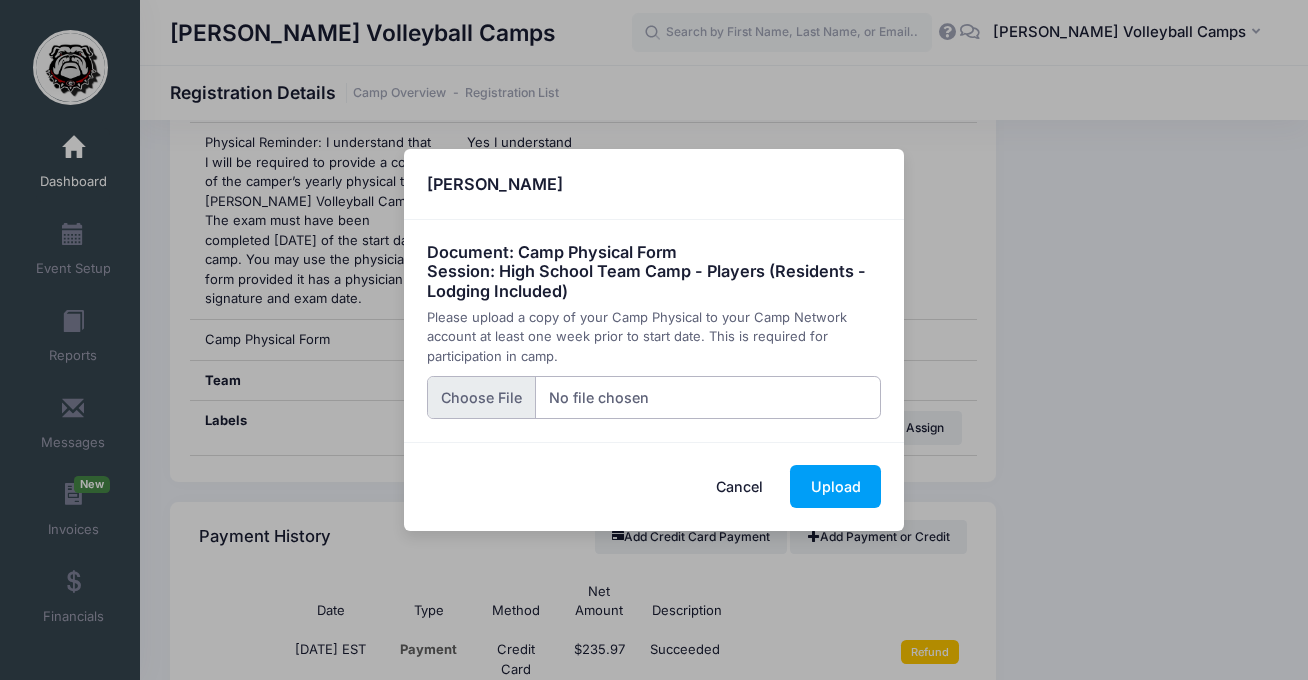 type on "C:\fakepath\ermson.png" 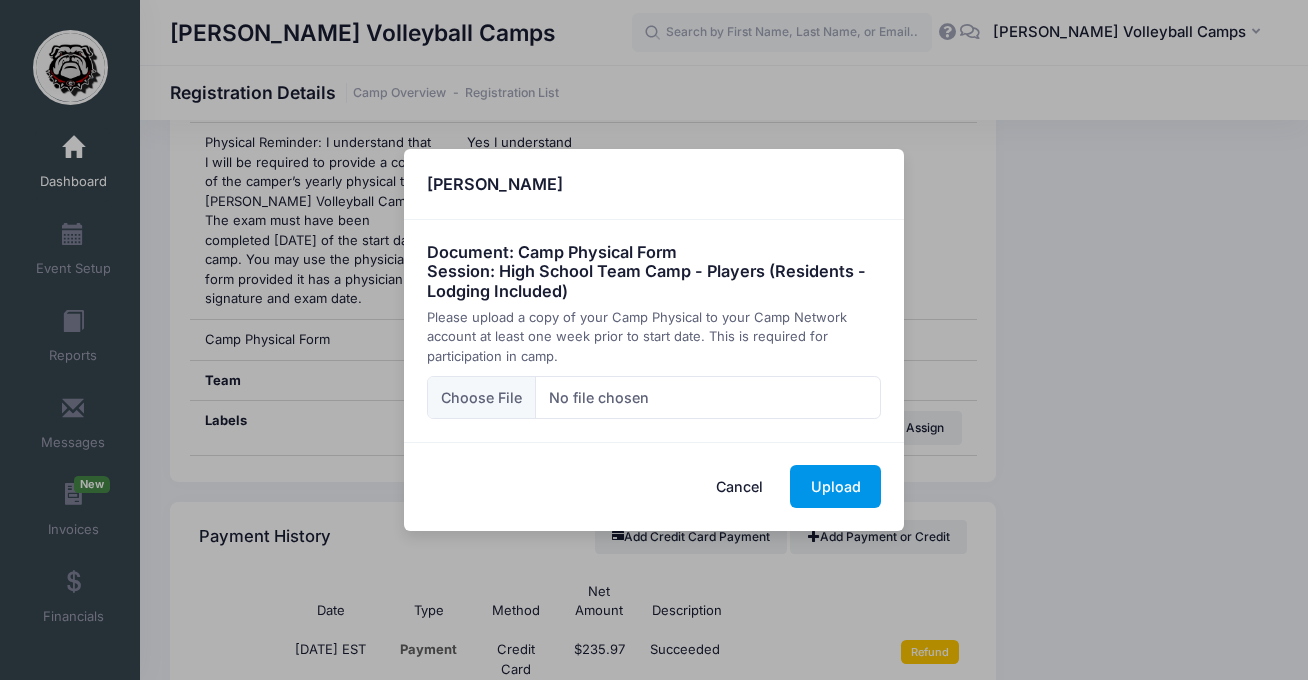 click on "Upload" at bounding box center (835, 486) 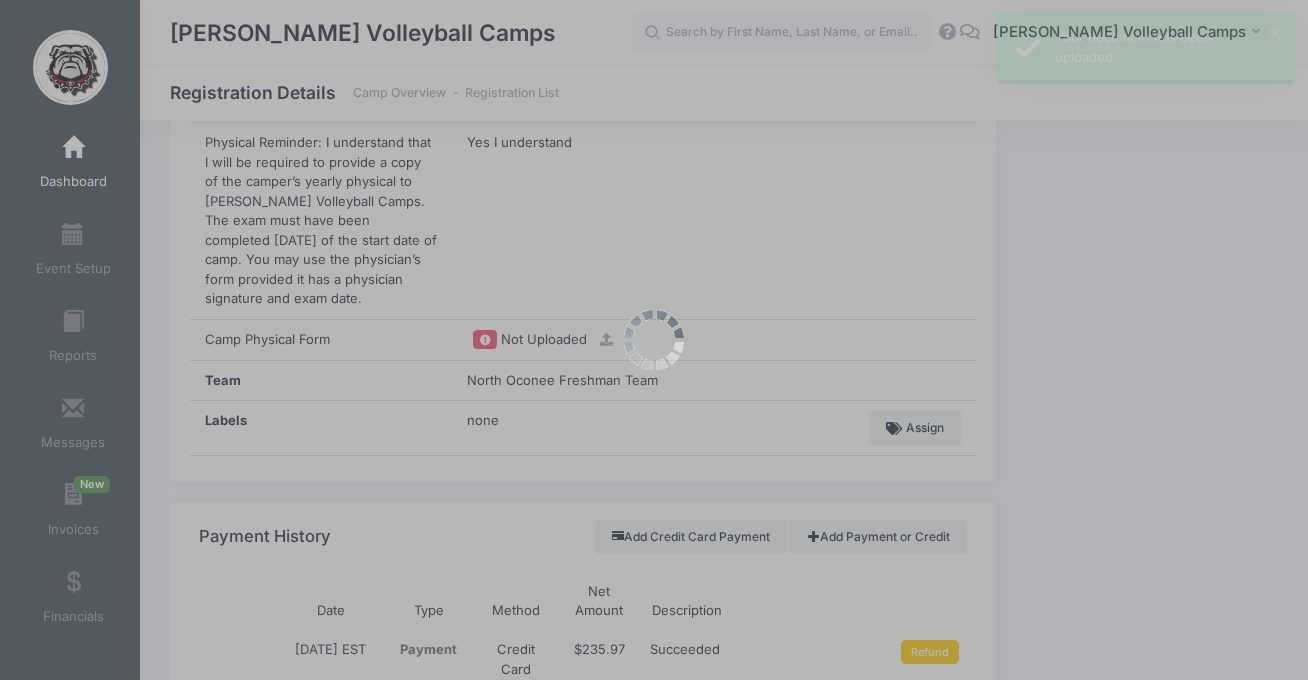 scroll, scrollTop: 0, scrollLeft: 0, axis: both 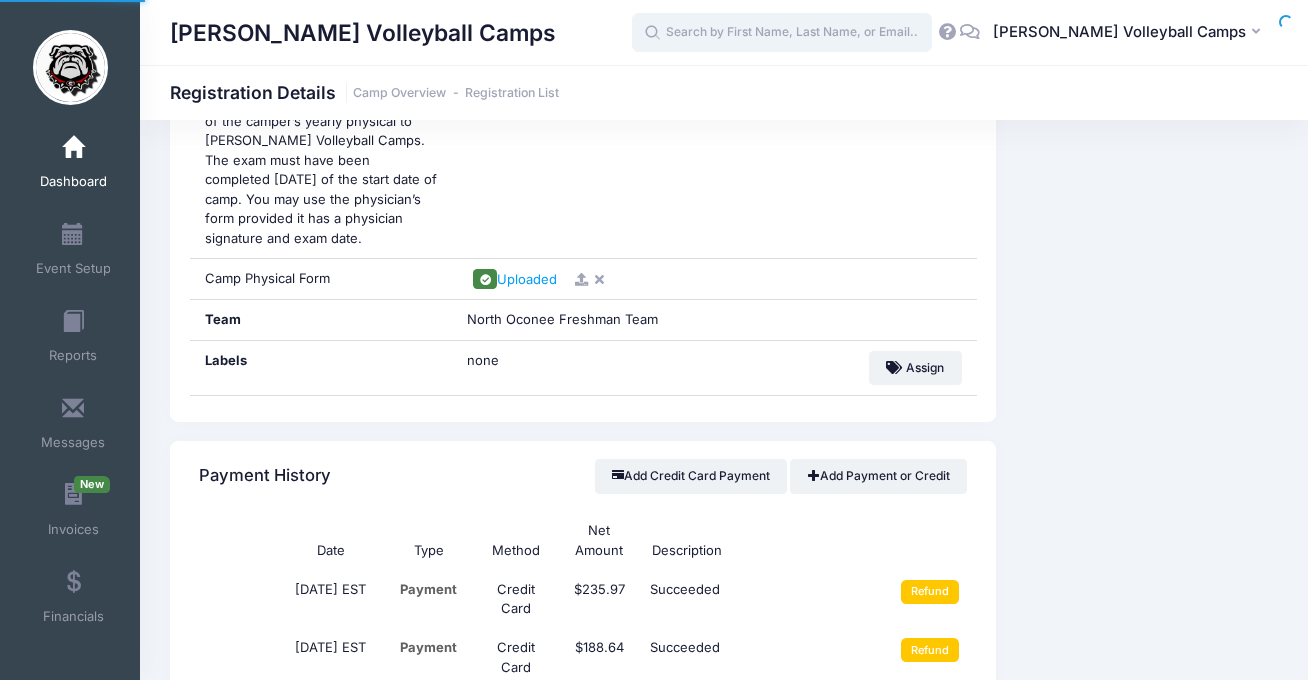 click at bounding box center [782, 33] 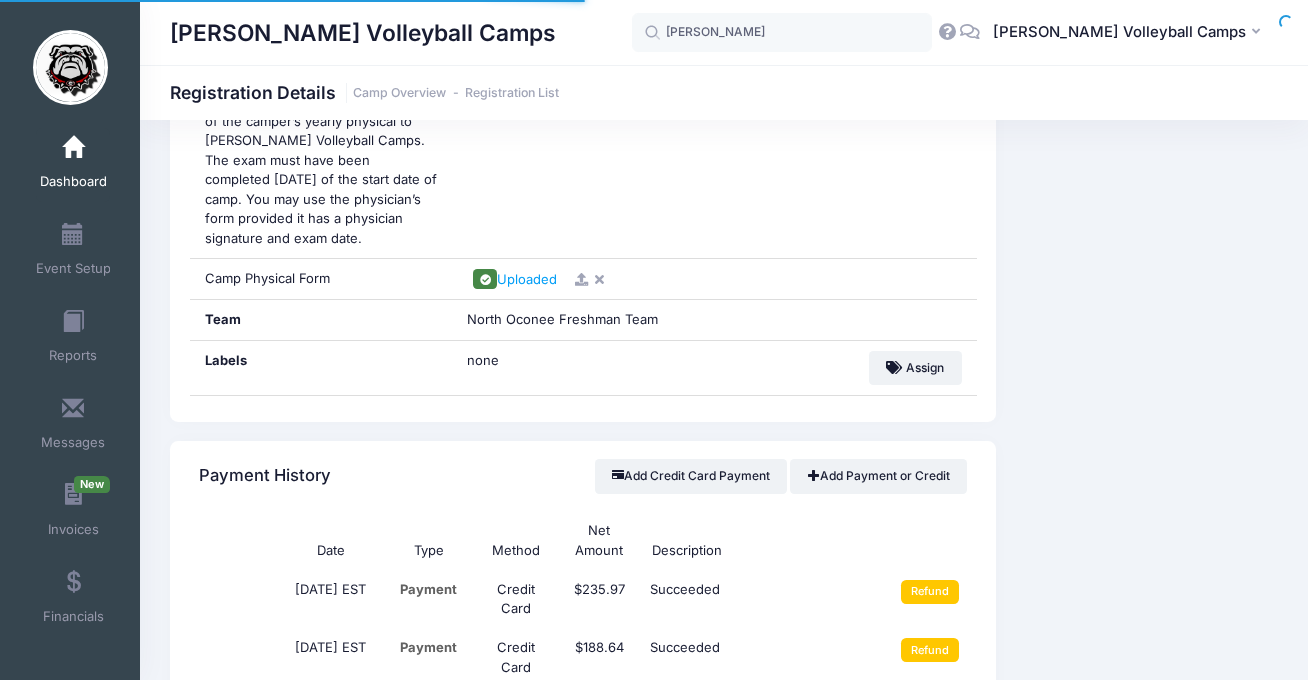 scroll, scrollTop: 0, scrollLeft: 0, axis: both 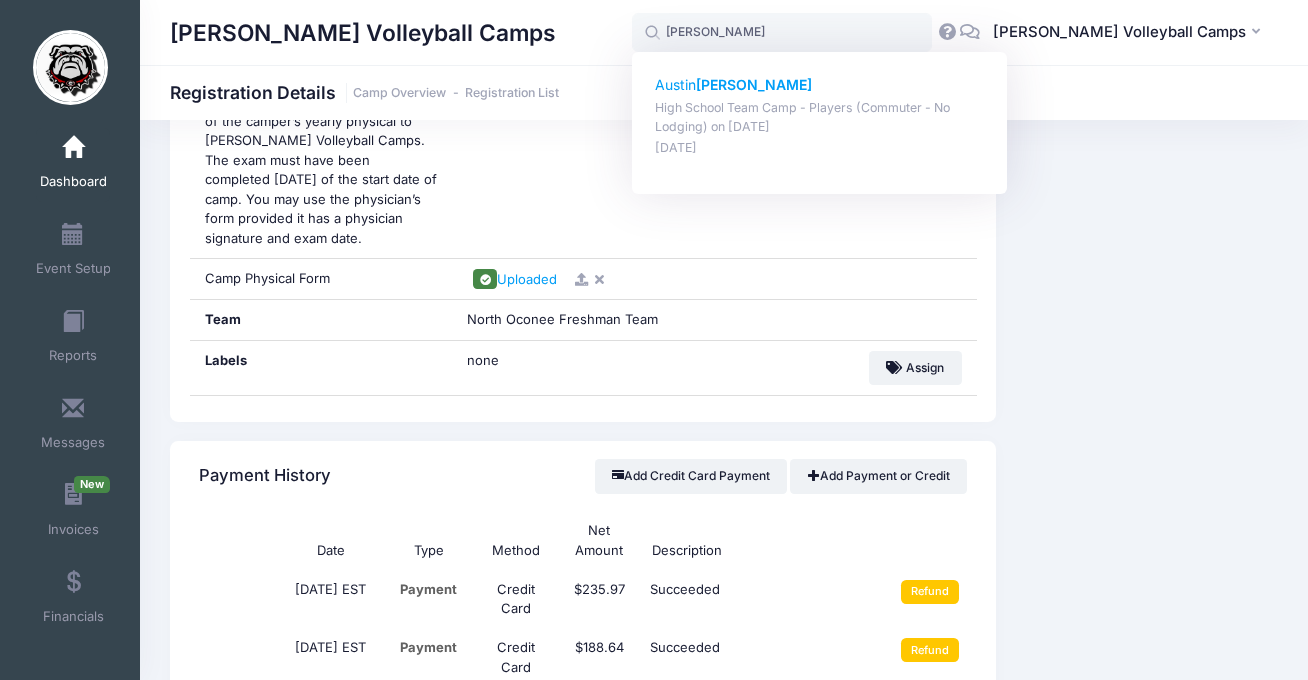 click on "Austin  Beal" at bounding box center (820, 85) 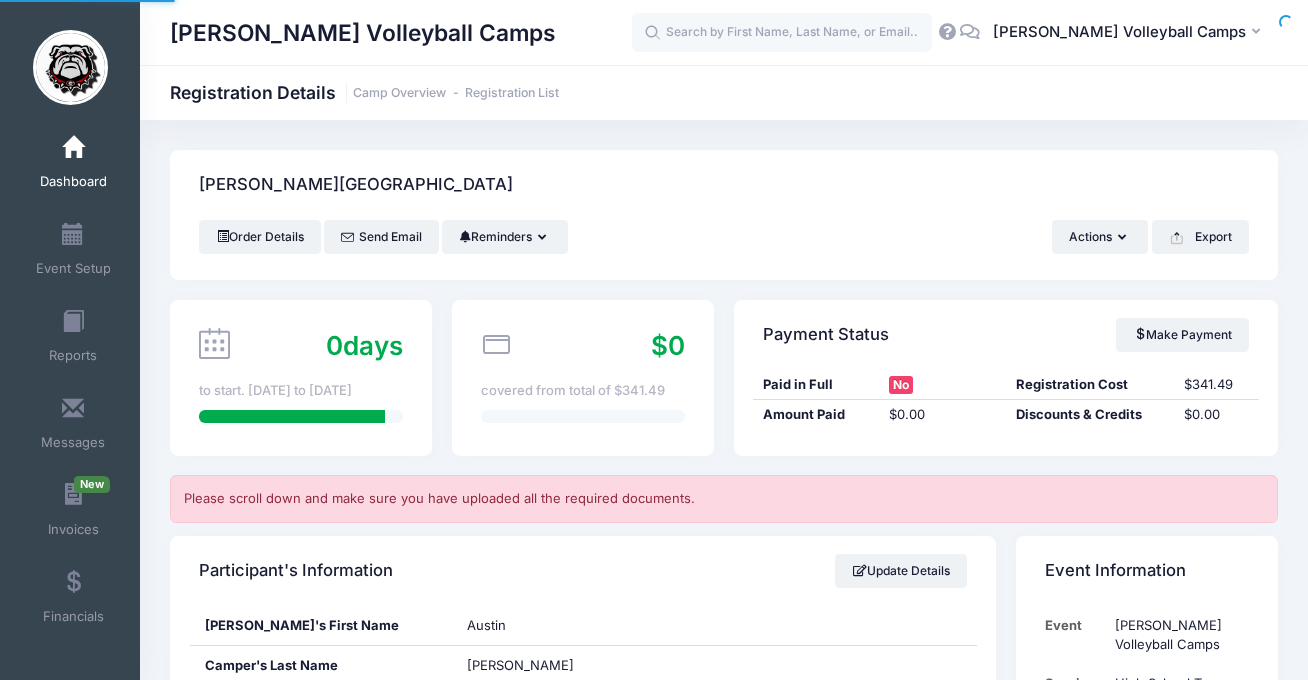scroll, scrollTop: 0, scrollLeft: 0, axis: both 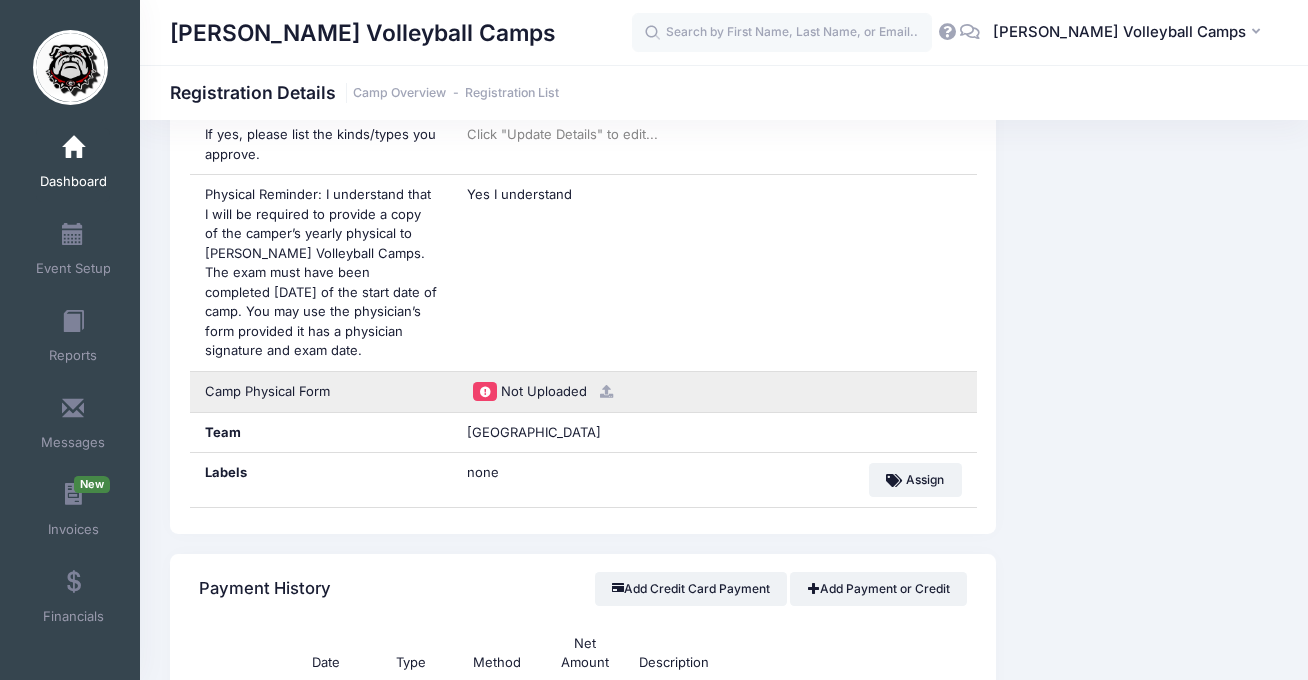 click at bounding box center (606, 391) 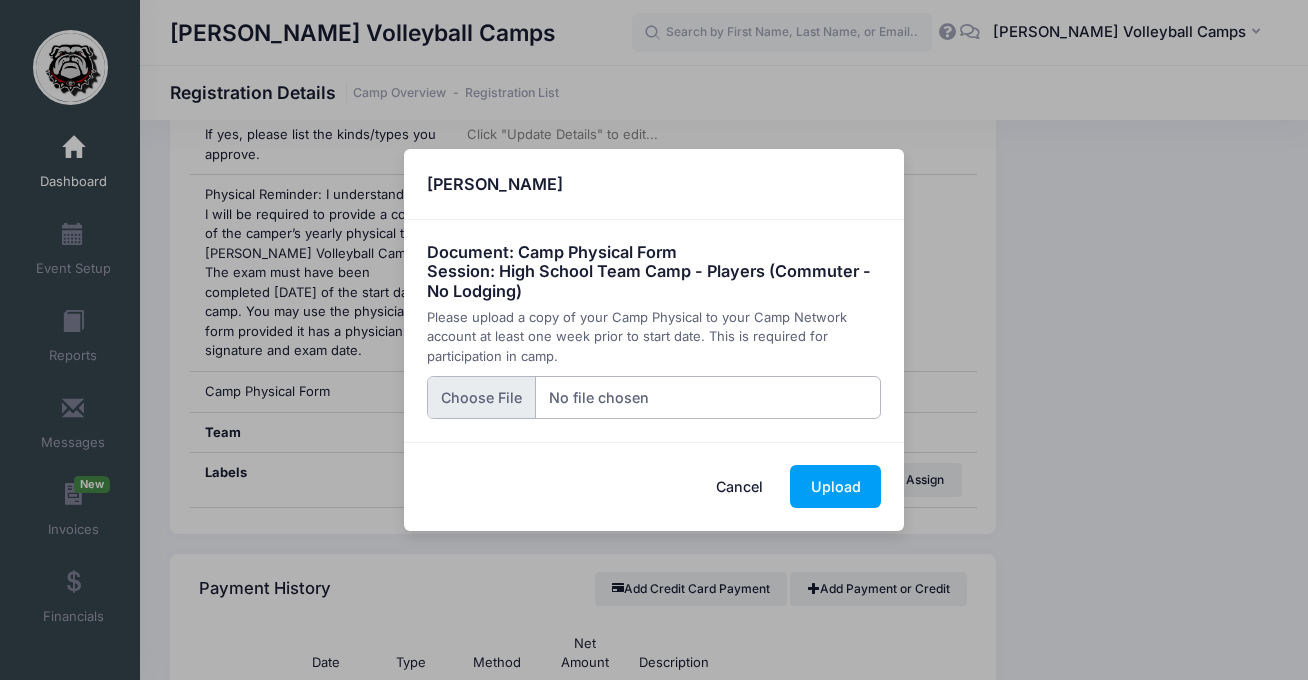 click at bounding box center [654, 397] 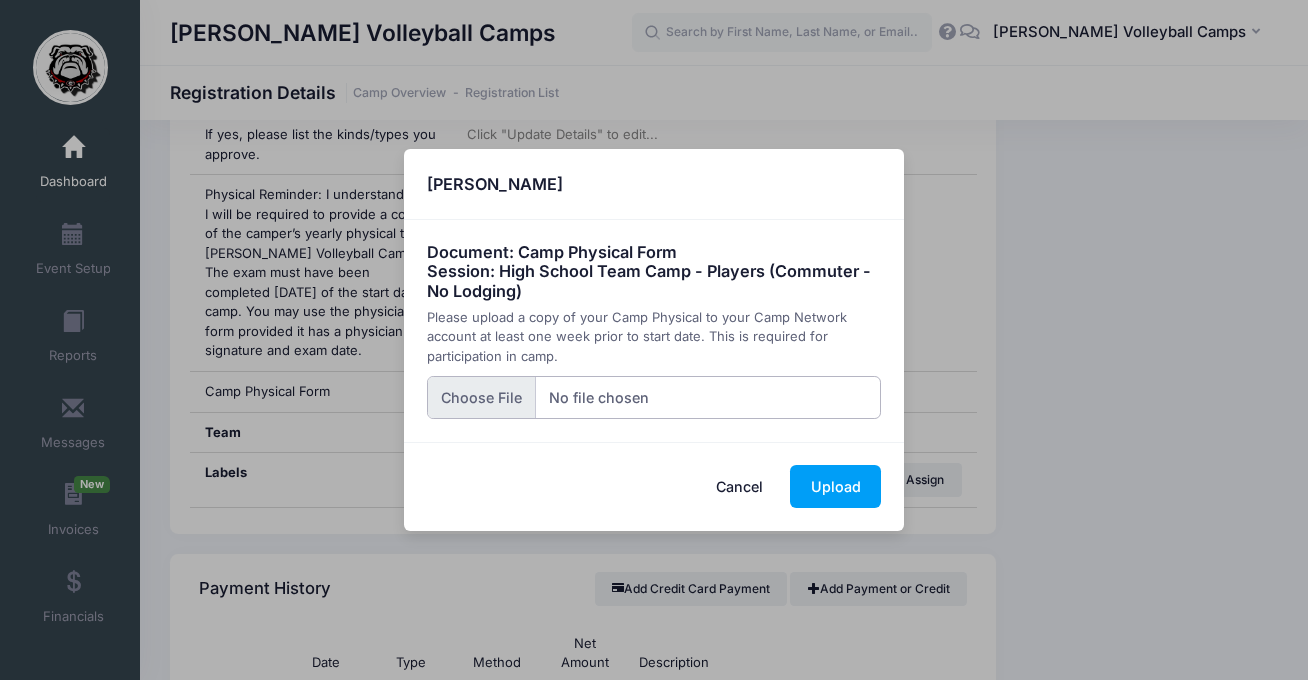 type on "C:\fakepath\IMG_1743.jpeg" 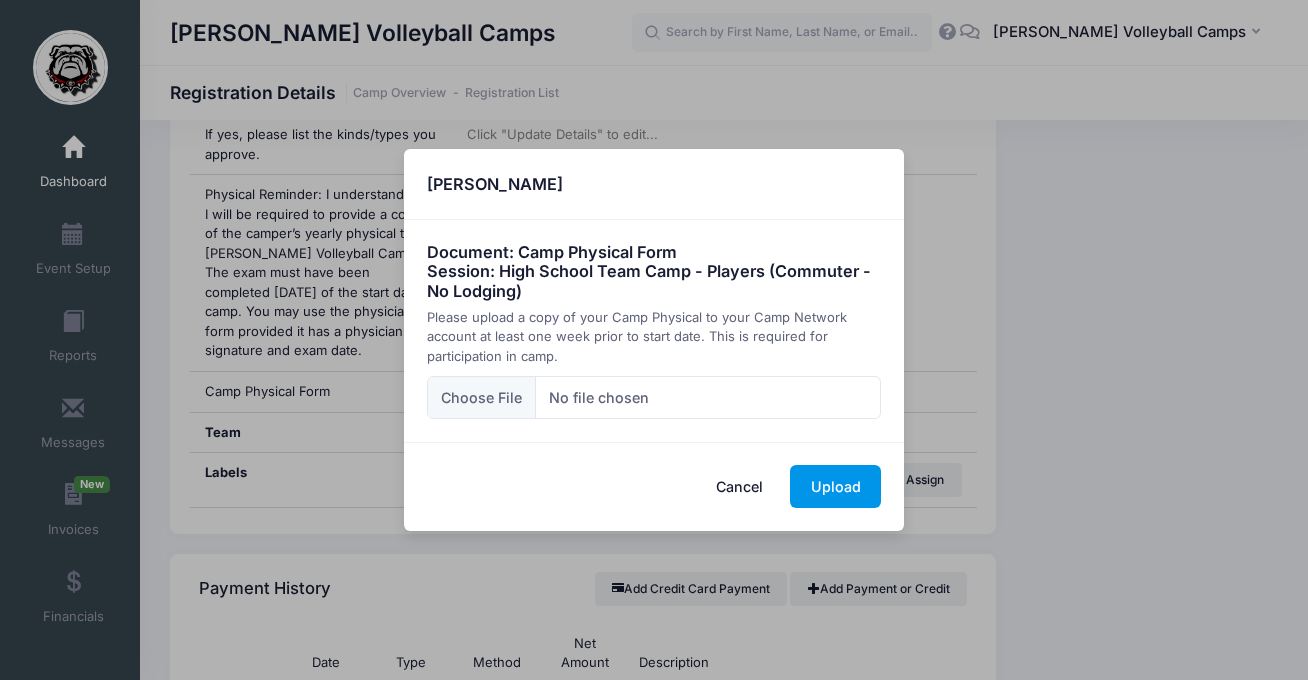 click on "Upload" at bounding box center (835, 486) 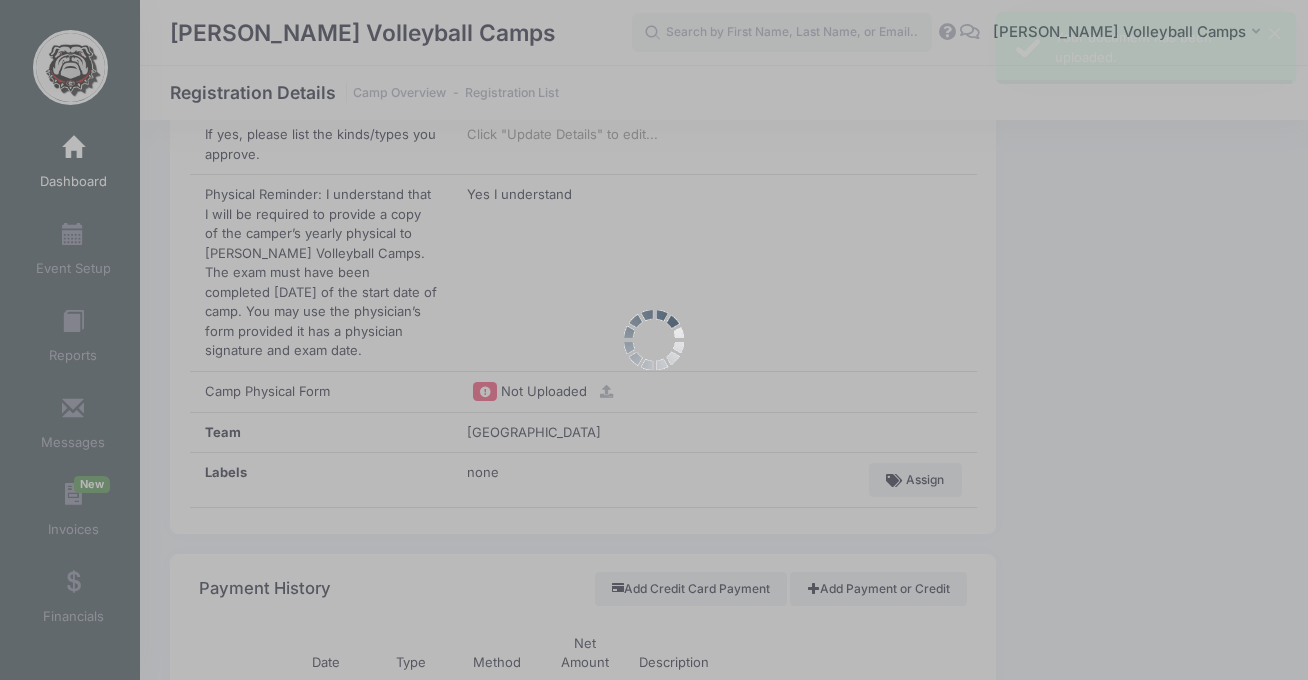 scroll, scrollTop: 0, scrollLeft: 0, axis: both 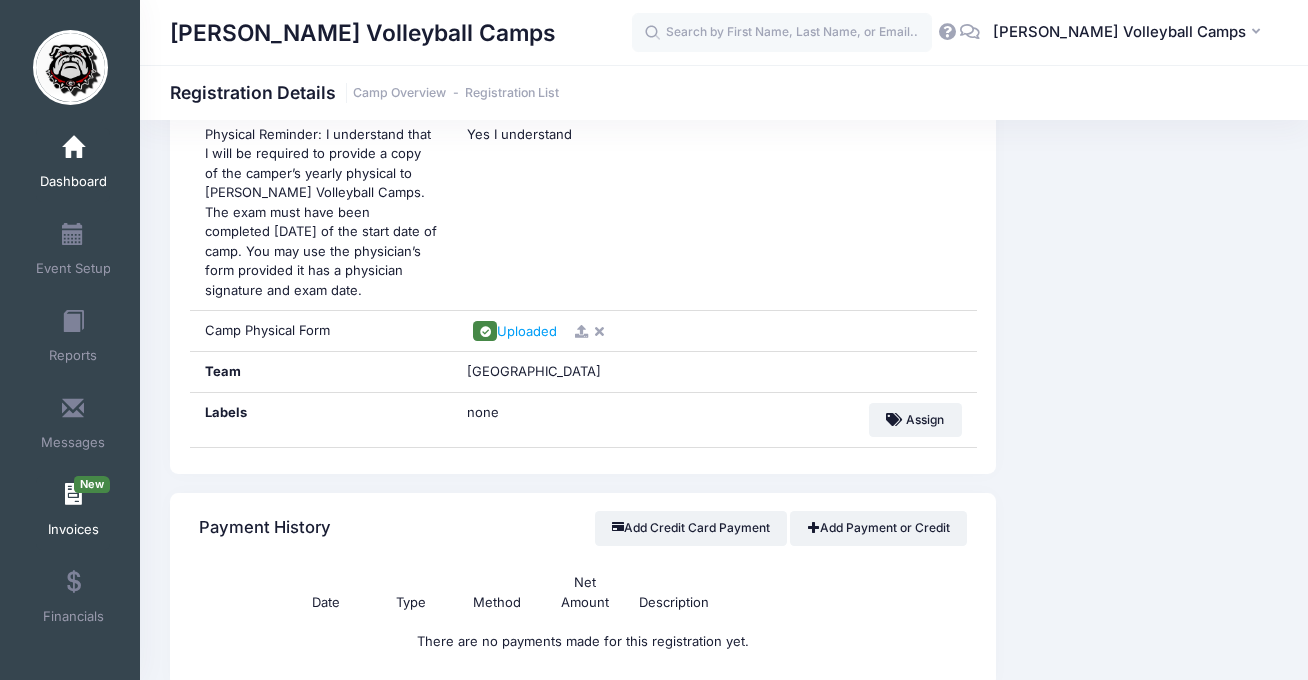 click on "Invoices  New" at bounding box center (73, 513) 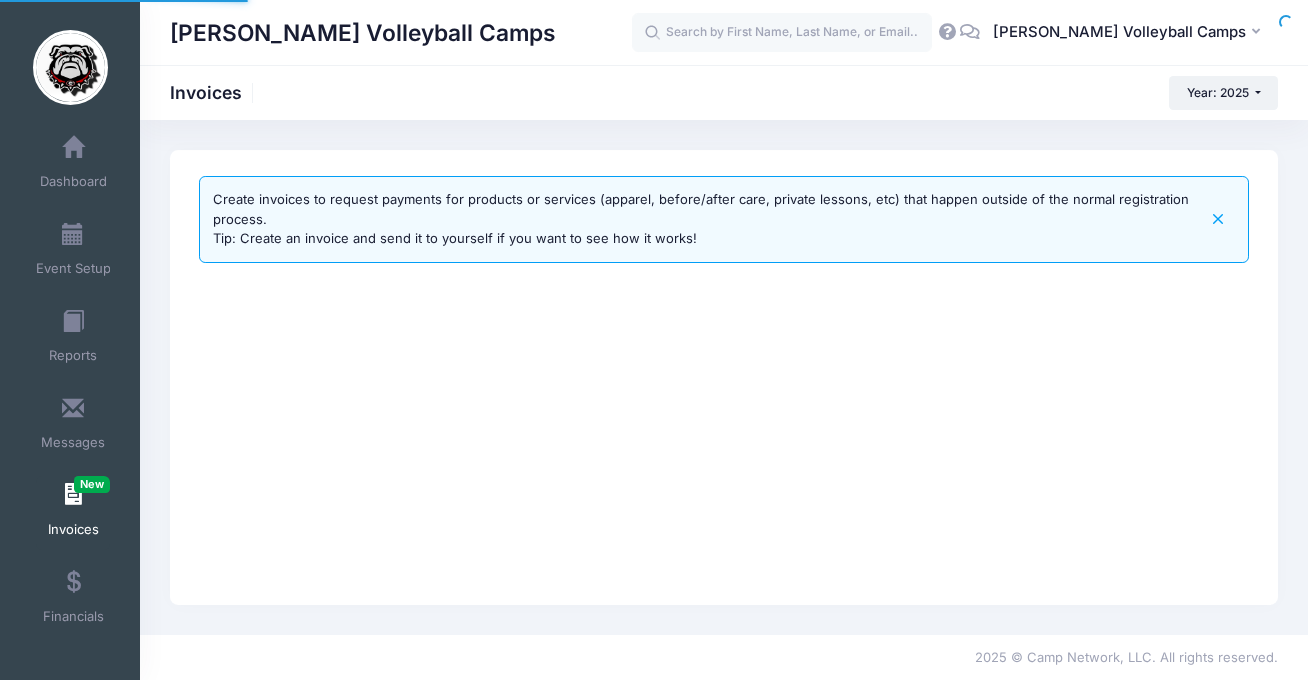 scroll, scrollTop: 0, scrollLeft: 0, axis: both 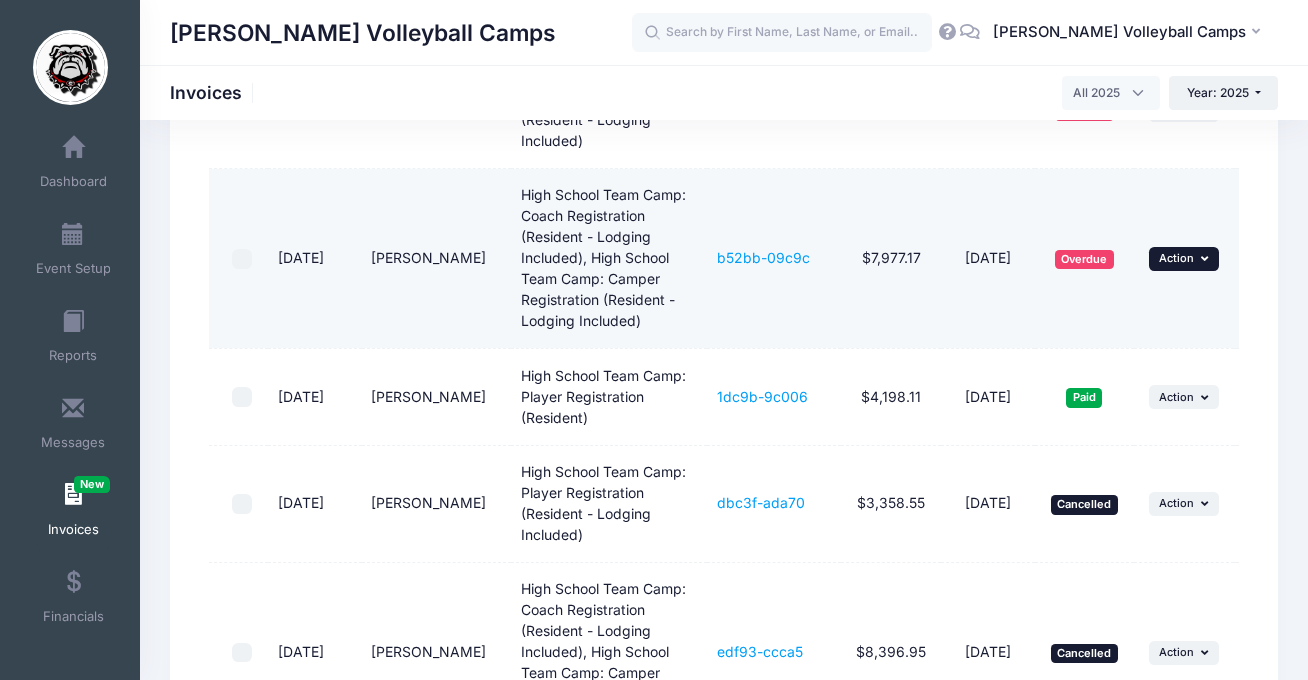 click on "... Action" at bounding box center [1184, 259] 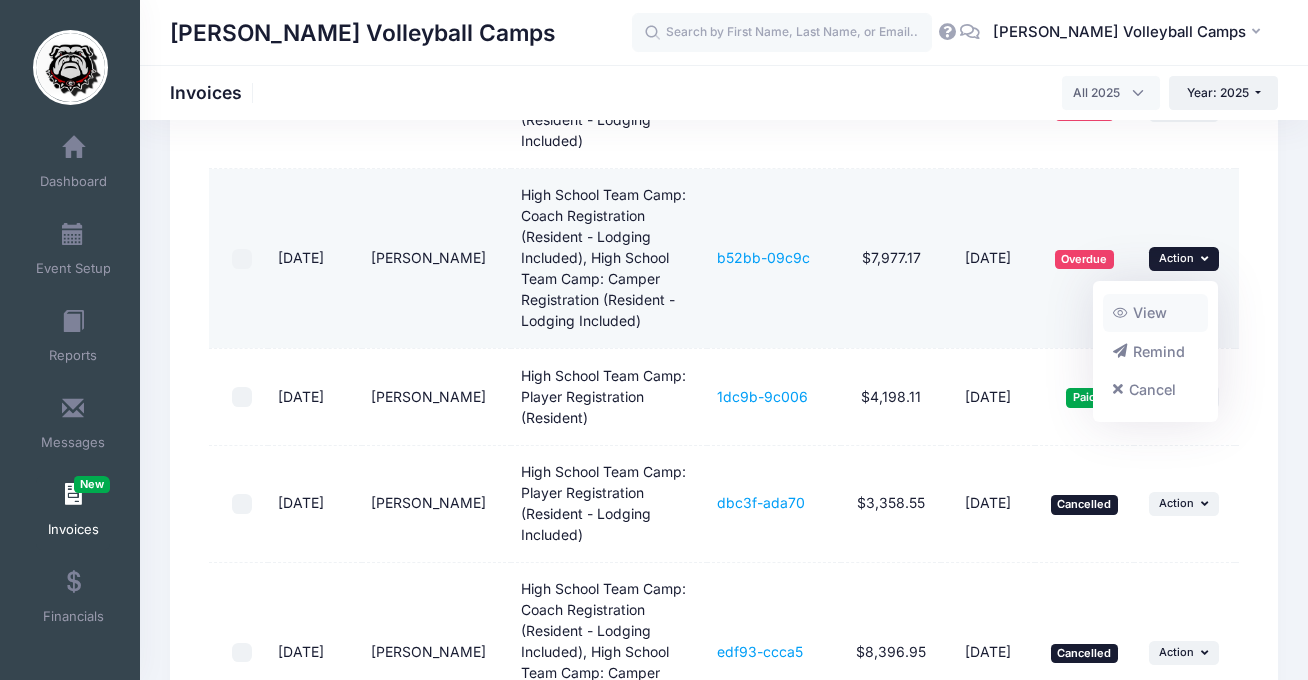 click on "View" at bounding box center [1156, 313] 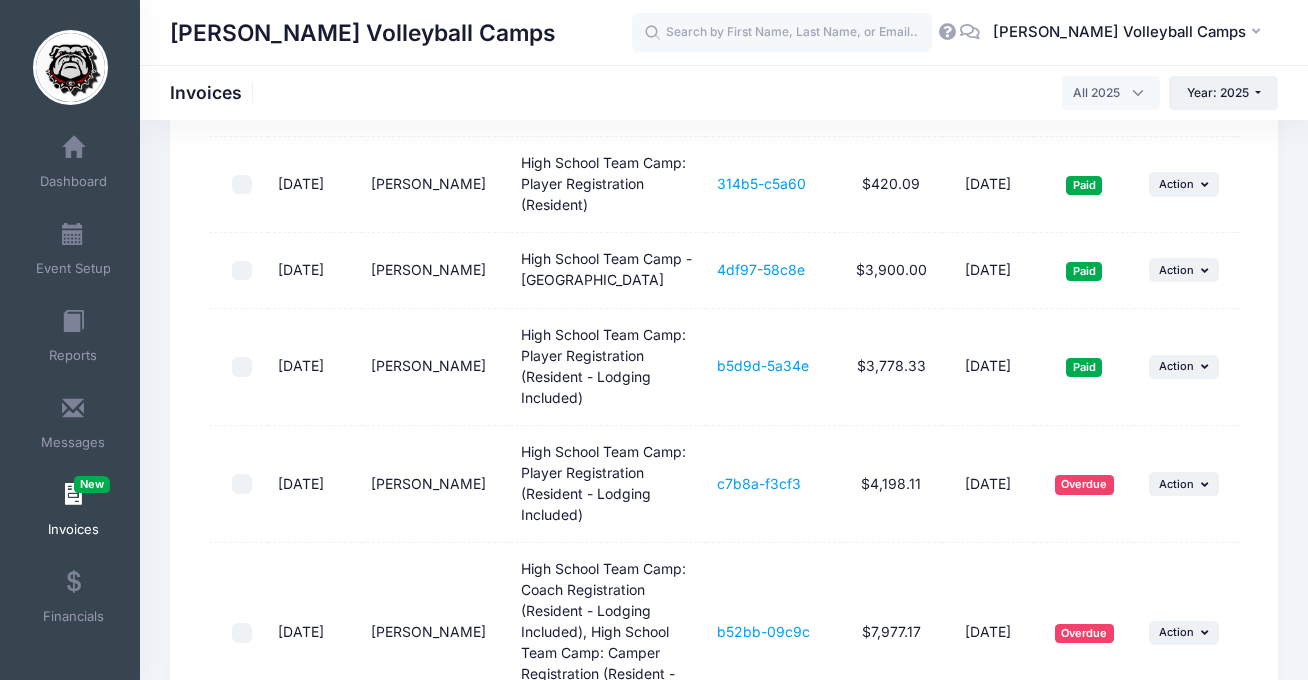 scroll, scrollTop: 0, scrollLeft: 0, axis: both 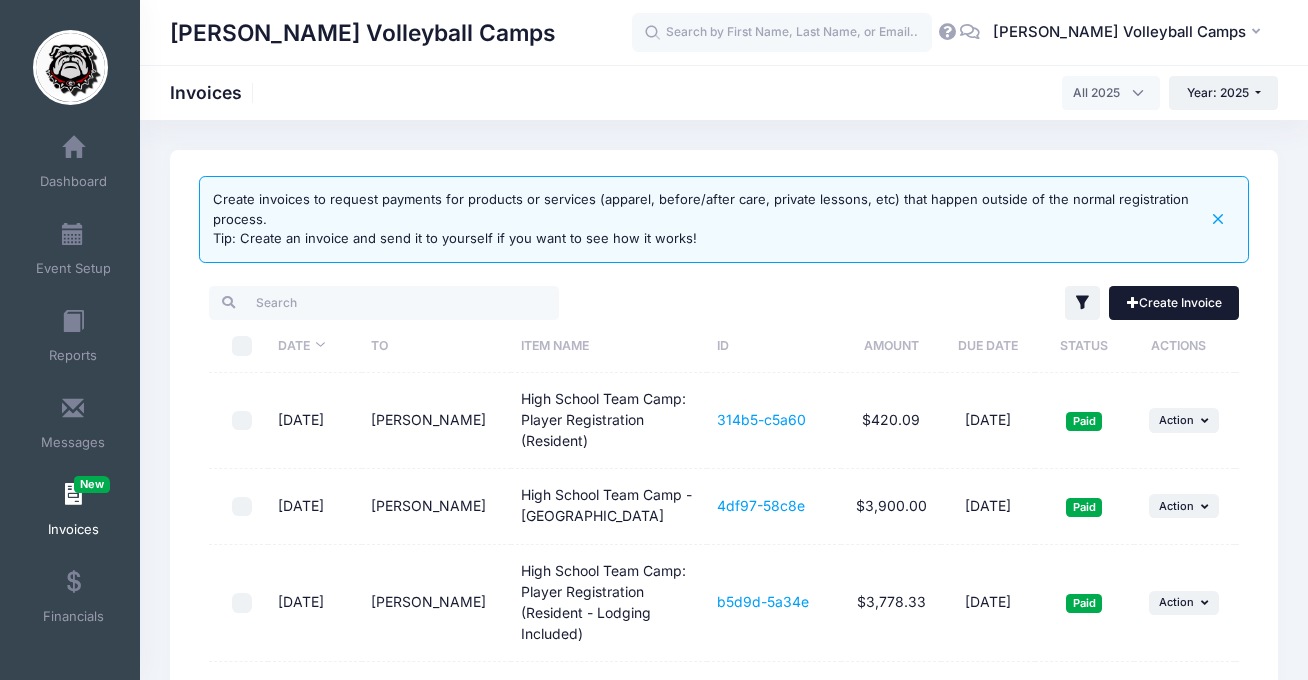 click on "Create Invoice" at bounding box center (1174, 303) 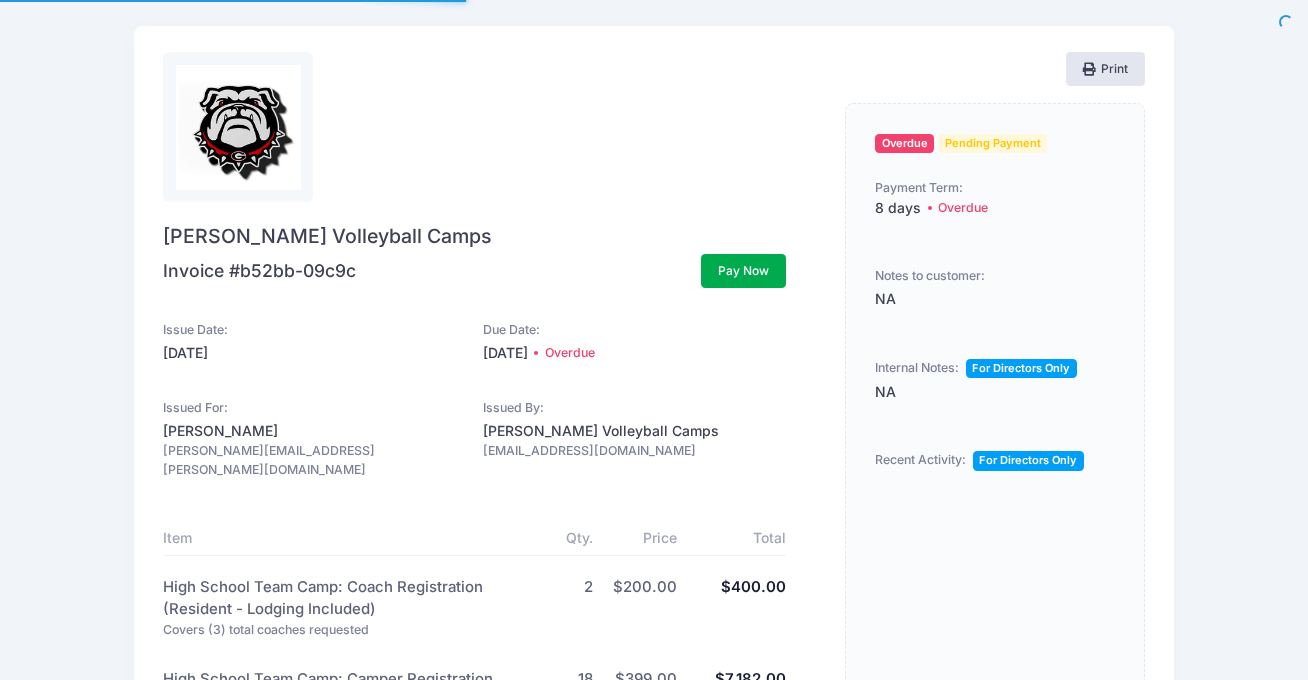 scroll, scrollTop: 0, scrollLeft: 0, axis: both 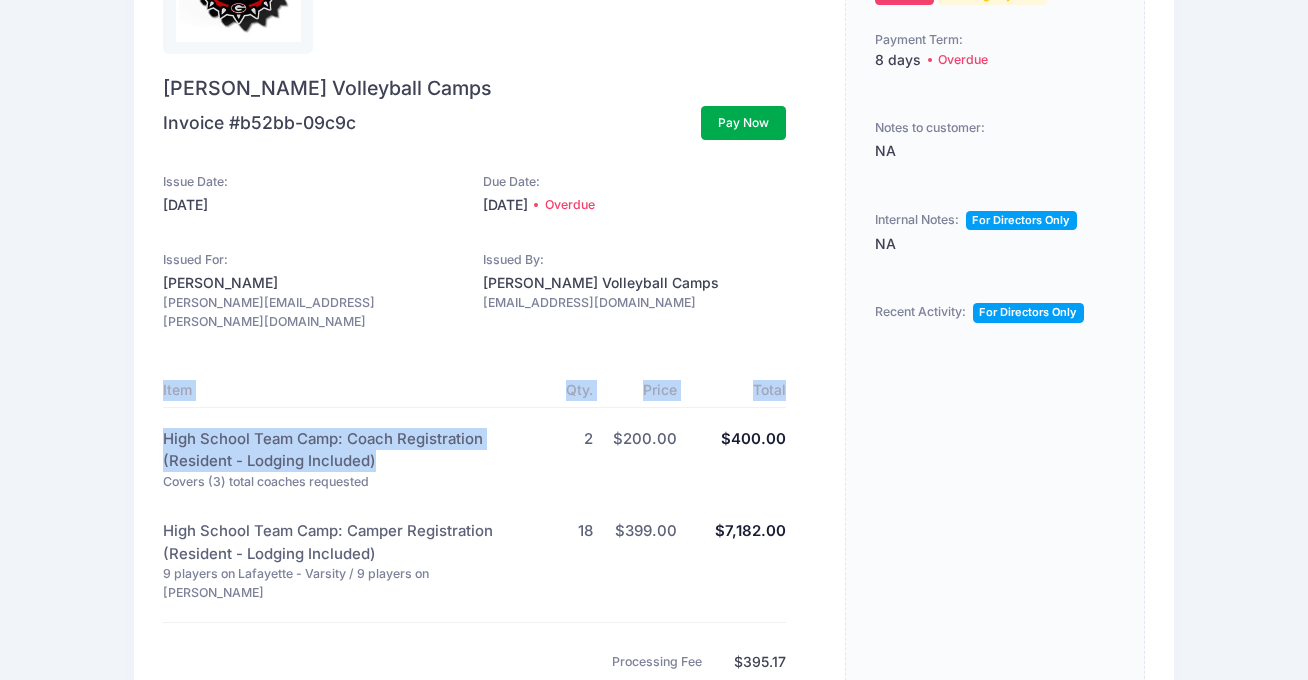 drag, startPoint x: 161, startPoint y: 422, endPoint x: 390, endPoint y: 440, distance: 229.70633 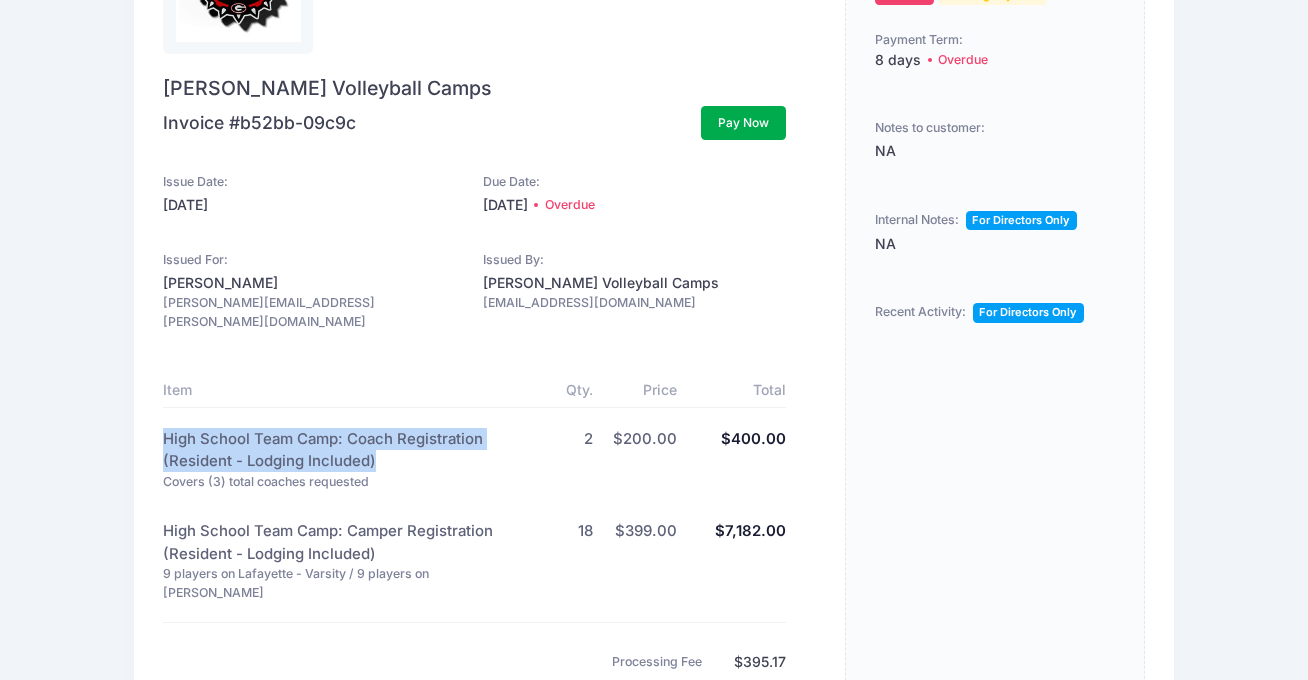 drag, startPoint x: 376, startPoint y: 440, endPoint x: 167, endPoint y: 426, distance: 209.46837 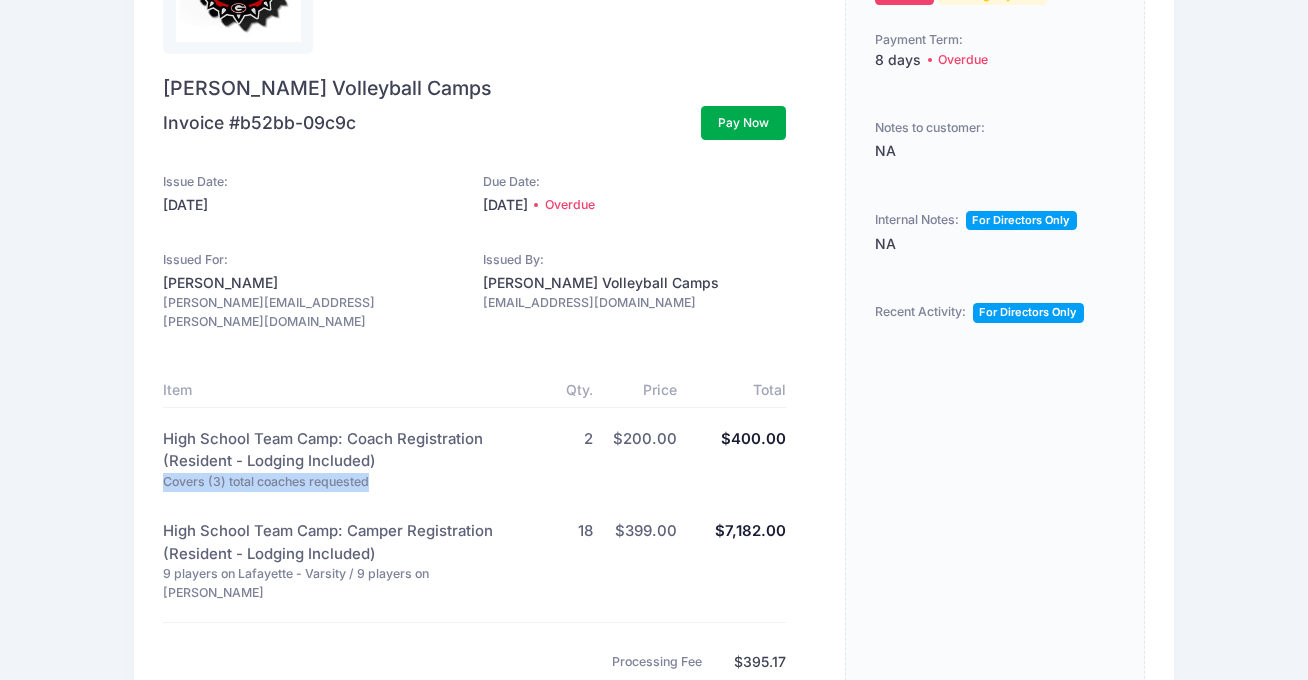 drag, startPoint x: 379, startPoint y: 462, endPoint x: 165, endPoint y: 461, distance: 214.00233 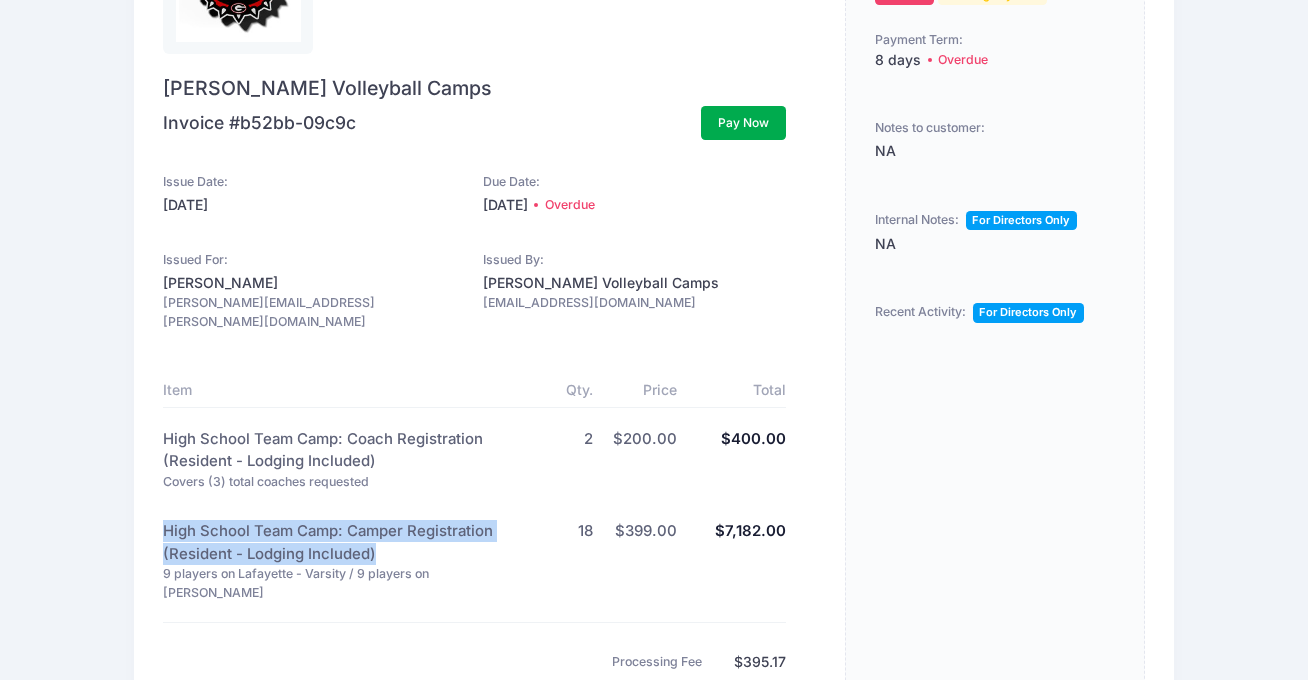 drag, startPoint x: 386, startPoint y: 534, endPoint x: 166, endPoint y: 516, distance: 220.73514 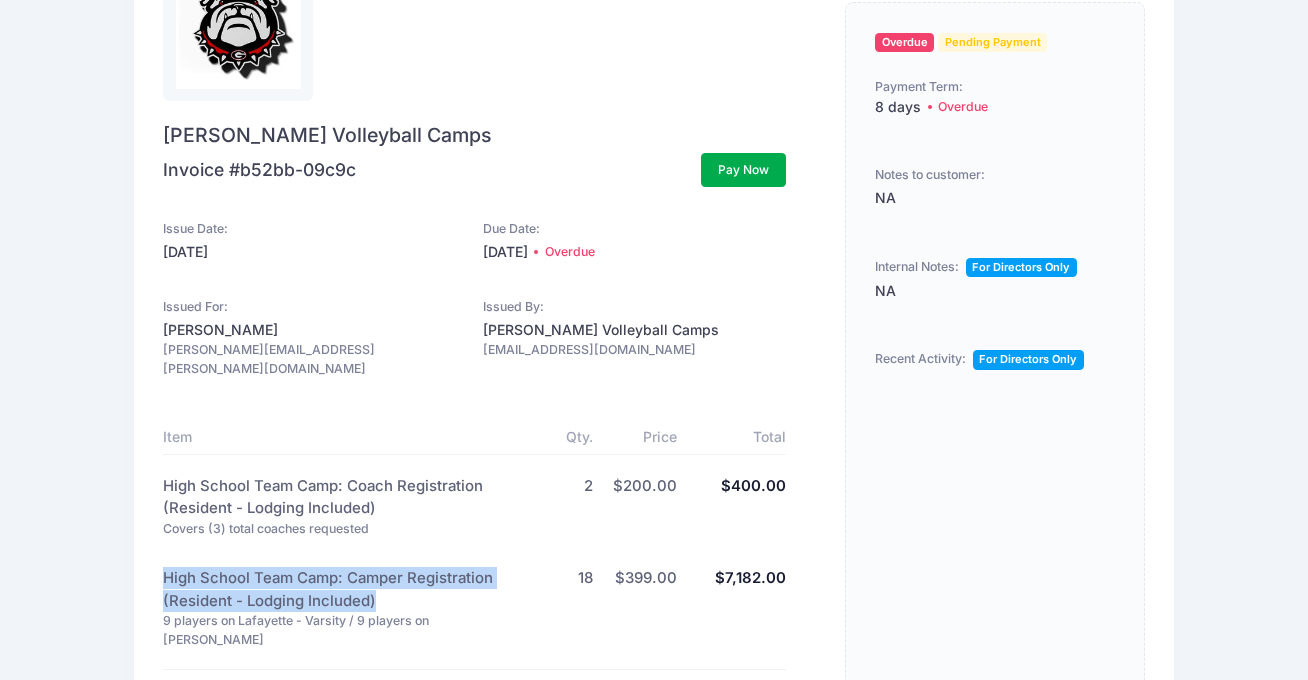 scroll, scrollTop: 36, scrollLeft: 0, axis: vertical 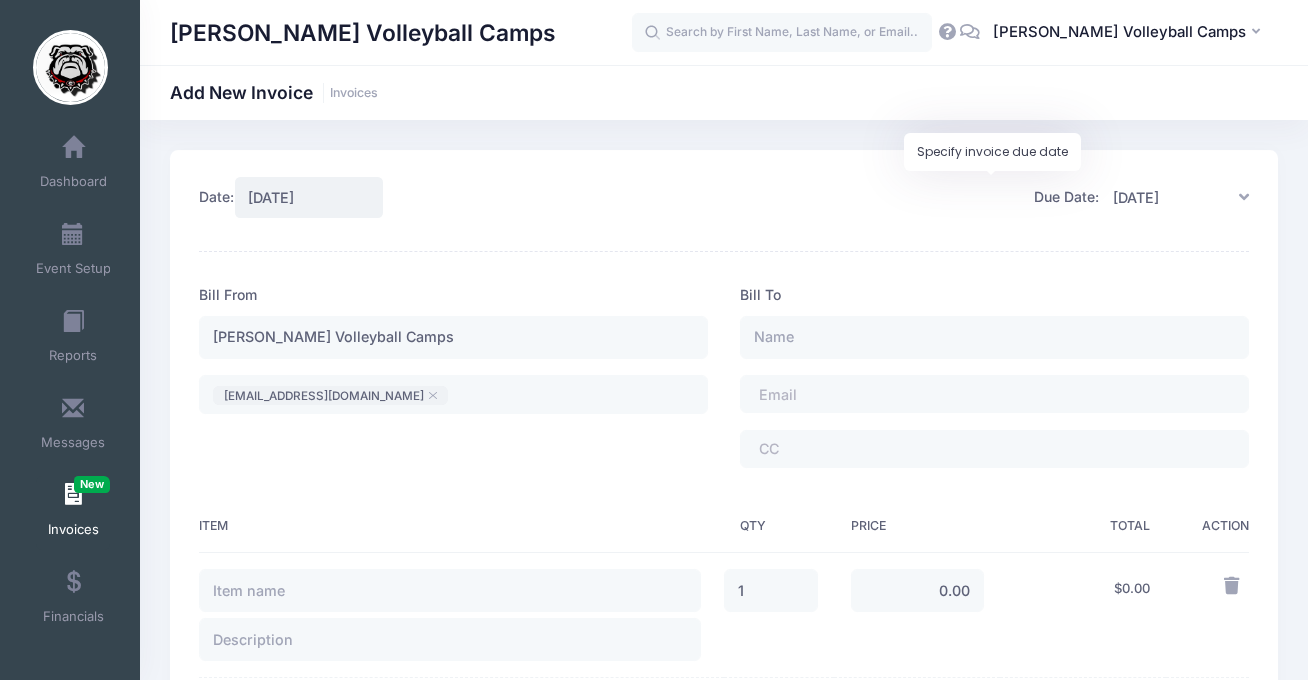 click on "[DATE]" at bounding box center (1174, 197) 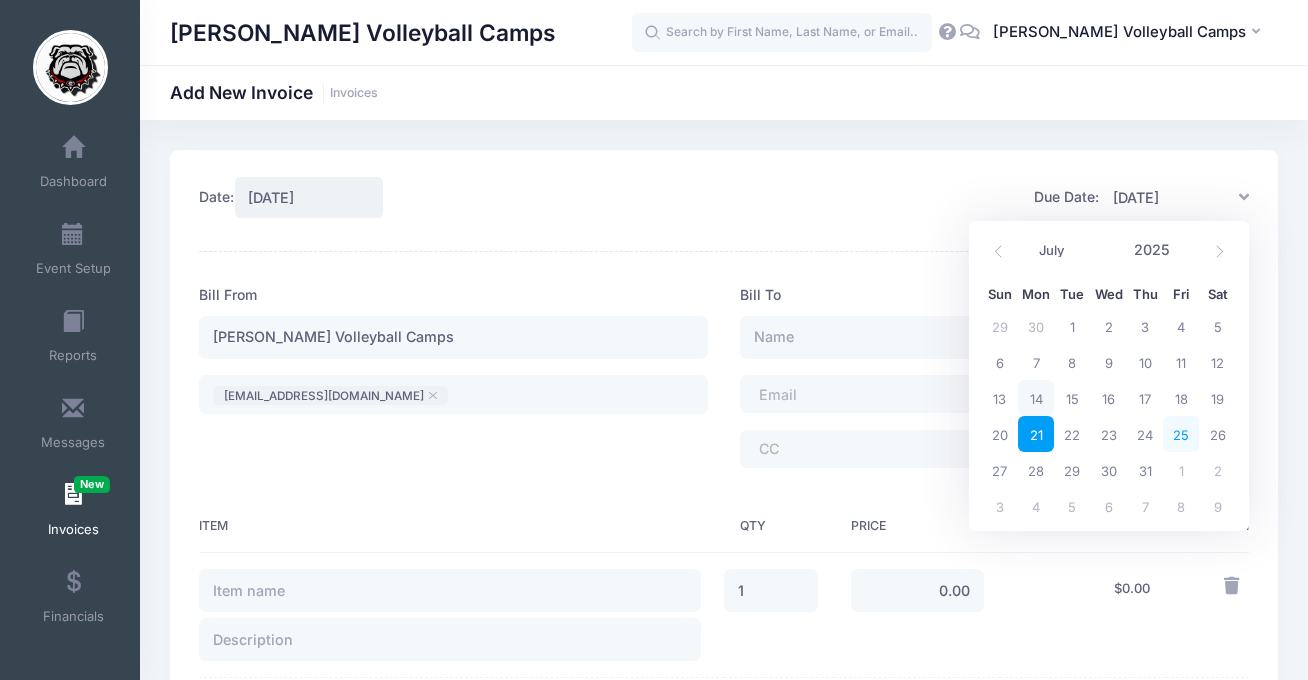click on "25" at bounding box center [1181, 434] 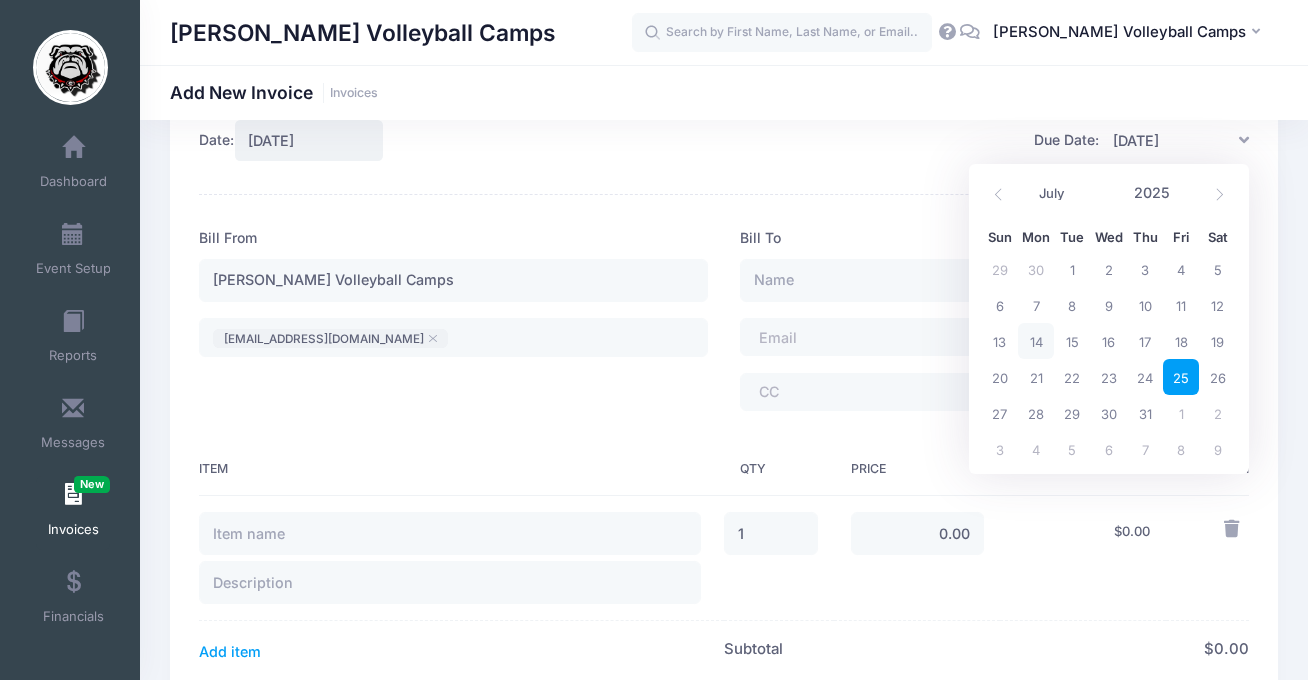 scroll, scrollTop: 98, scrollLeft: 0, axis: vertical 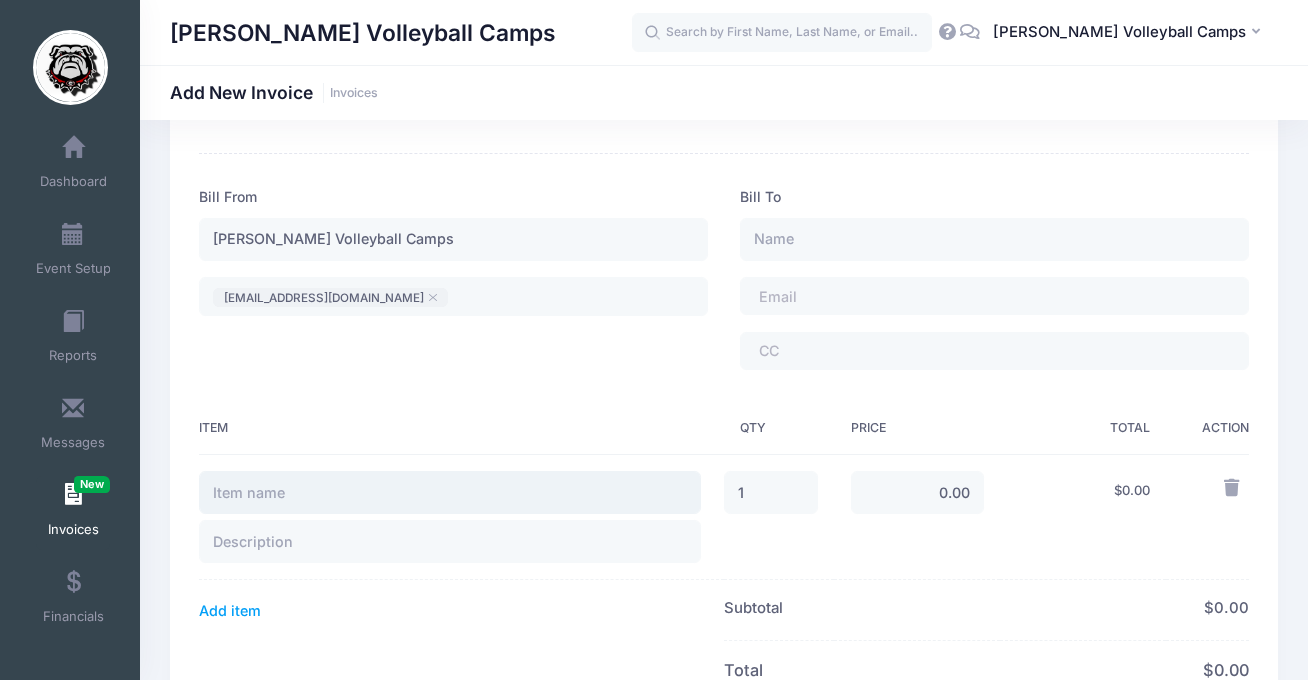 click at bounding box center (450, 492) 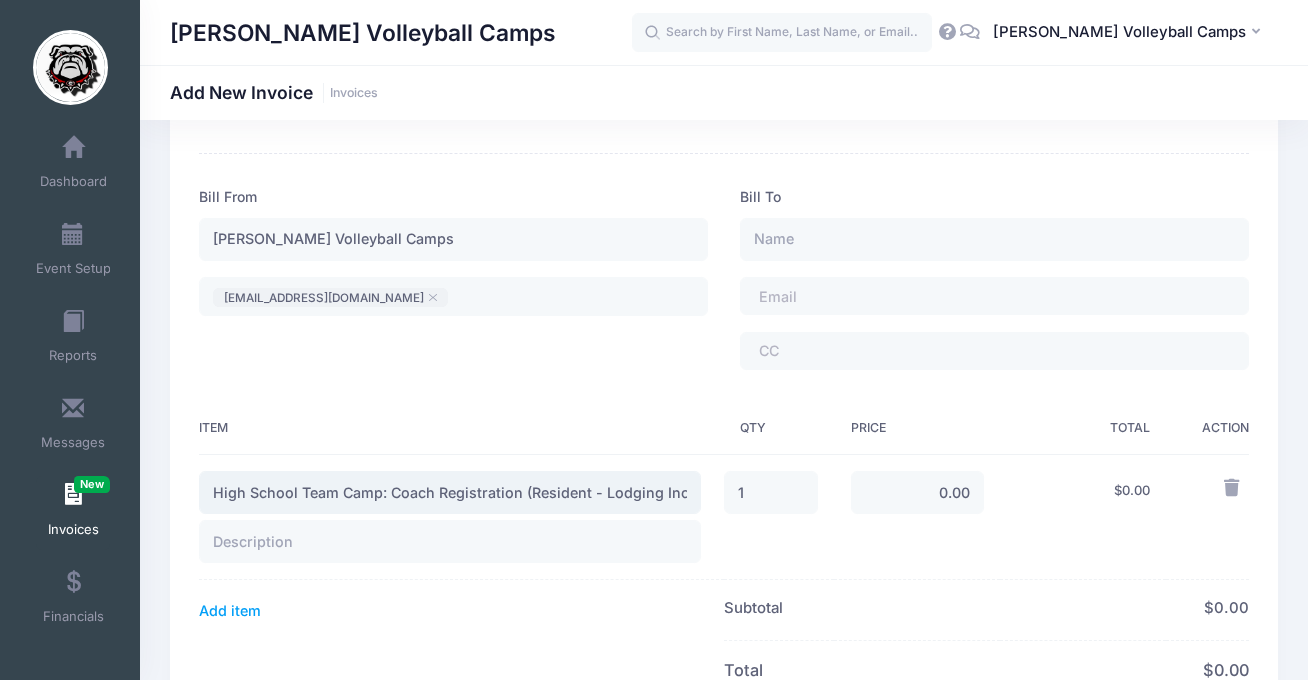 scroll, scrollTop: 0, scrollLeft: 38, axis: horizontal 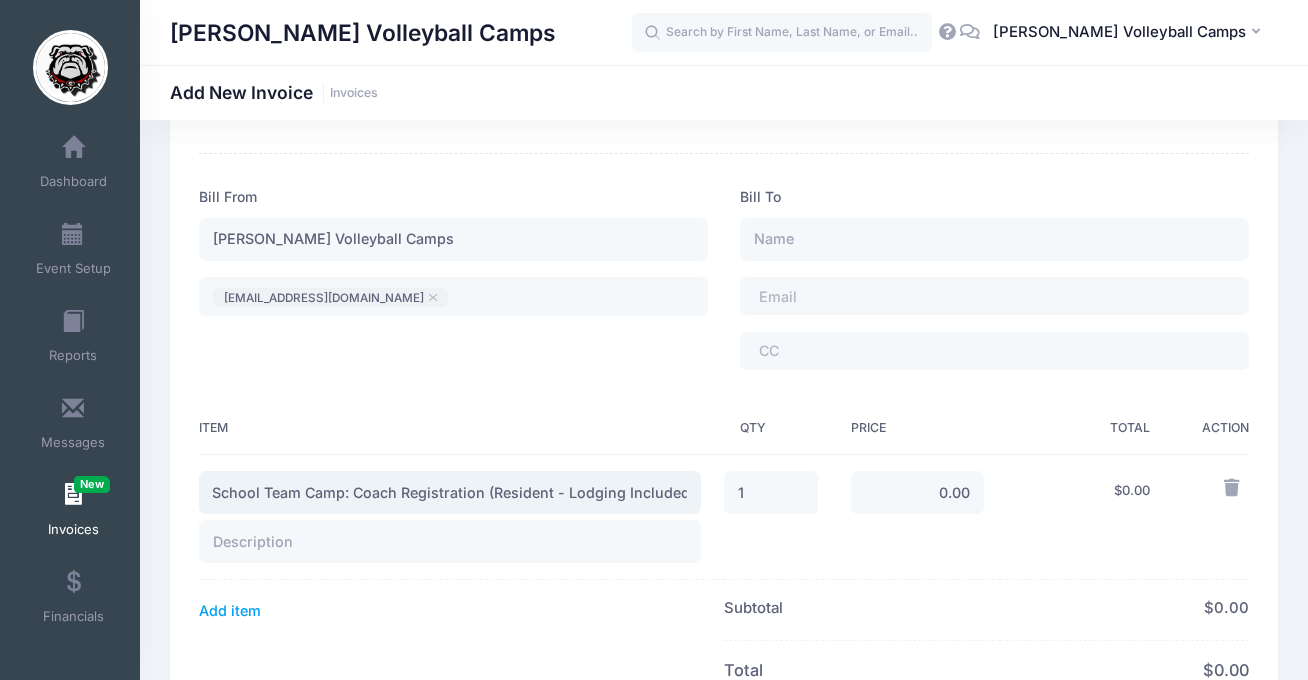 type on "High School Team Camp: Coach Registration (Resident - Lodging Included)" 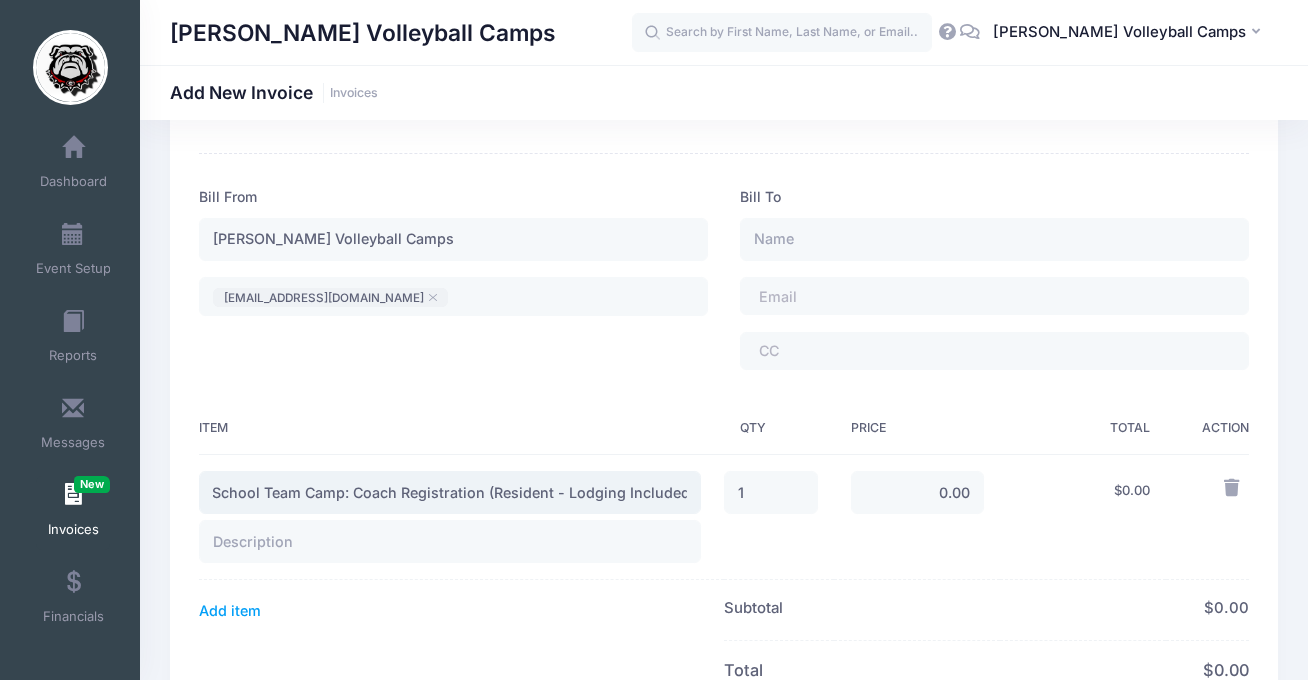 scroll, scrollTop: 0, scrollLeft: 0, axis: both 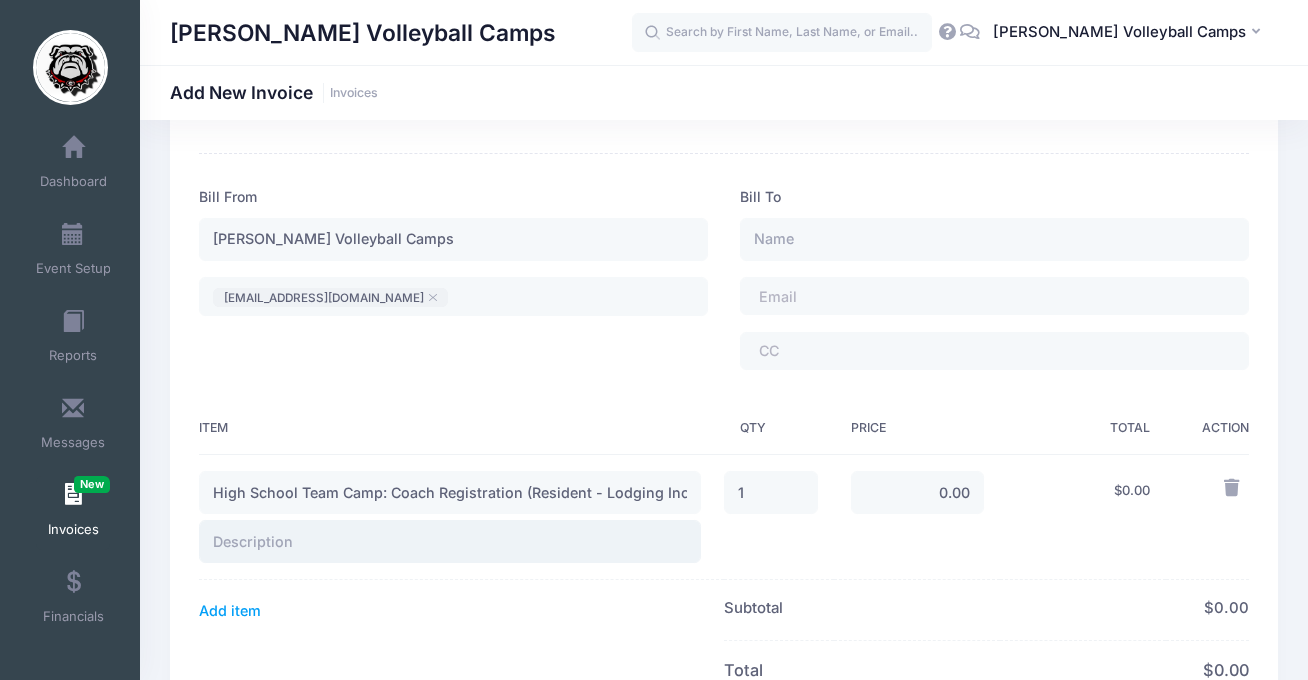 click at bounding box center (450, 541) 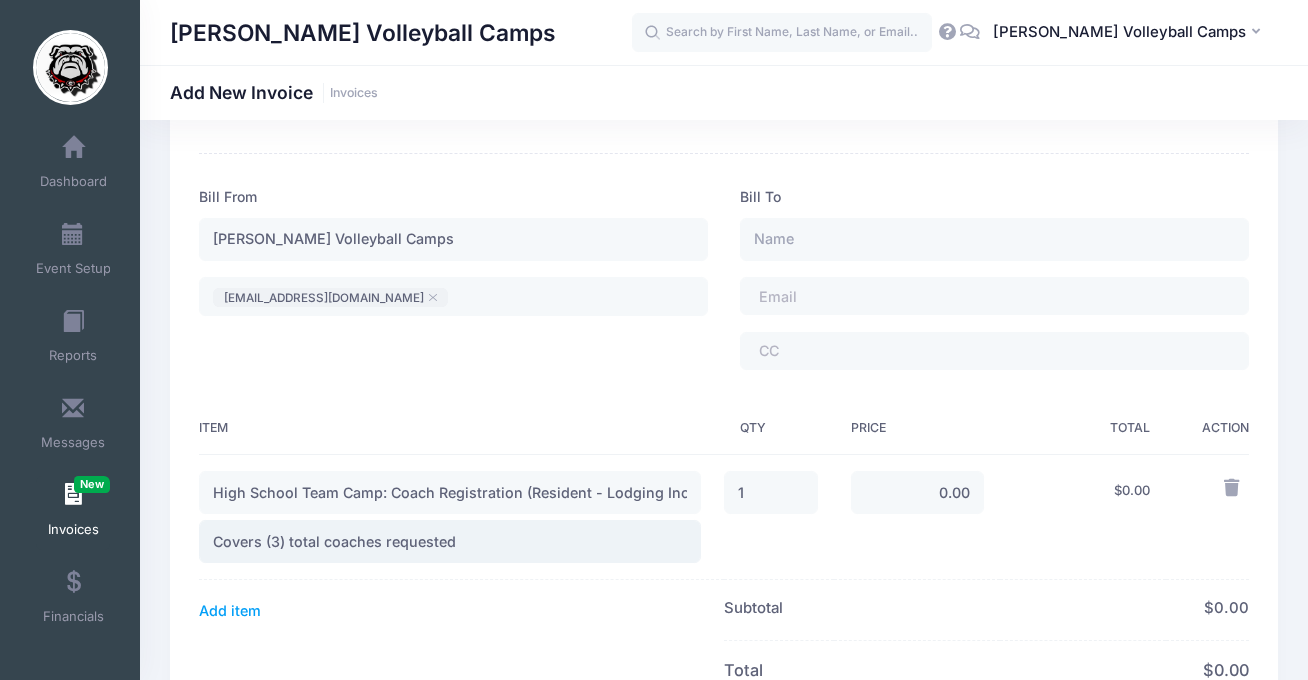 type on "Covers (3) total coaches requested" 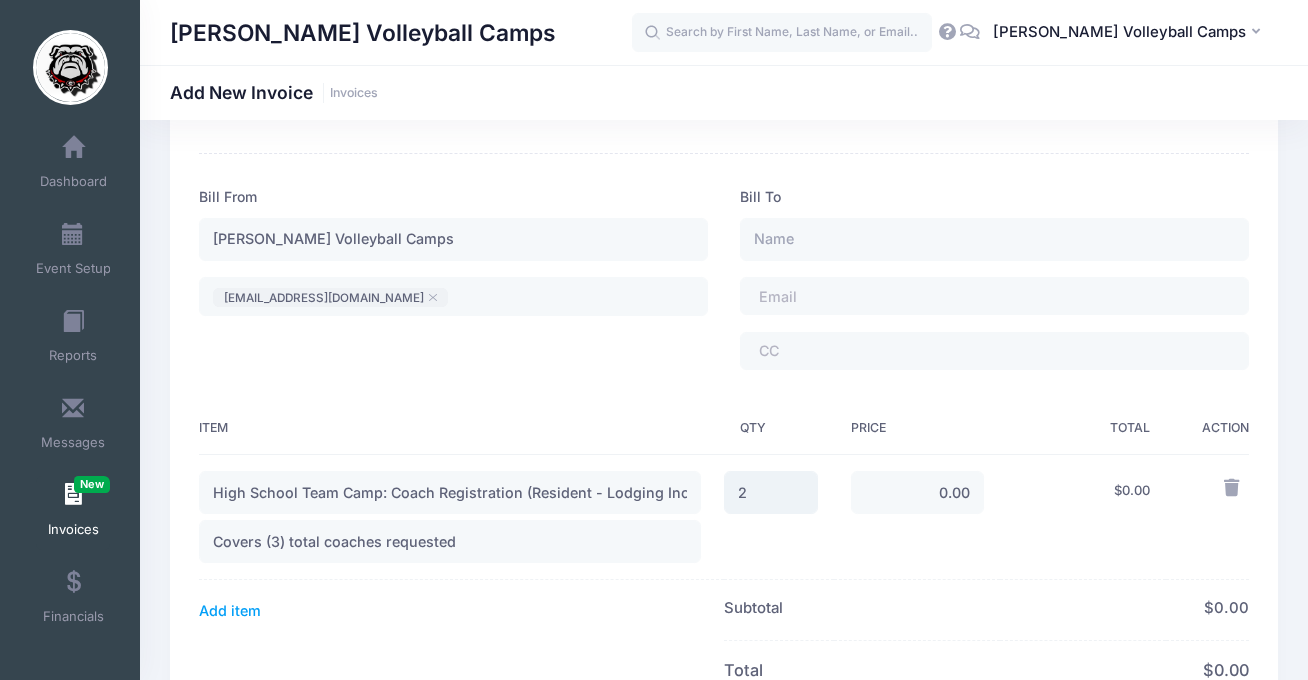 drag, startPoint x: 751, startPoint y: 494, endPoint x: 734, endPoint y: 495, distance: 17.029387 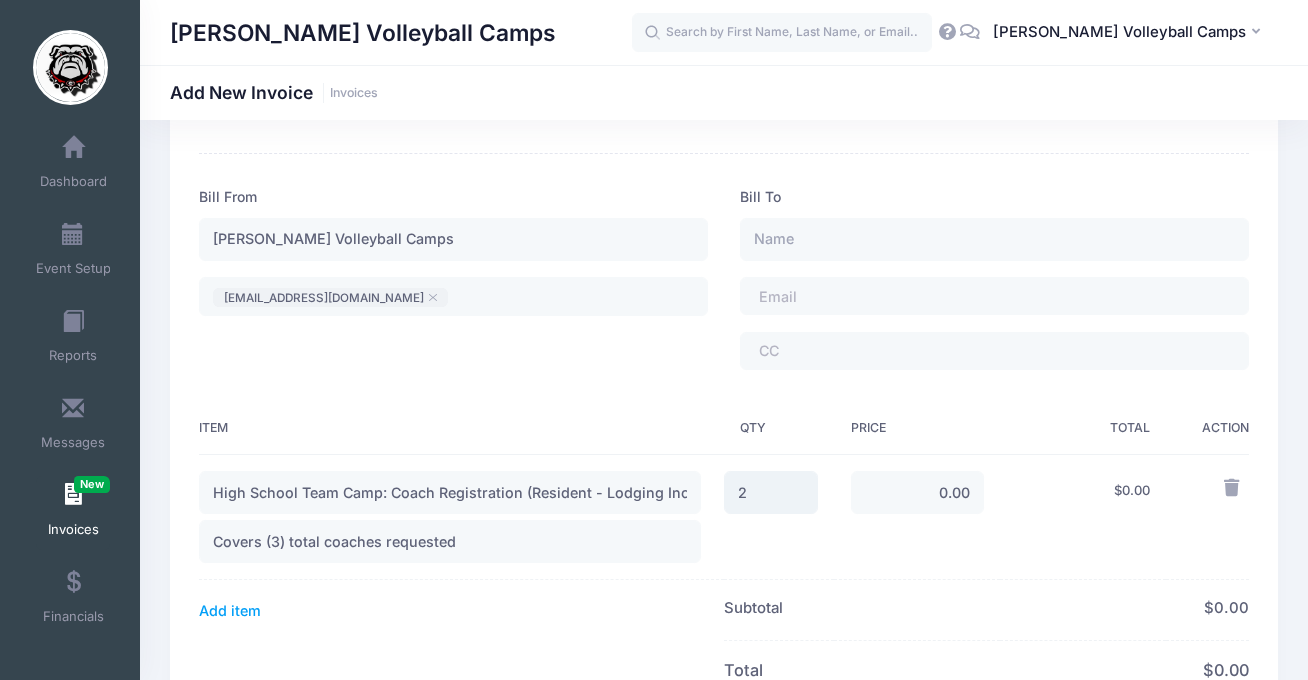 type on "2" 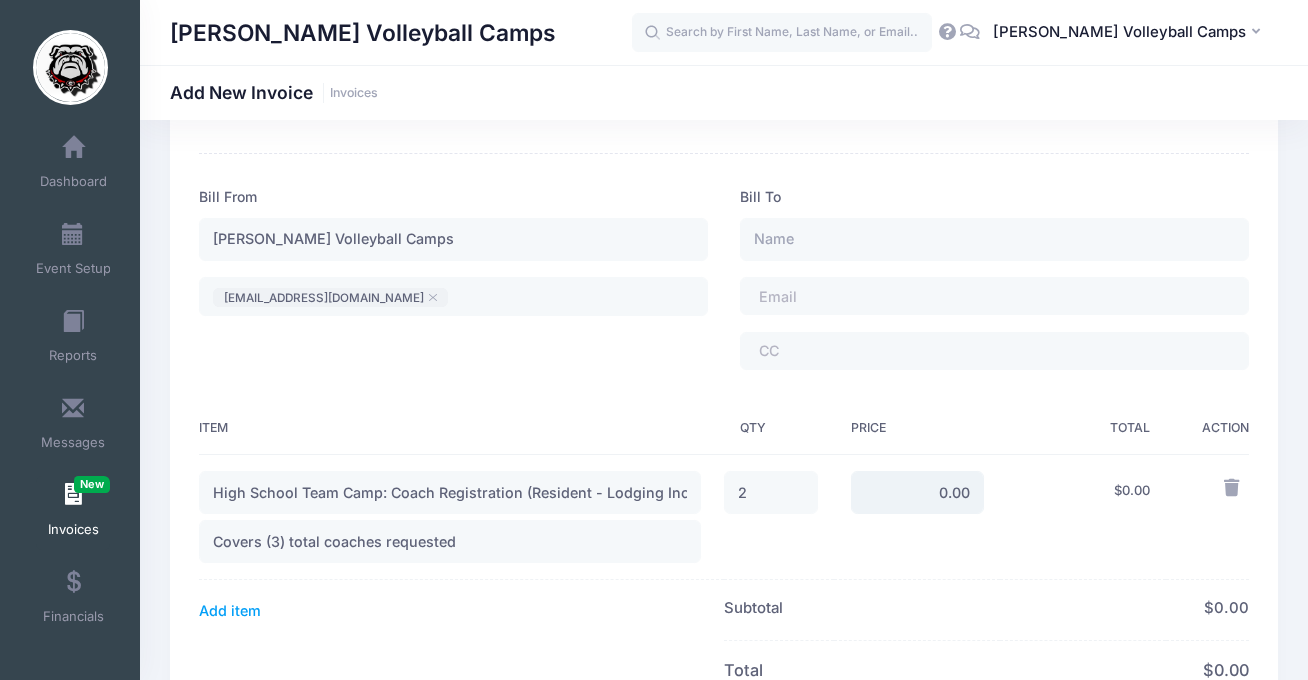 drag, startPoint x: 915, startPoint y: 488, endPoint x: 1033, endPoint y: 494, distance: 118.15244 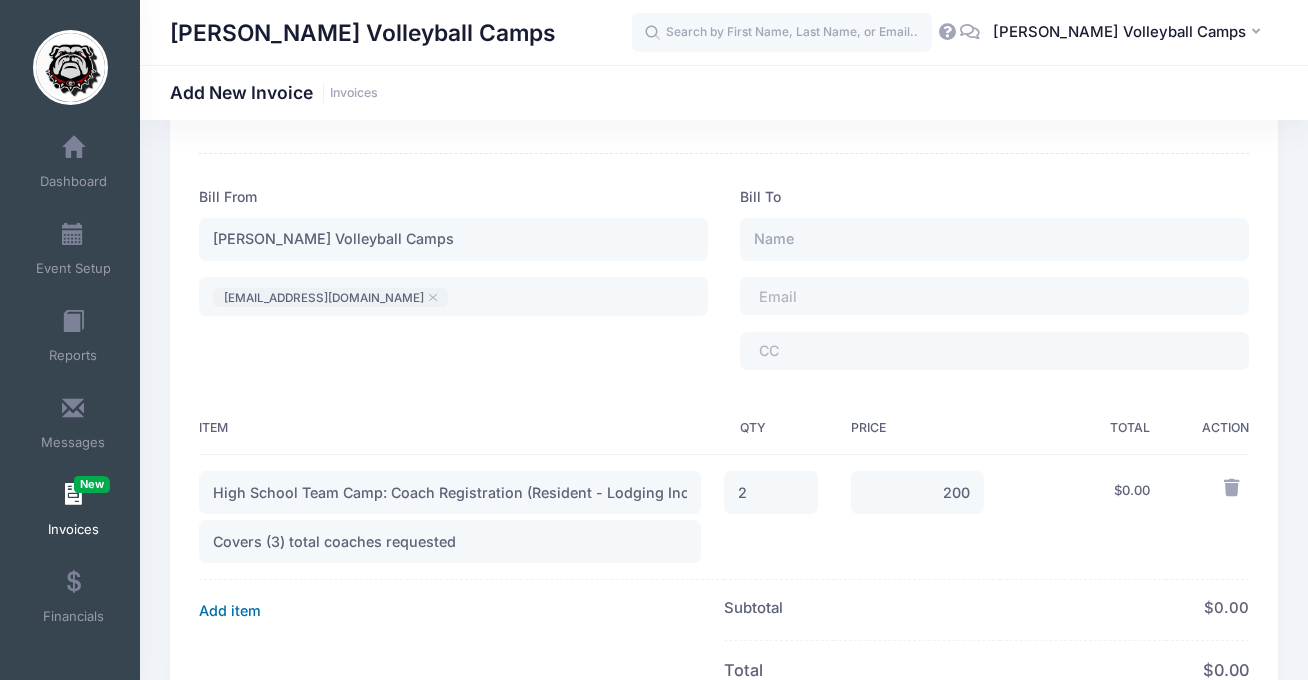 type on "200.00" 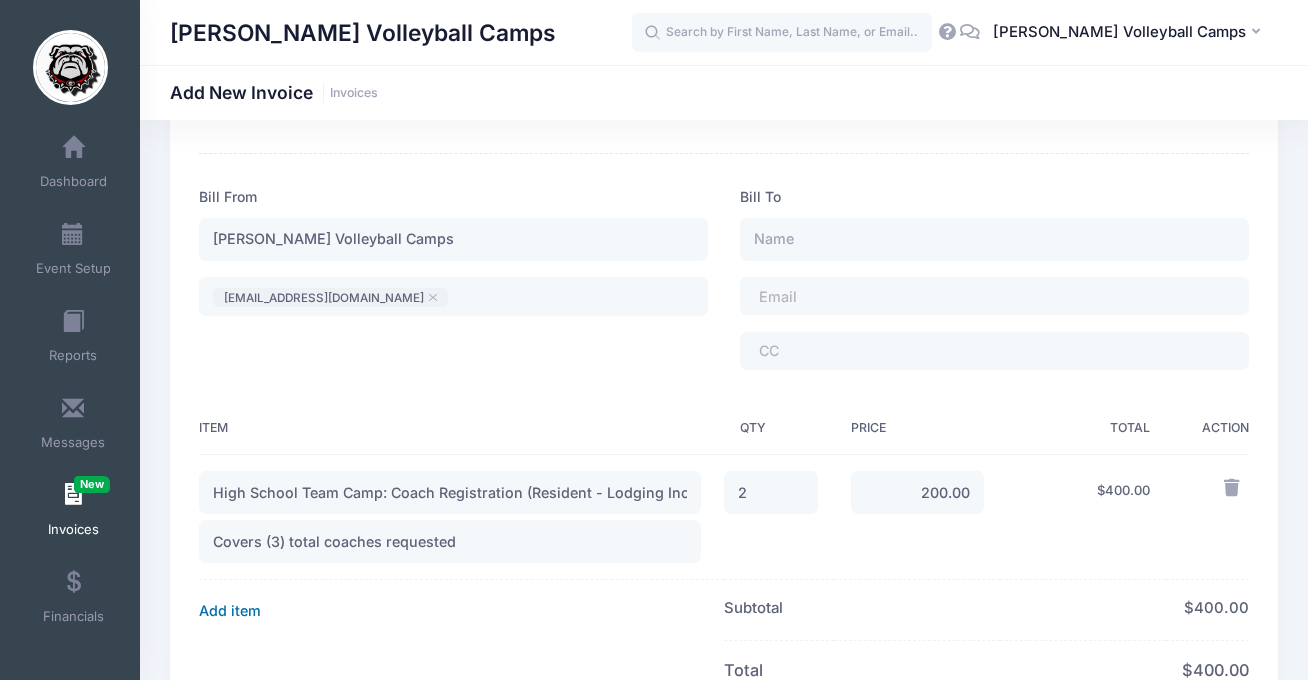 click on "Add item" at bounding box center (230, 611) 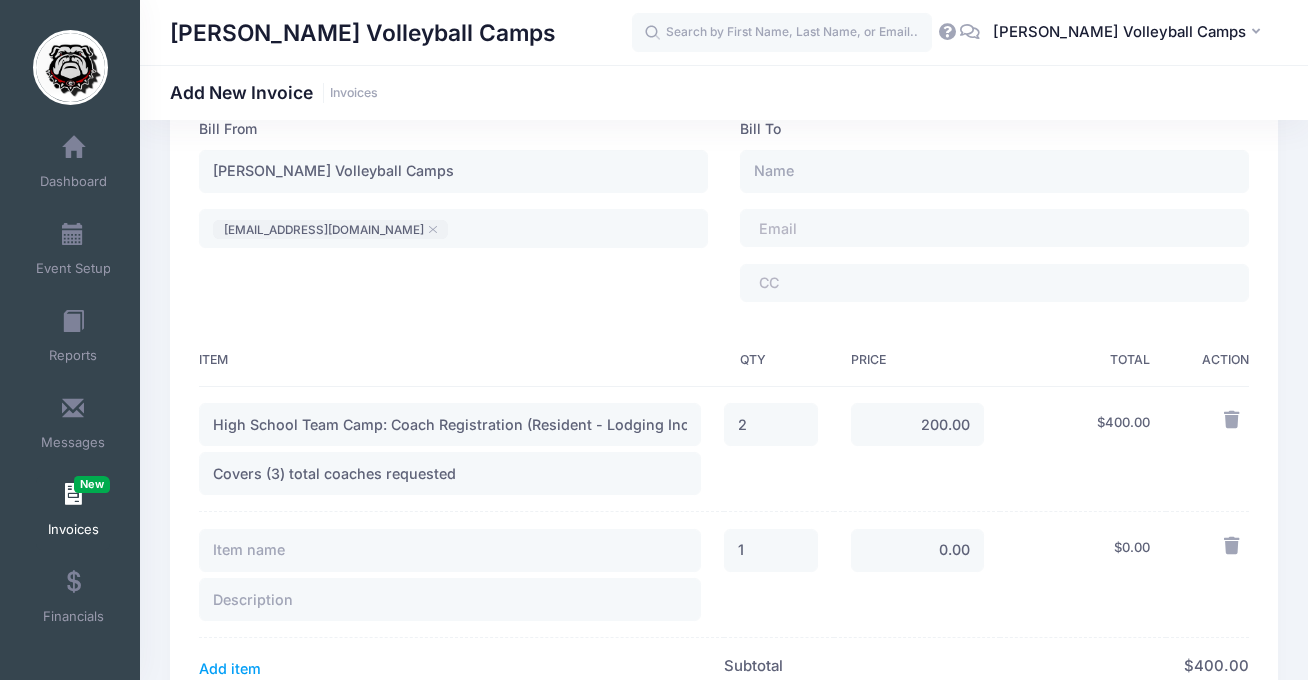 scroll, scrollTop: 173, scrollLeft: 0, axis: vertical 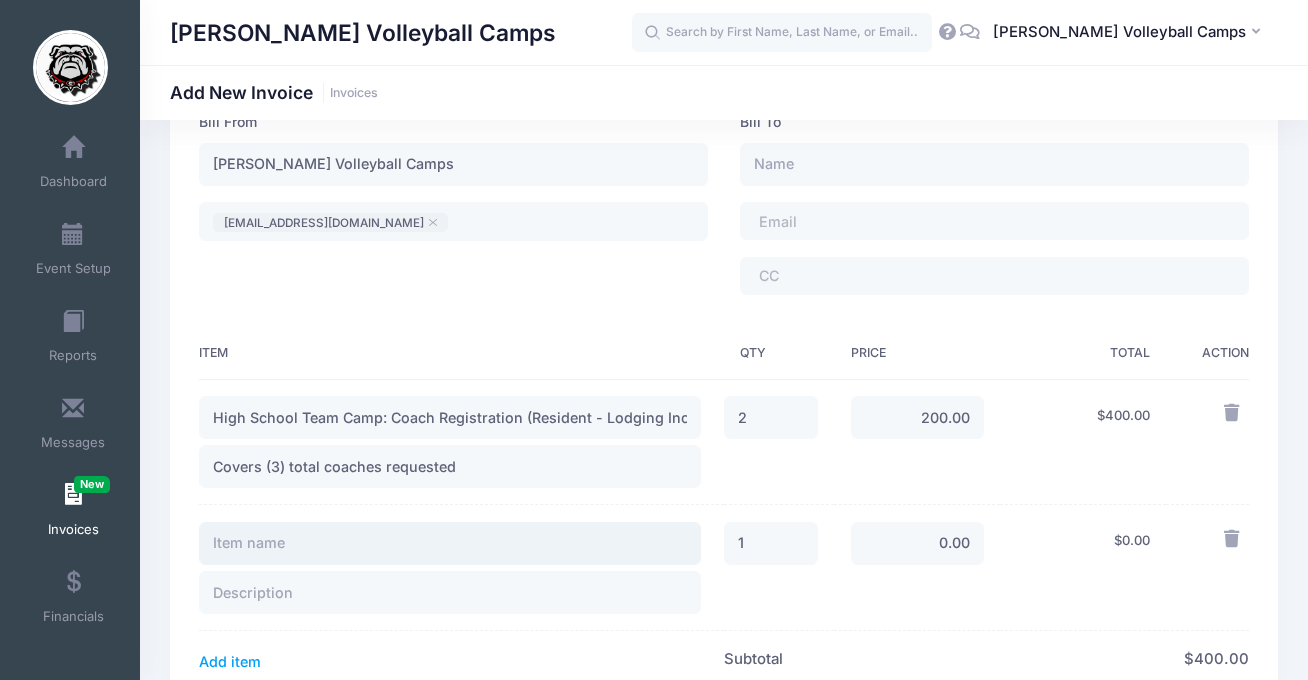 click at bounding box center (450, 543) 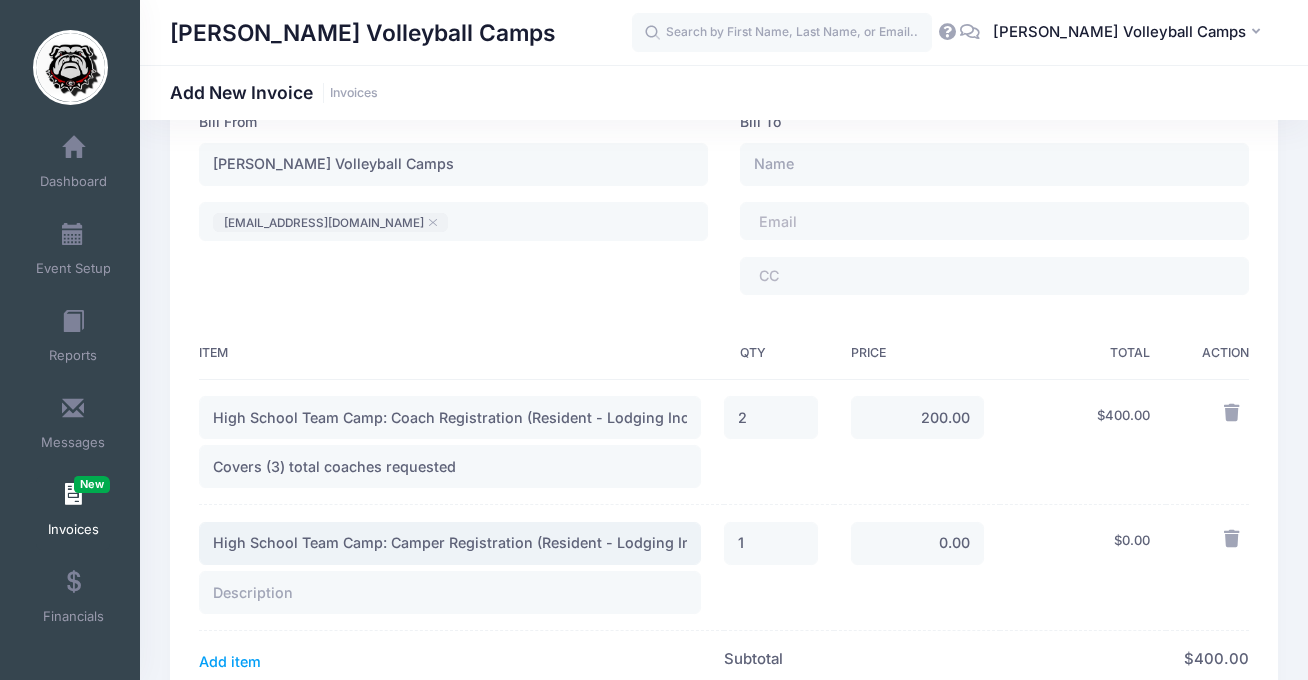scroll, scrollTop: 0, scrollLeft: 48, axis: horizontal 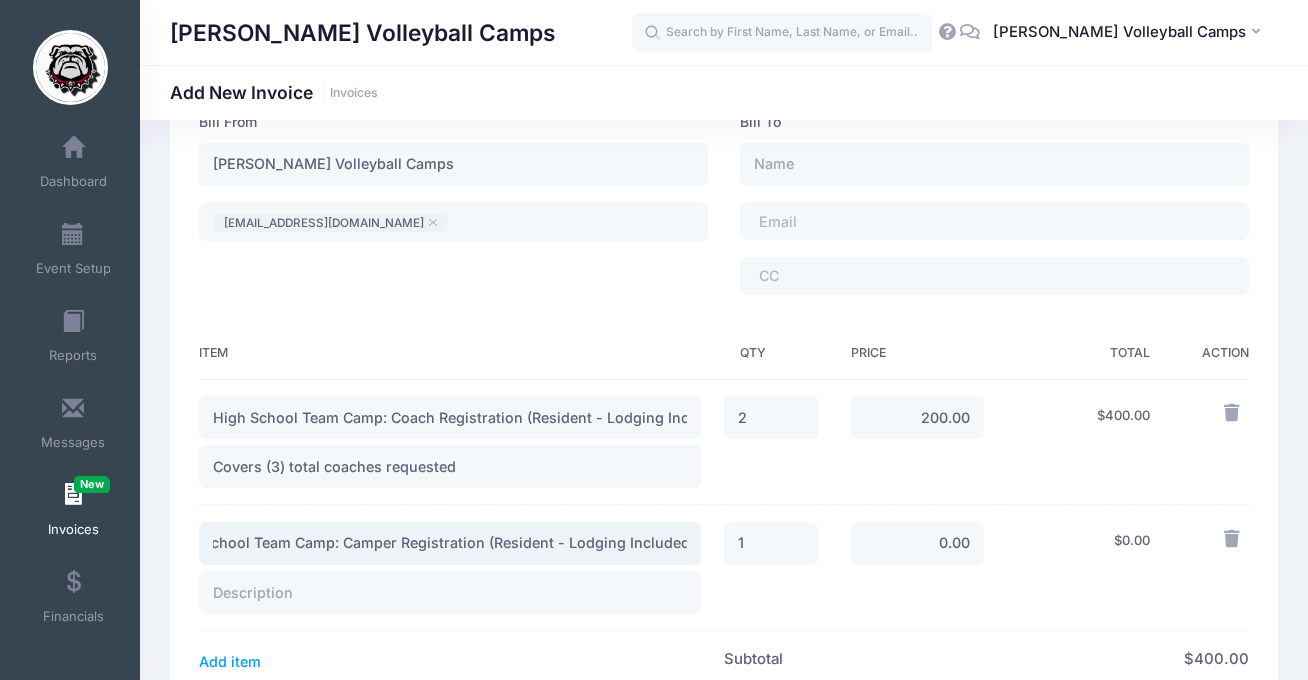 type on "High School Team Camp: Camper Registration (Resident - Lodging Included)" 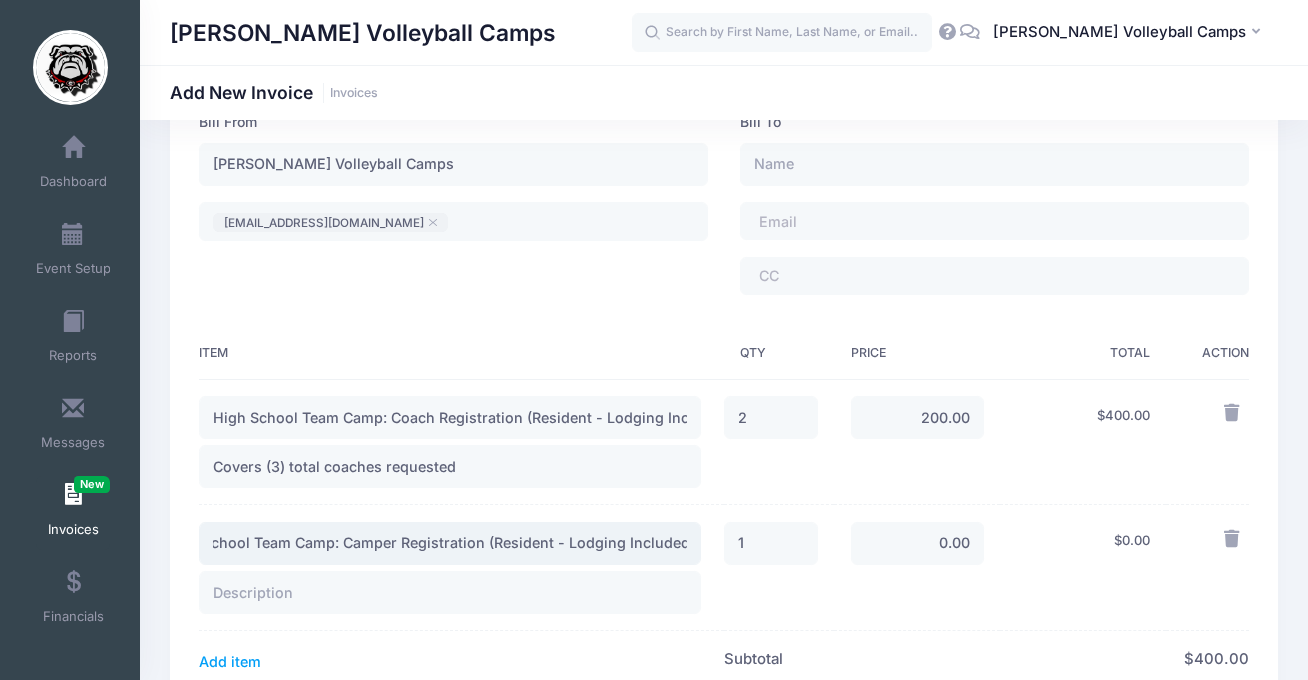 scroll, scrollTop: 0, scrollLeft: 0, axis: both 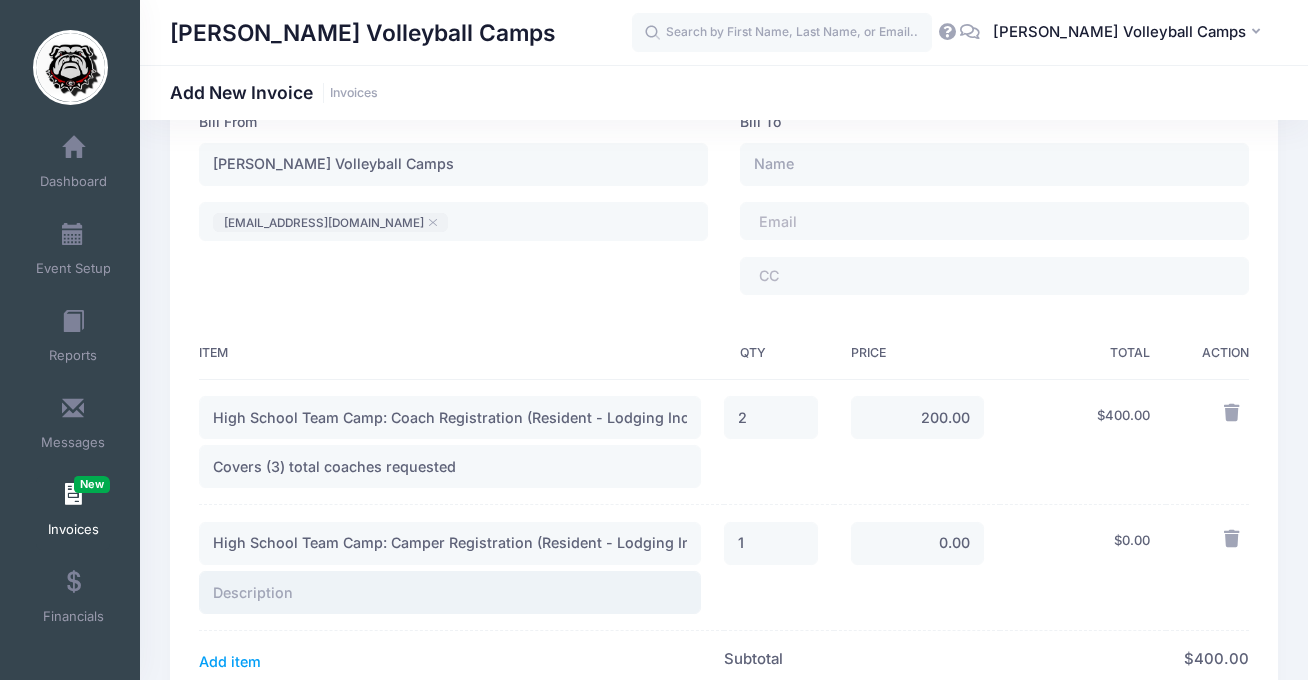 click at bounding box center [450, 592] 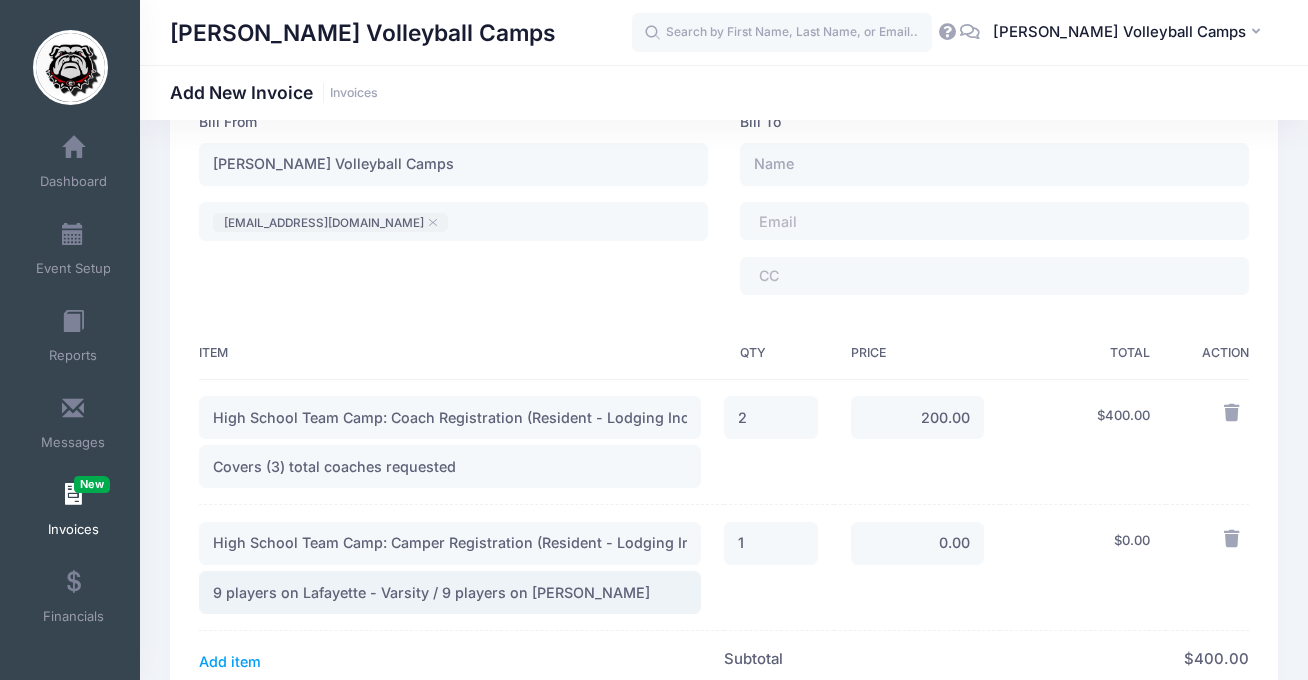 type on "9 players on Lafayette - Varsity / 9 players on Lafayette - JV" 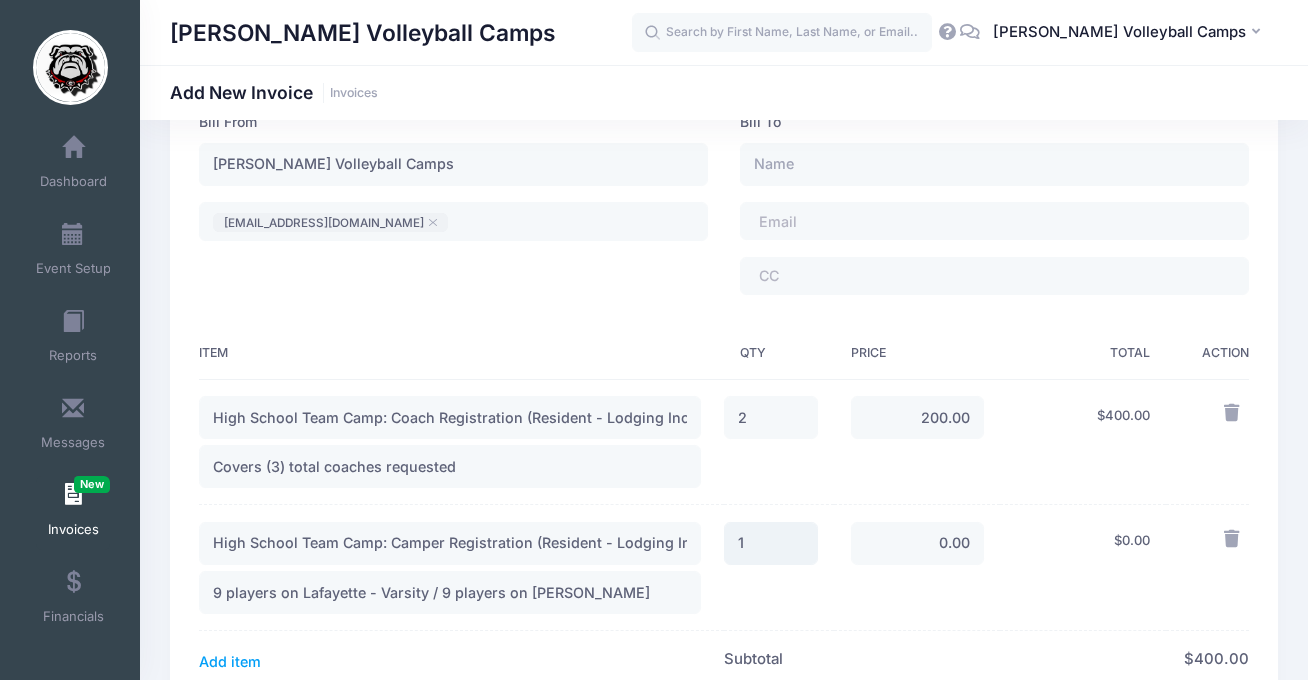click on "1" at bounding box center (771, 543) 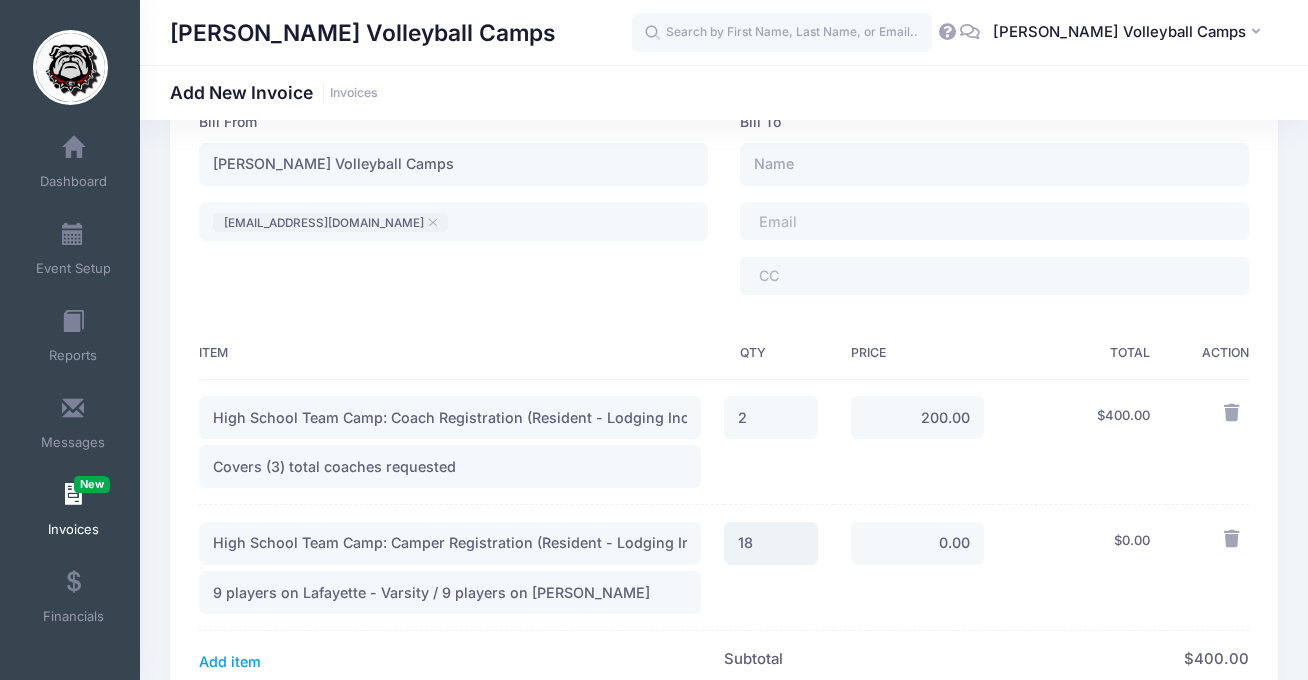 type on "18" 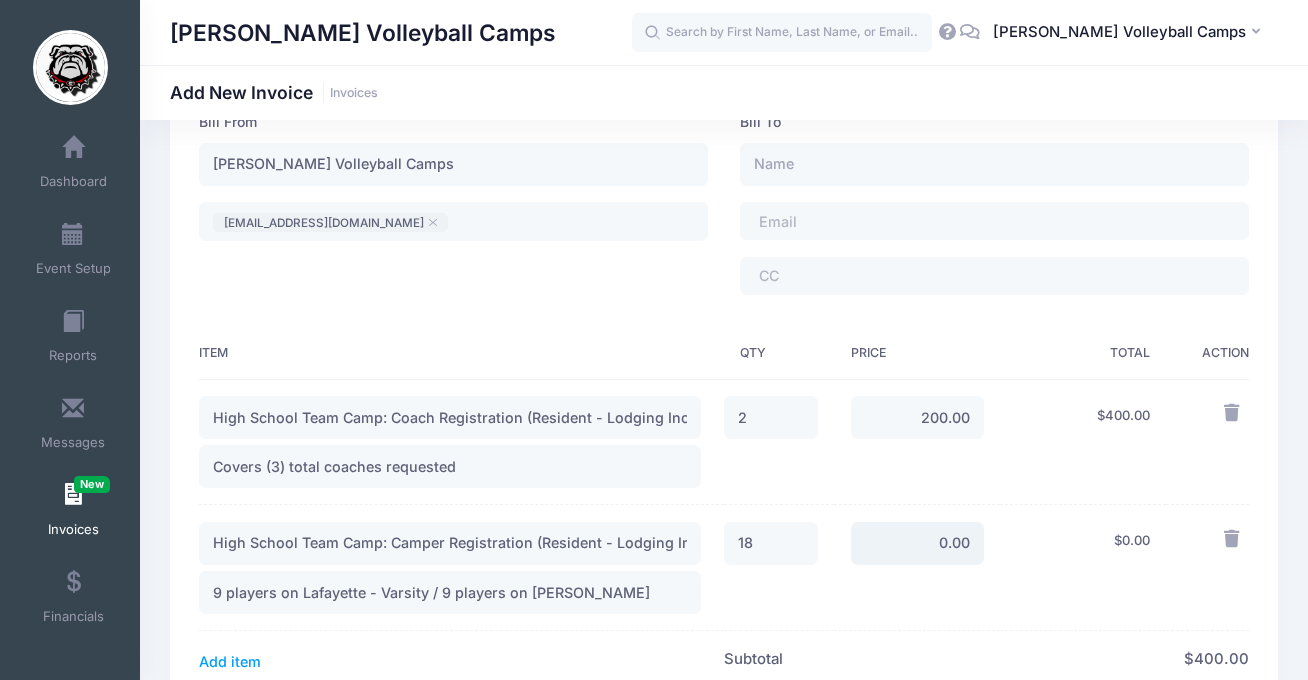drag, startPoint x: 930, startPoint y: 545, endPoint x: 1016, endPoint y: 544, distance: 86.00581 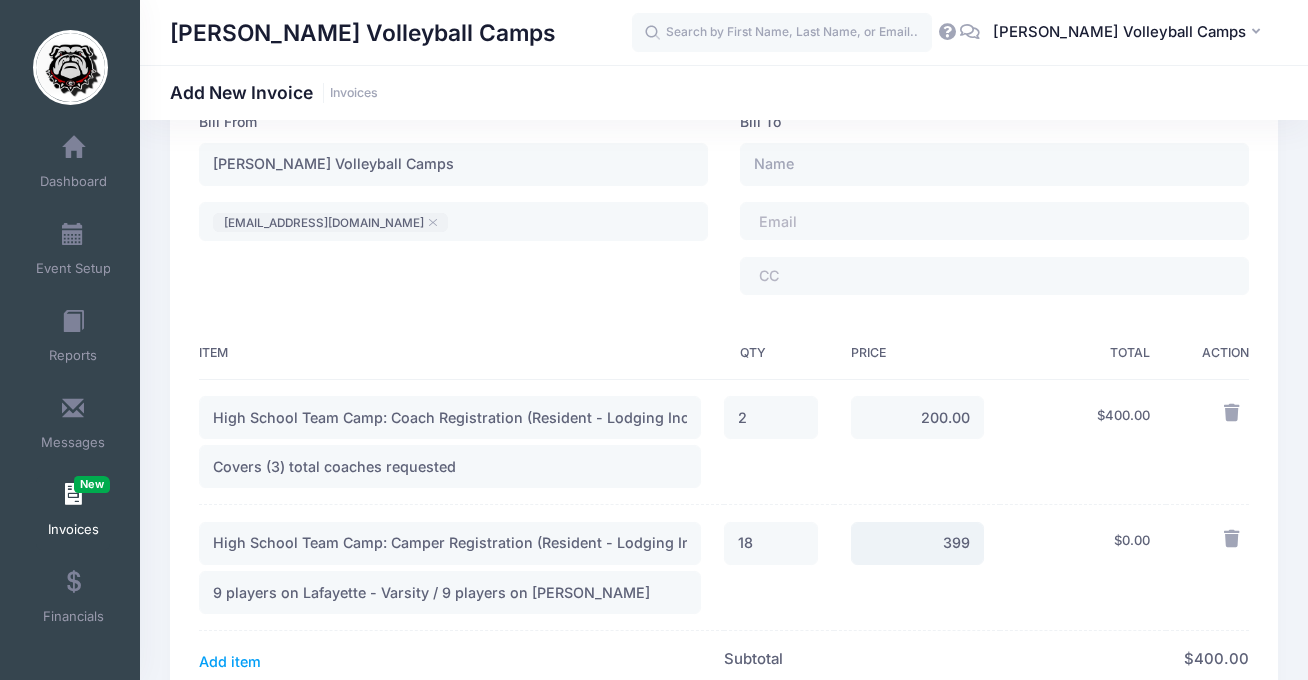 type on "399" 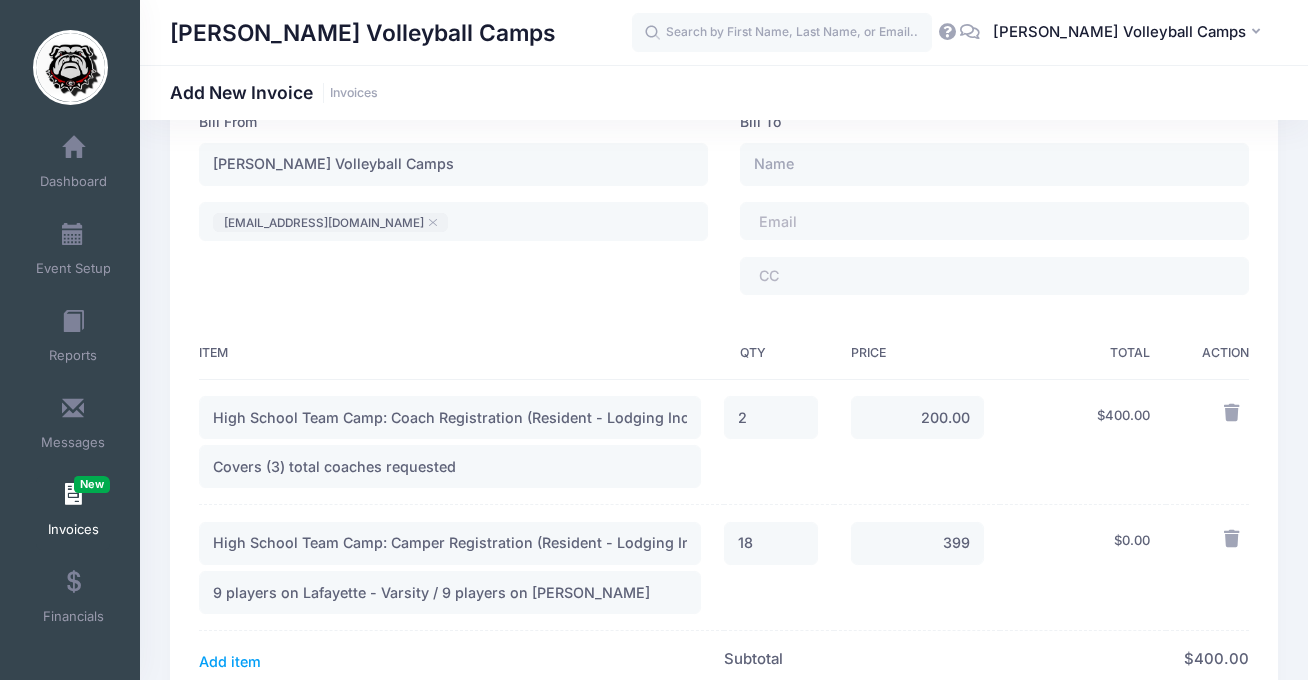 click on "$ 0.00" at bounding box center (1083, 568) 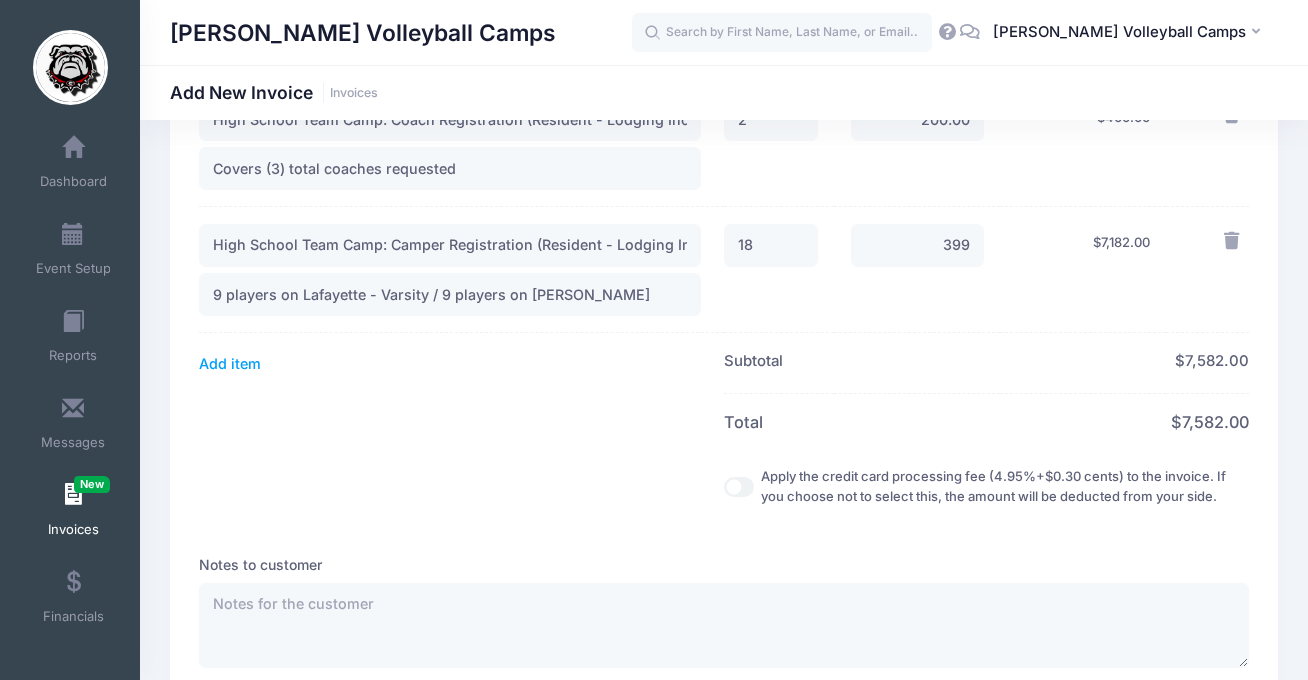 scroll, scrollTop: 501, scrollLeft: 0, axis: vertical 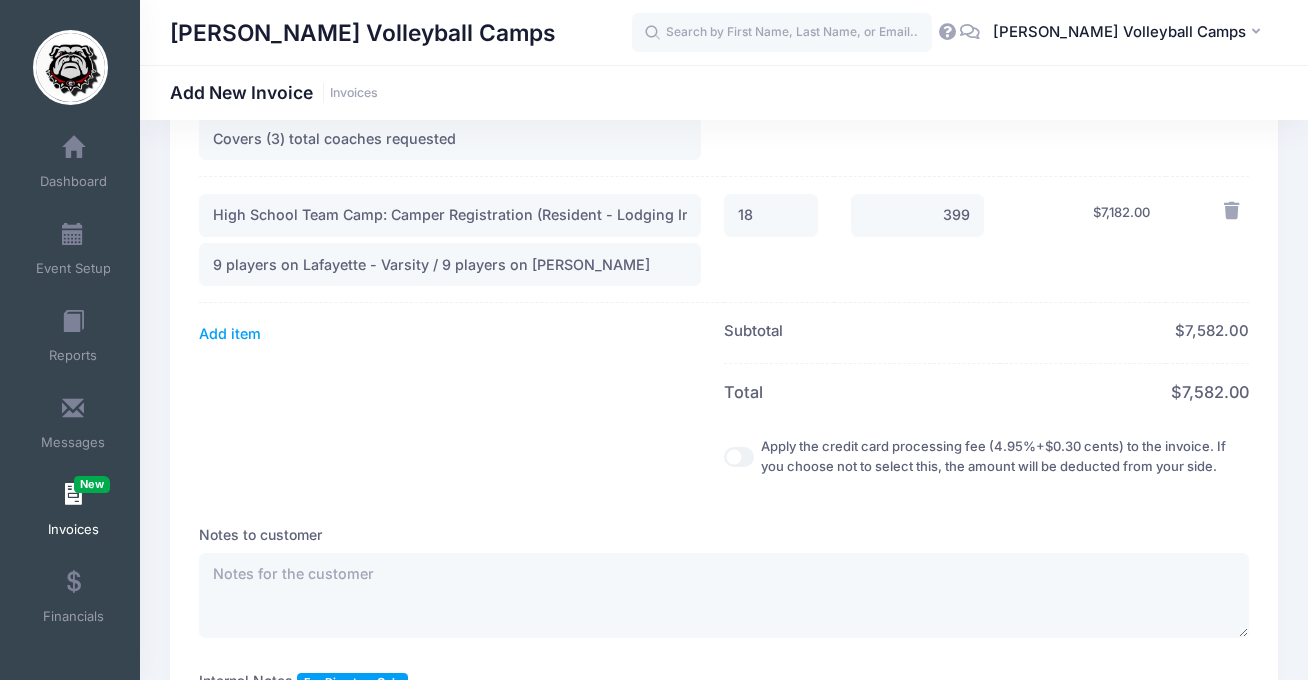 click on "Apply the credit card processing fee (4.95%+$0.30 cents) to the invoice. If you choose not to select this, the amount will be deducted from your side." at bounding box center (739, 457) 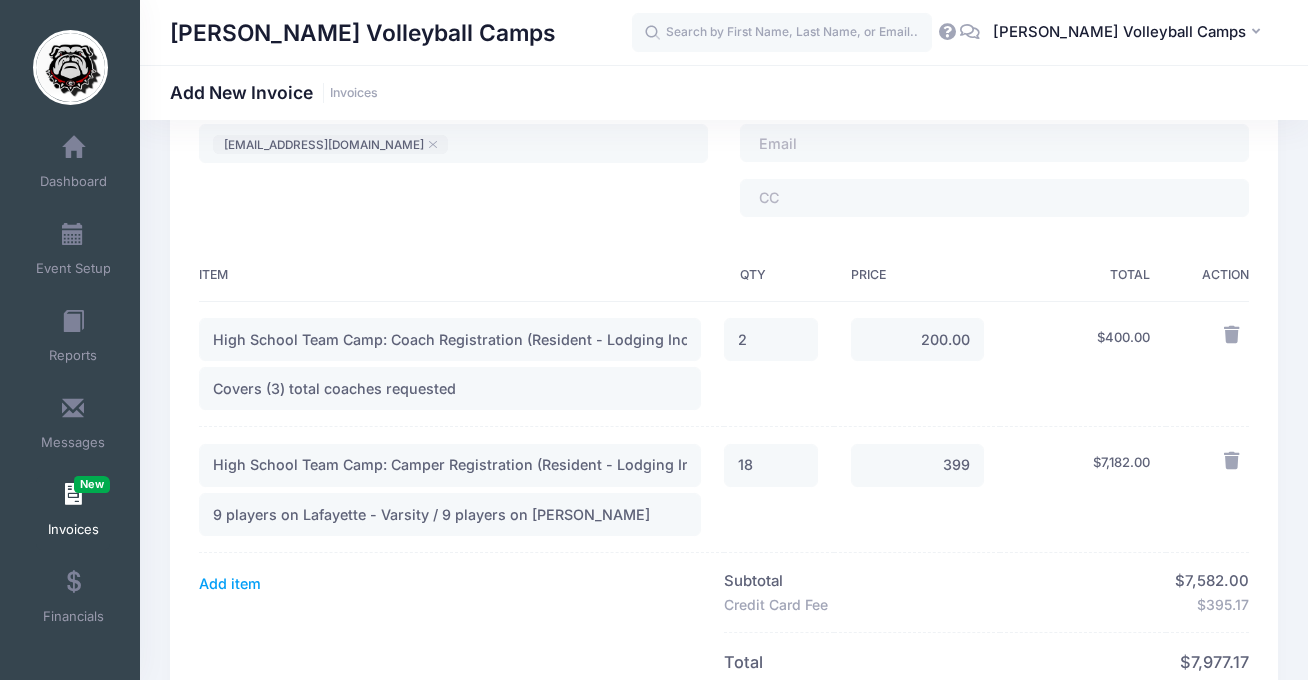 scroll, scrollTop: 0, scrollLeft: 0, axis: both 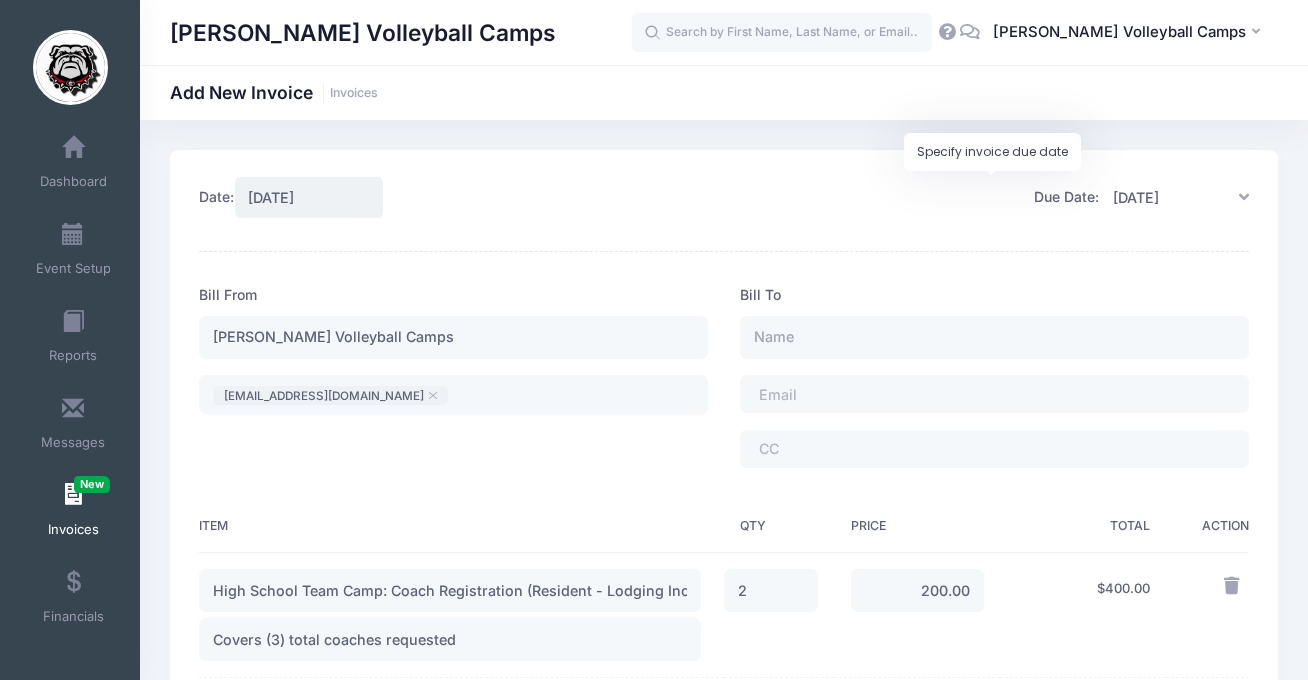 click on "07/25/2025" at bounding box center [1174, 197] 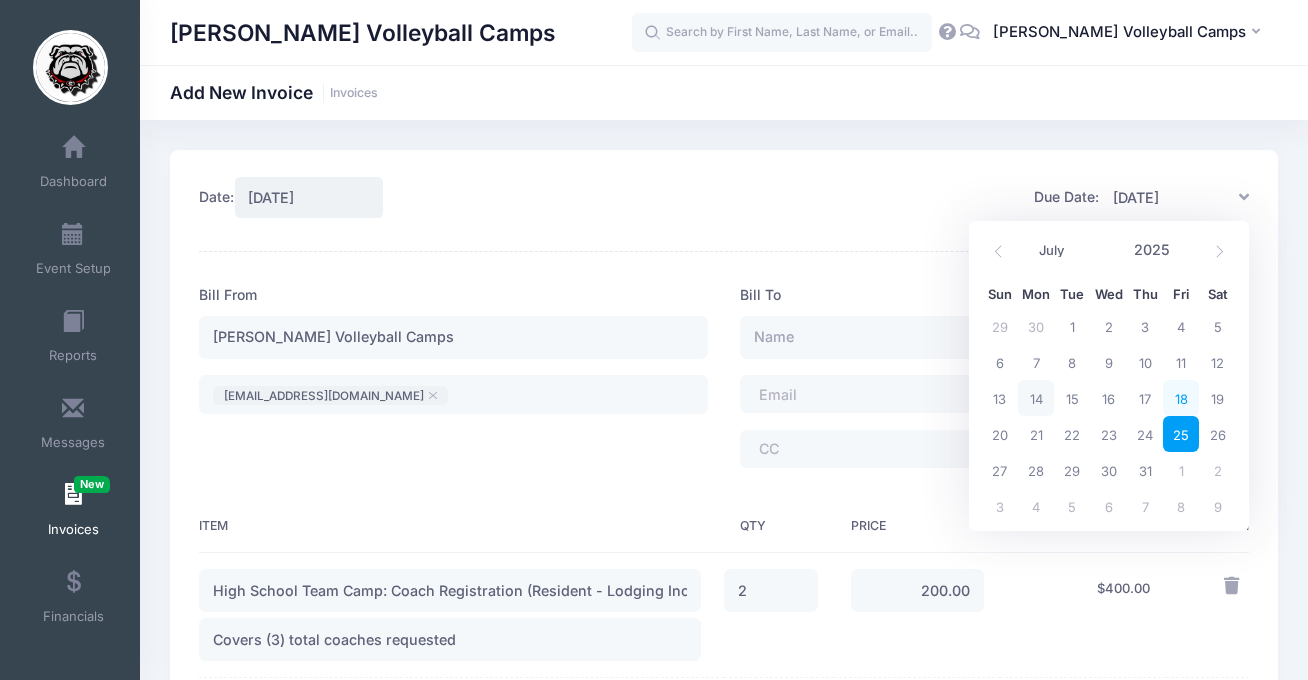 click on "18" at bounding box center [1181, 398] 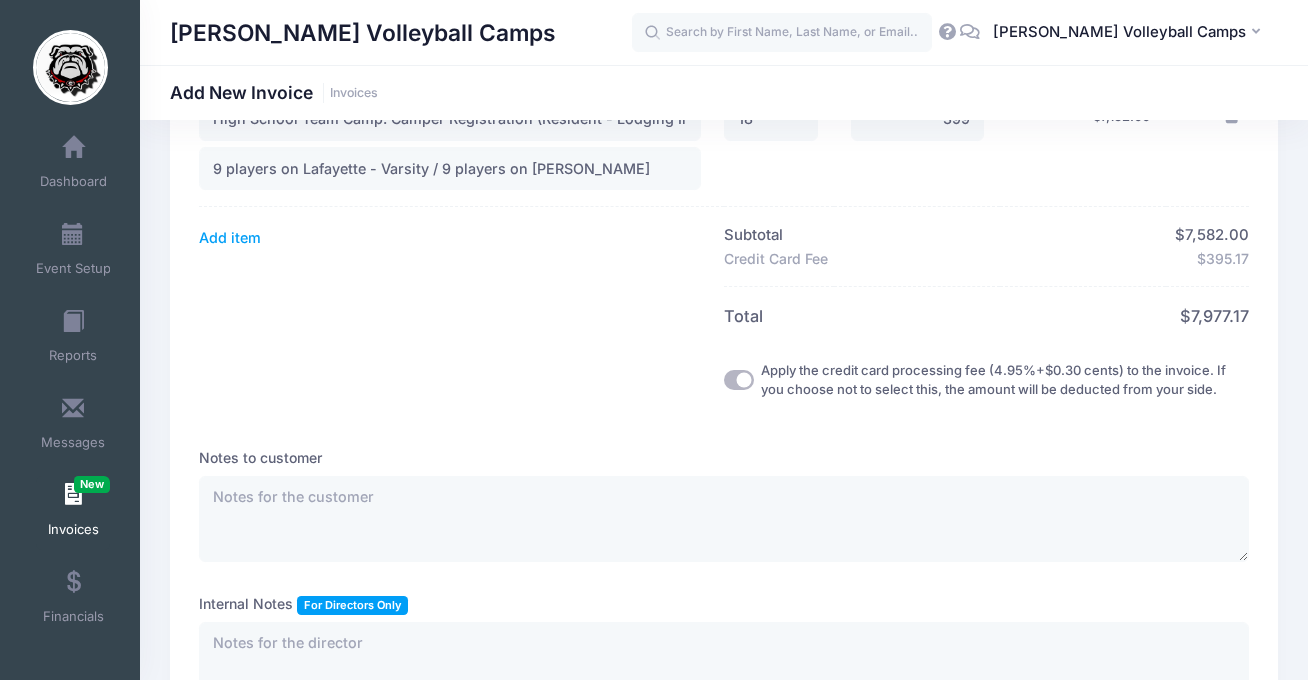 scroll, scrollTop: 794, scrollLeft: 0, axis: vertical 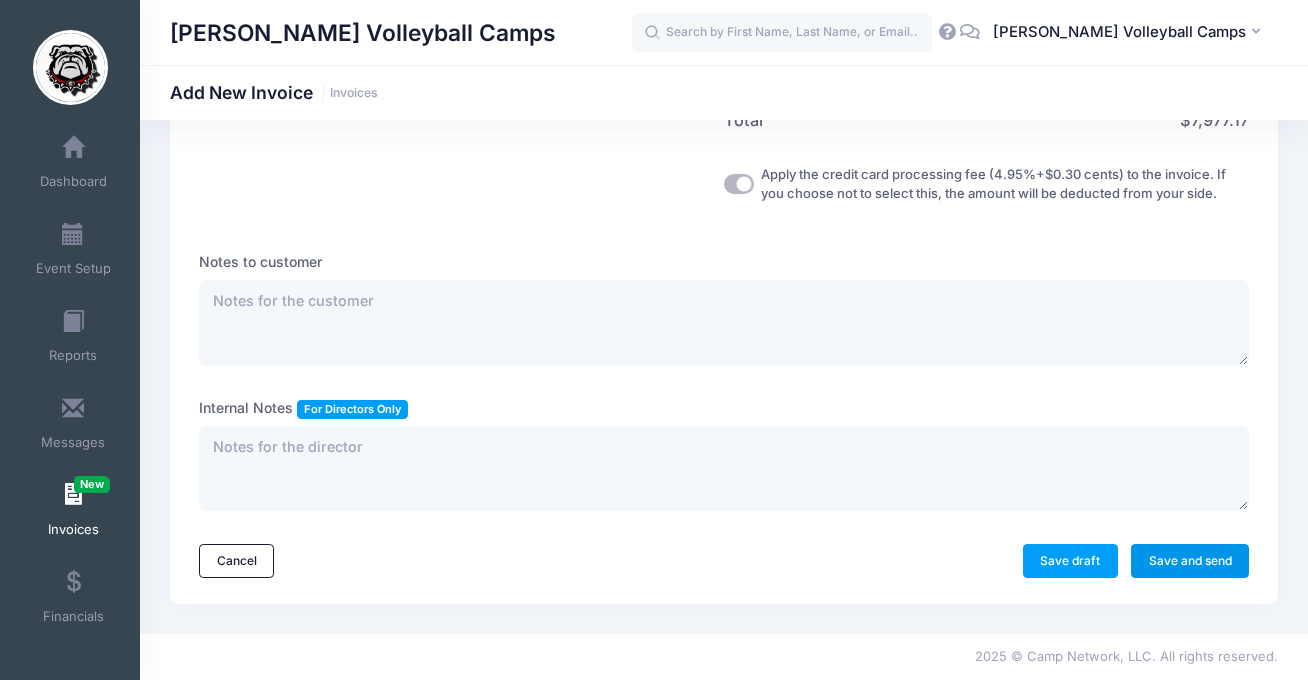 click on "Save and send" at bounding box center [1190, 561] 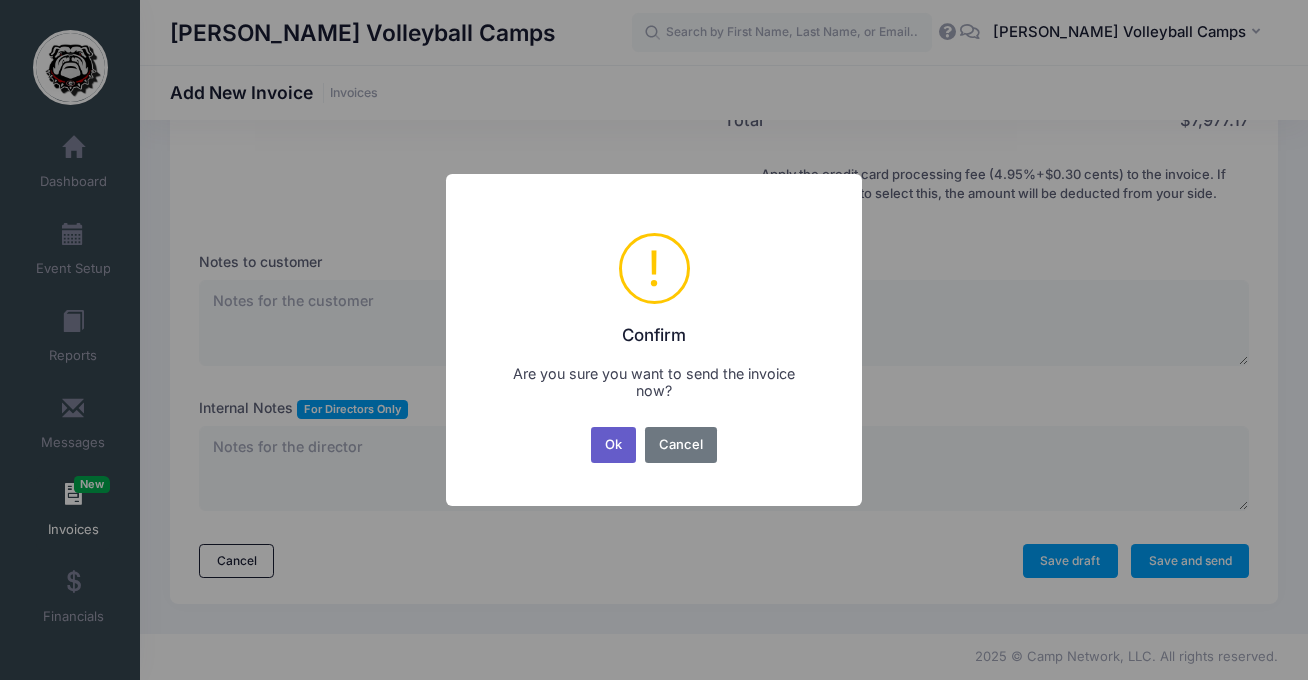click on "Ok" at bounding box center [614, 445] 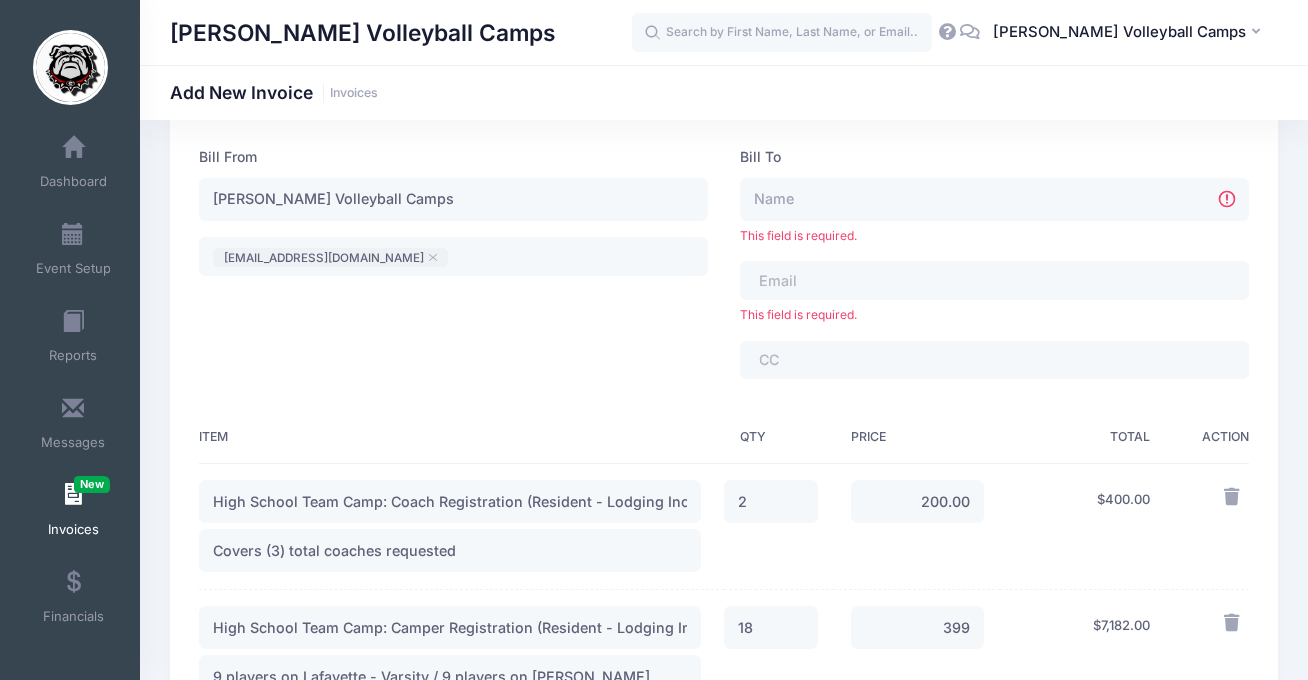 scroll, scrollTop: 0, scrollLeft: 0, axis: both 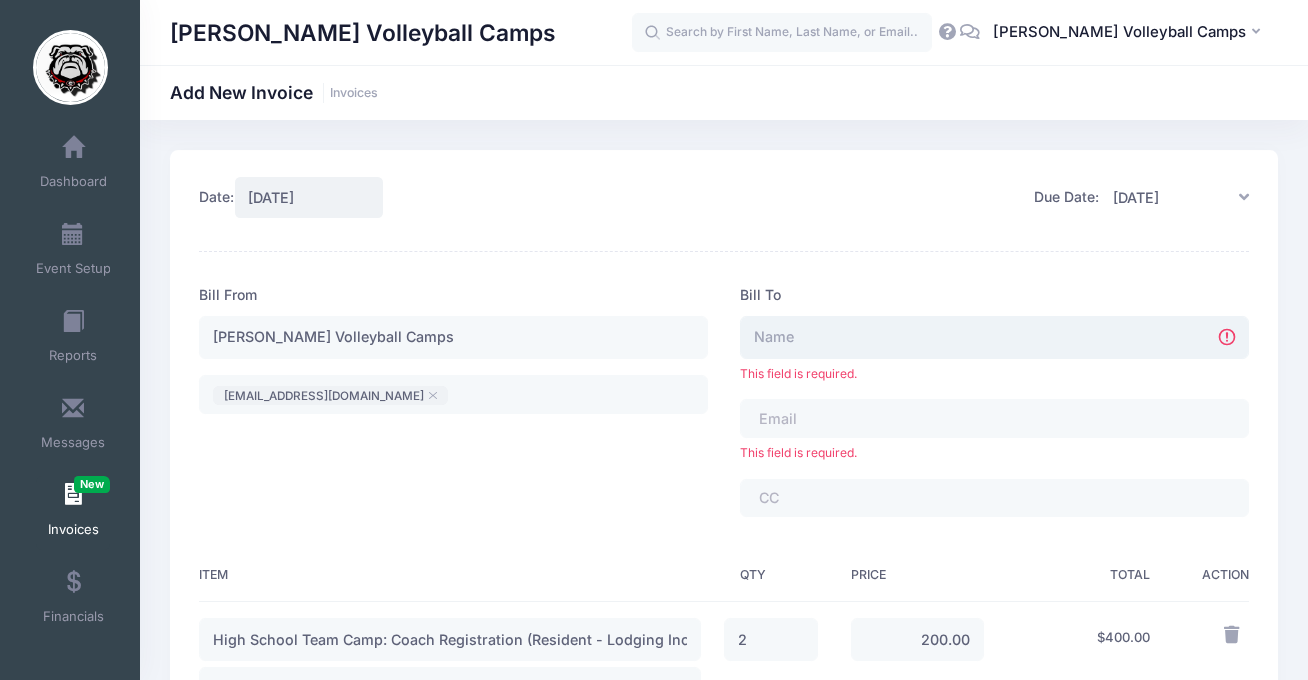 click at bounding box center (994, 337) 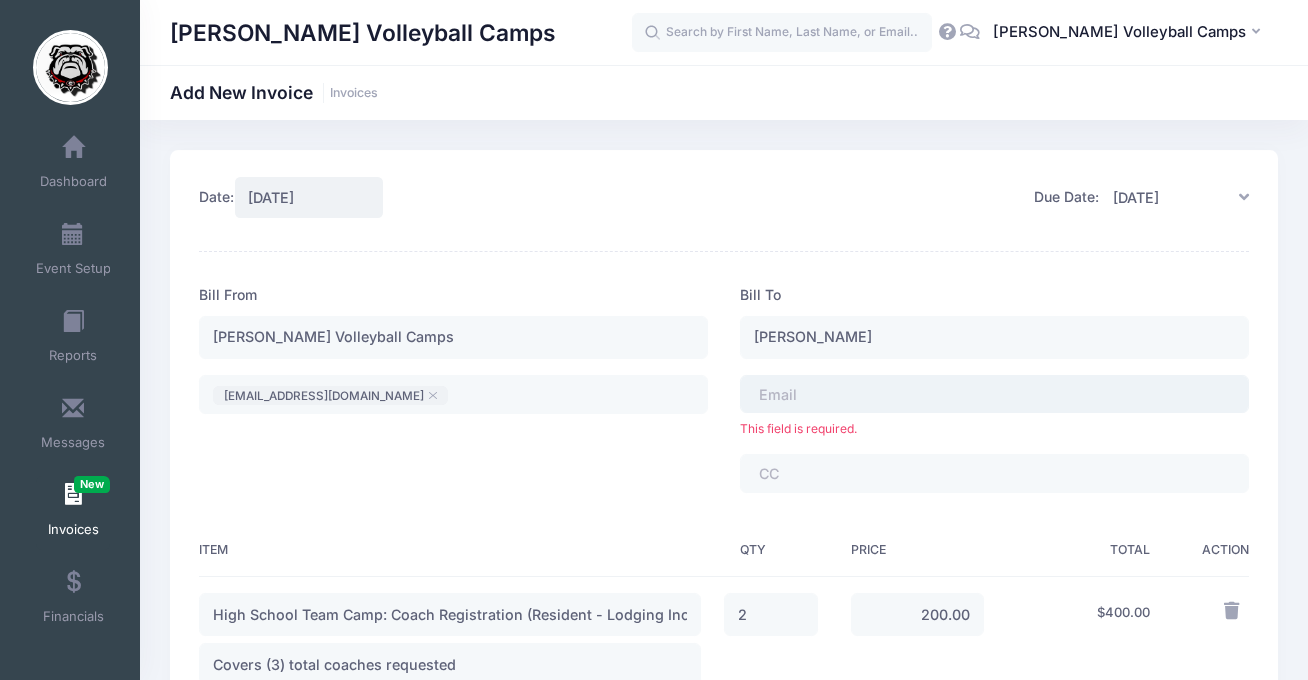 click on "​" at bounding box center [994, 394] 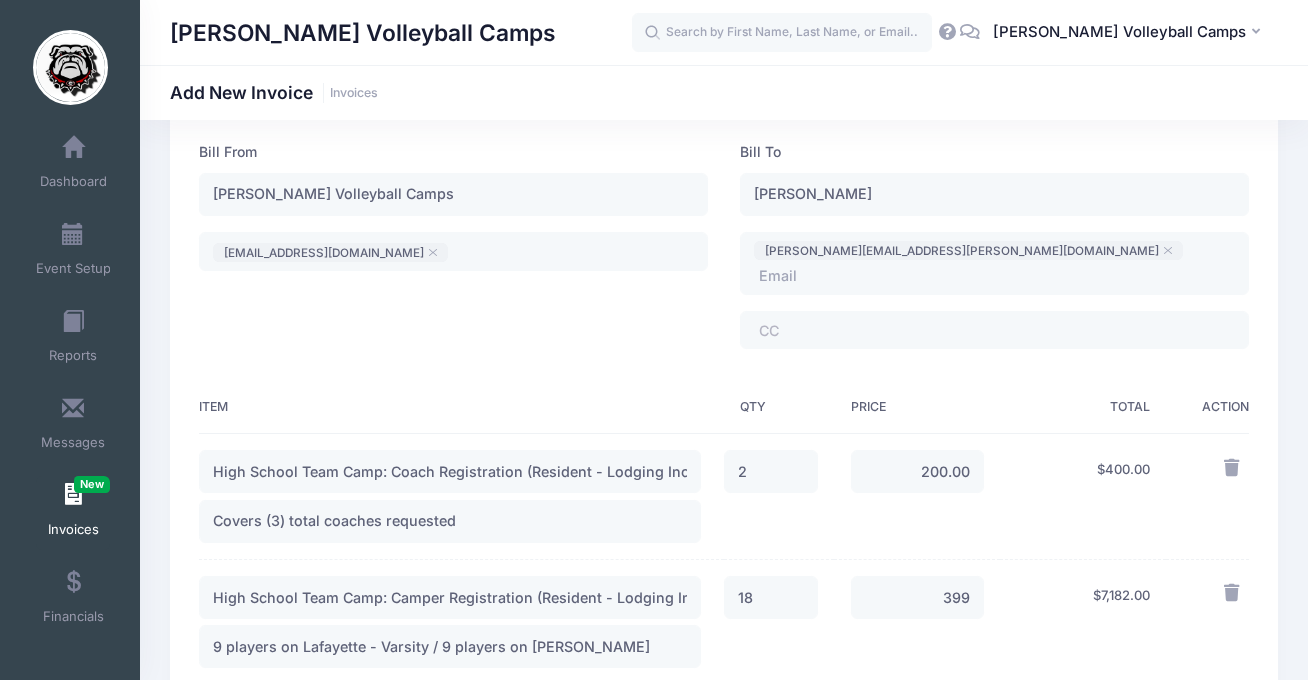 scroll, scrollTop: 0, scrollLeft: 0, axis: both 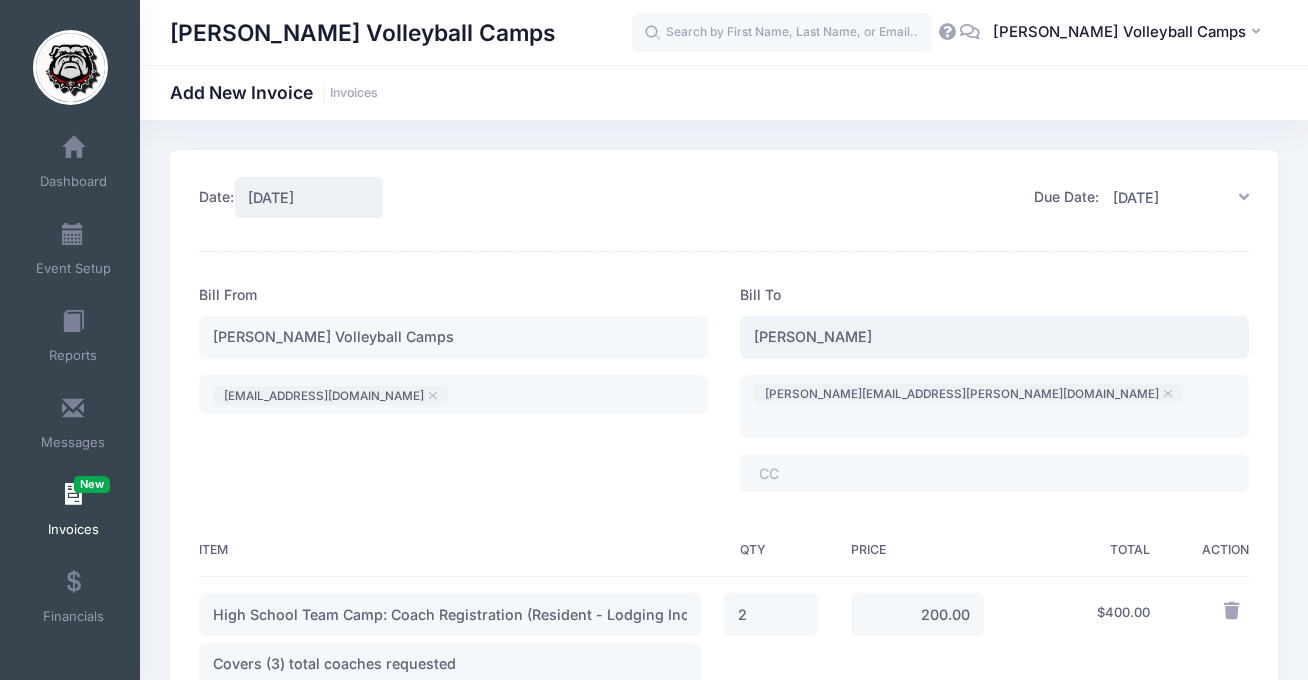 click on "Taylor Elliott" at bounding box center [994, 337] 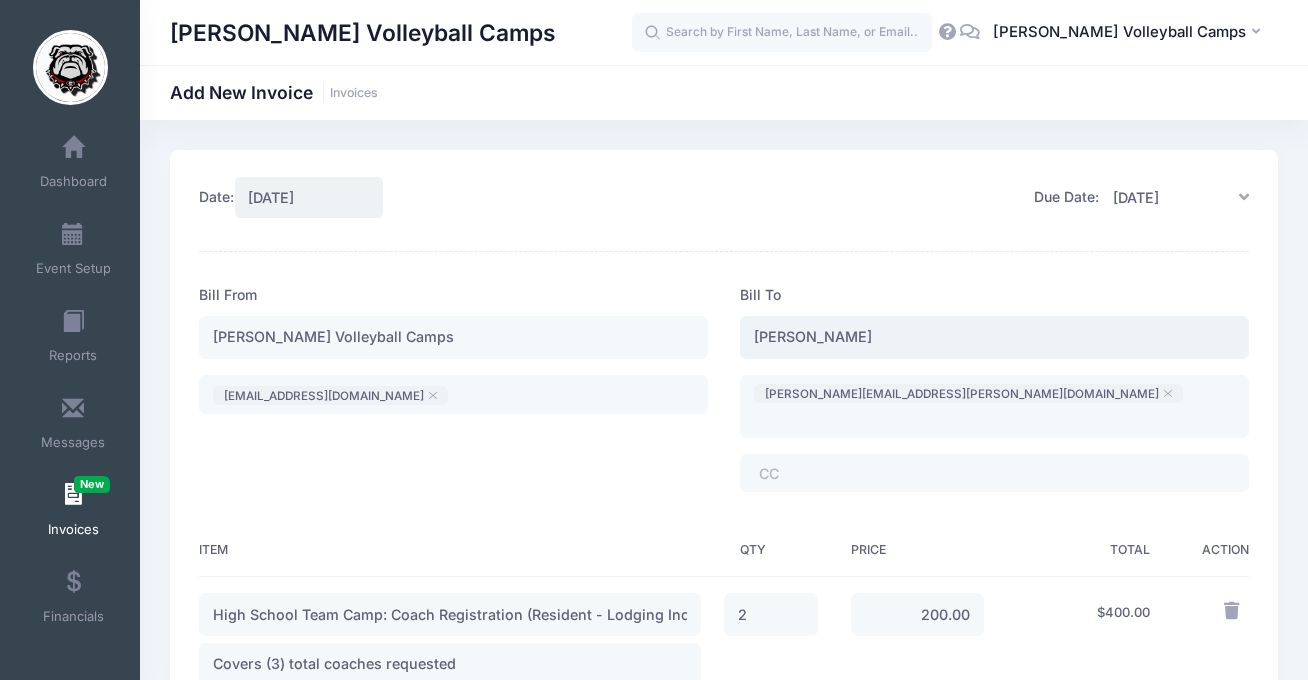 type on "Taylor Elliott" 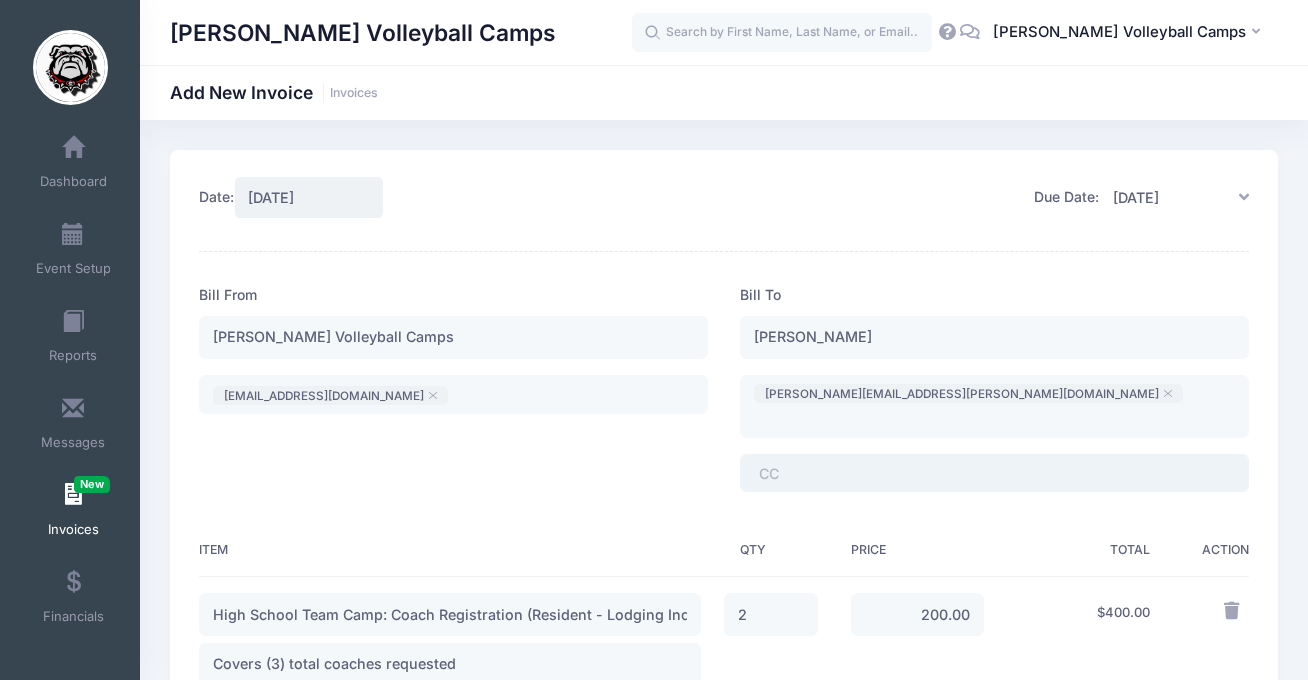 click on "​" at bounding box center (994, 473) 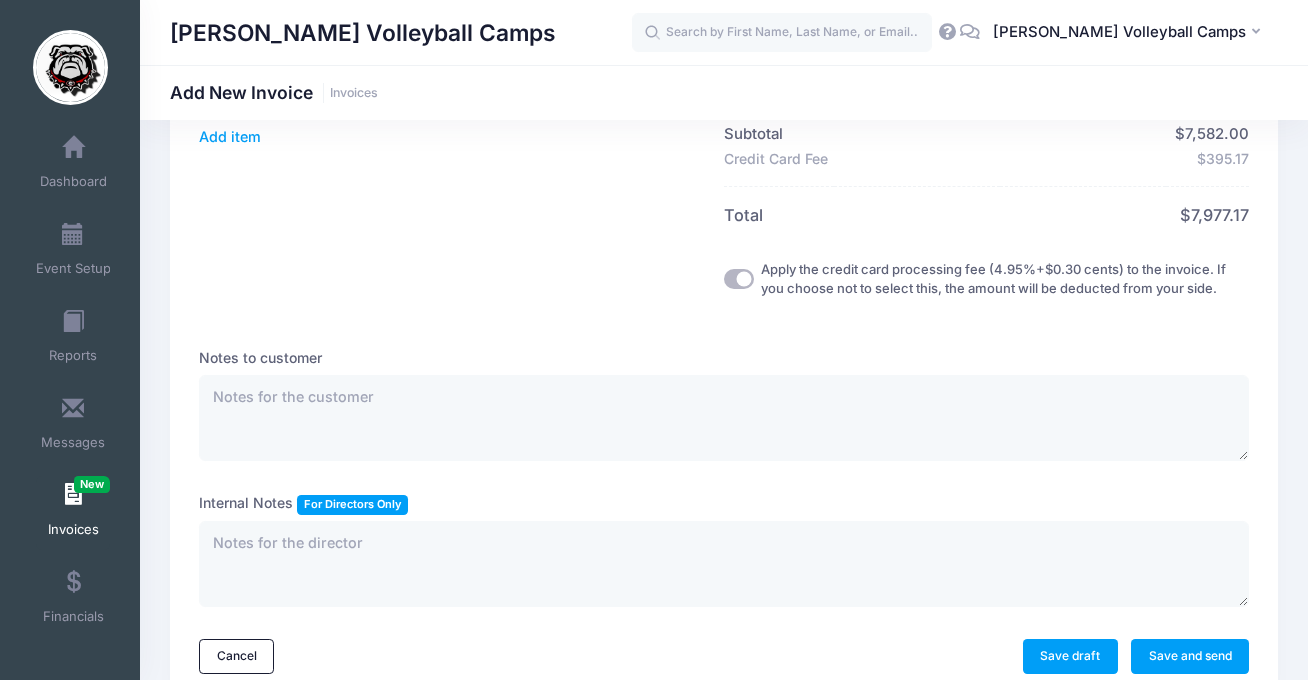 scroll, scrollTop: 794, scrollLeft: 0, axis: vertical 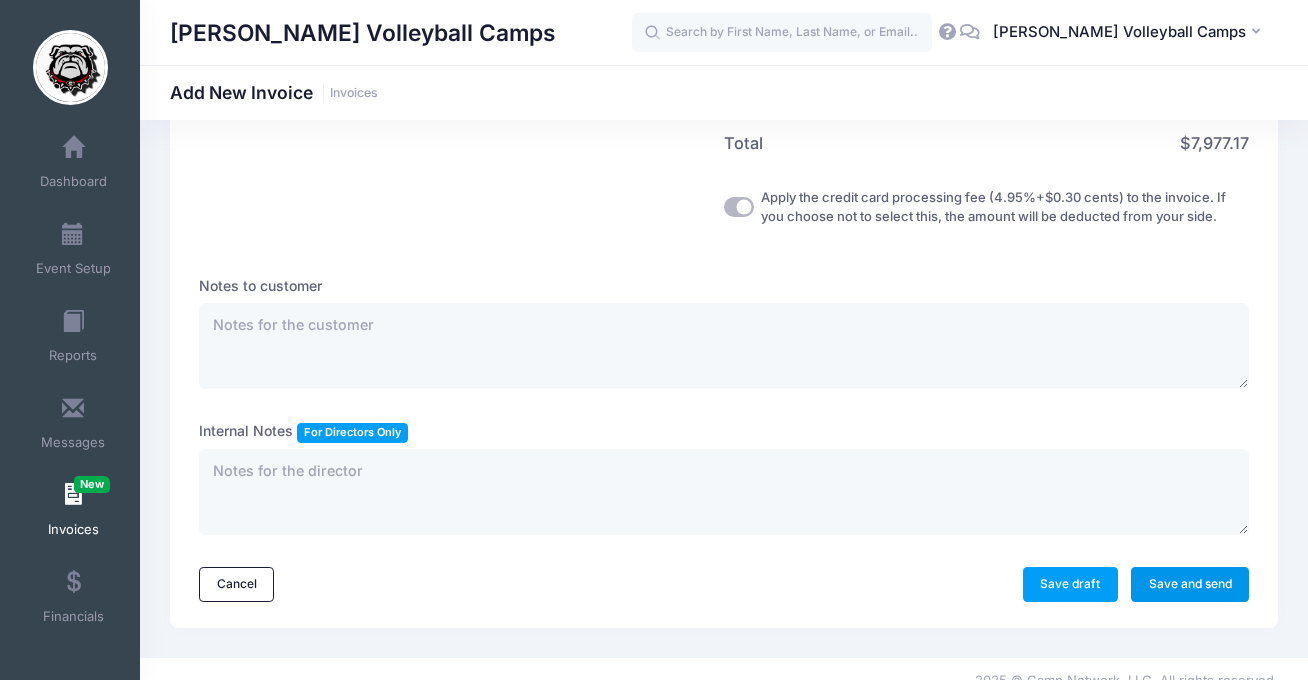 click on "Save and send" at bounding box center (1190, 584) 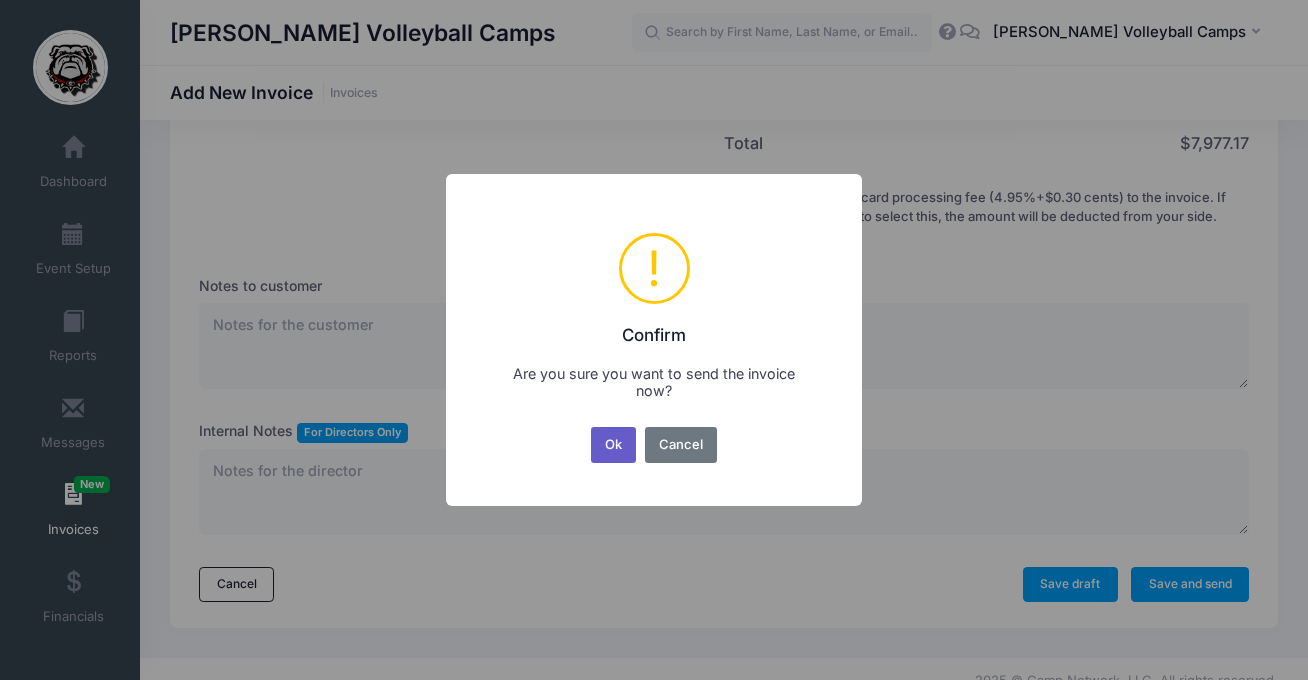 click on "Ok" at bounding box center (614, 445) 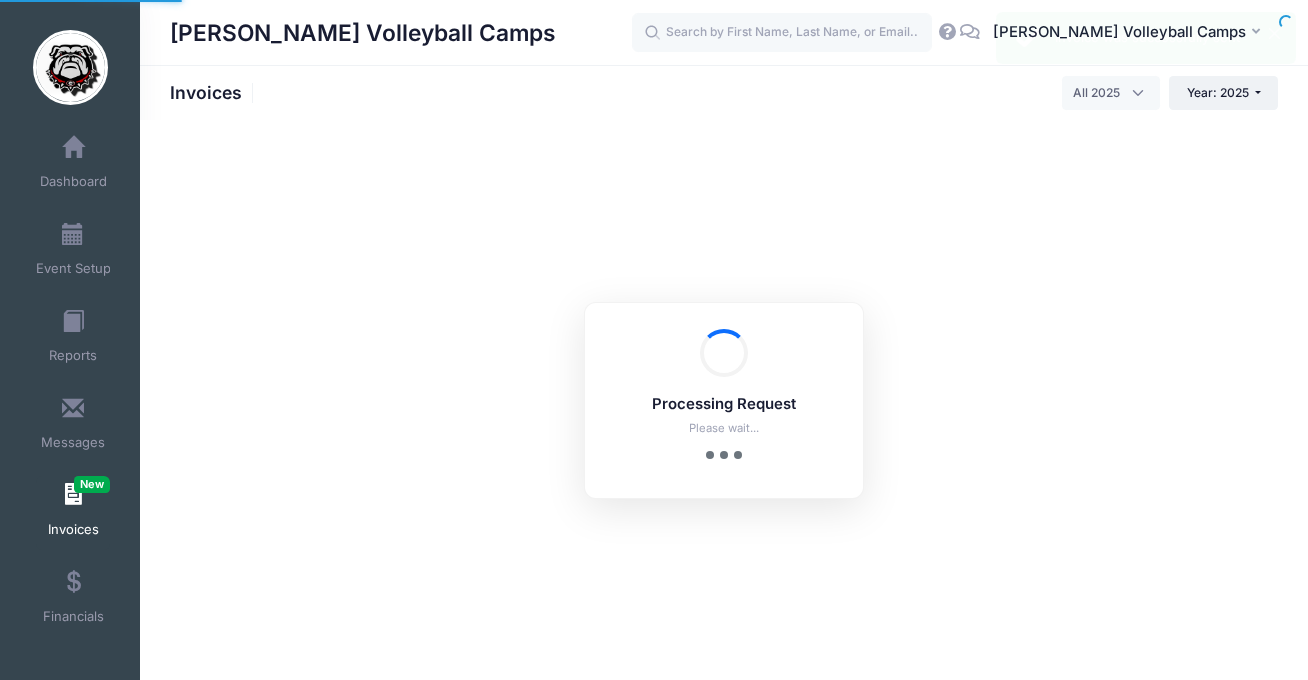 select 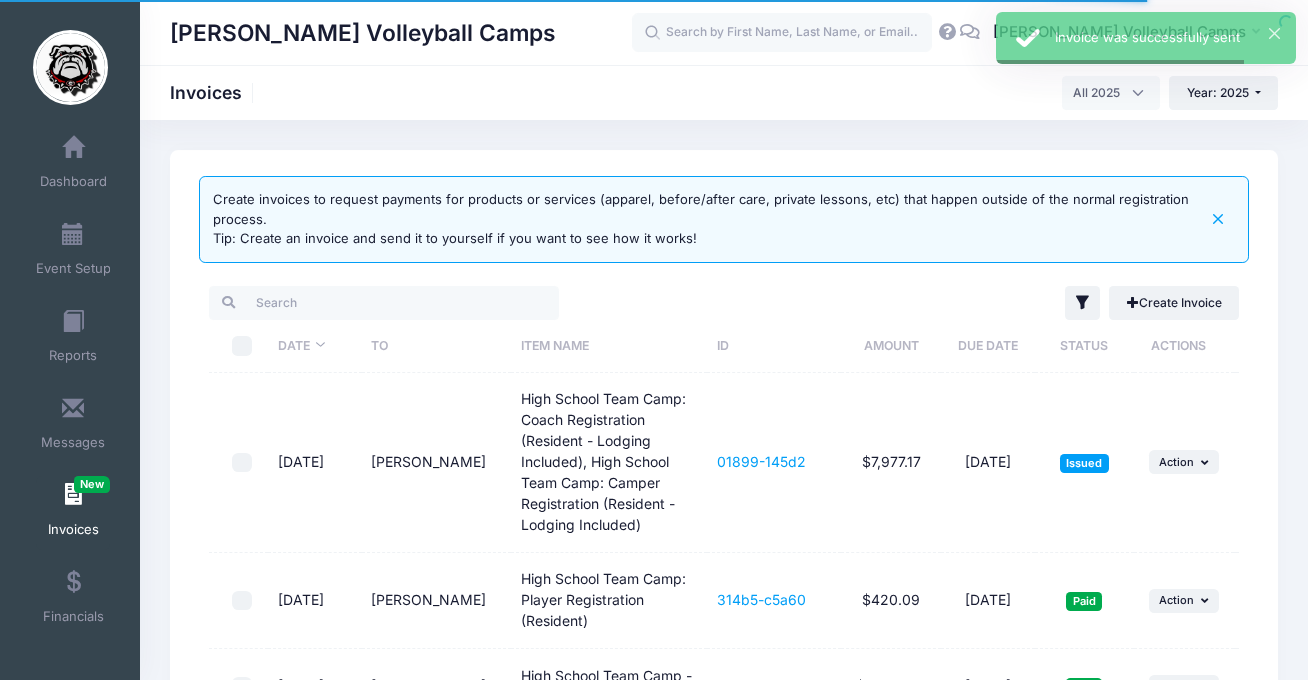 scroll, scrollTop: 0, scrollLeft: 0, axis: both 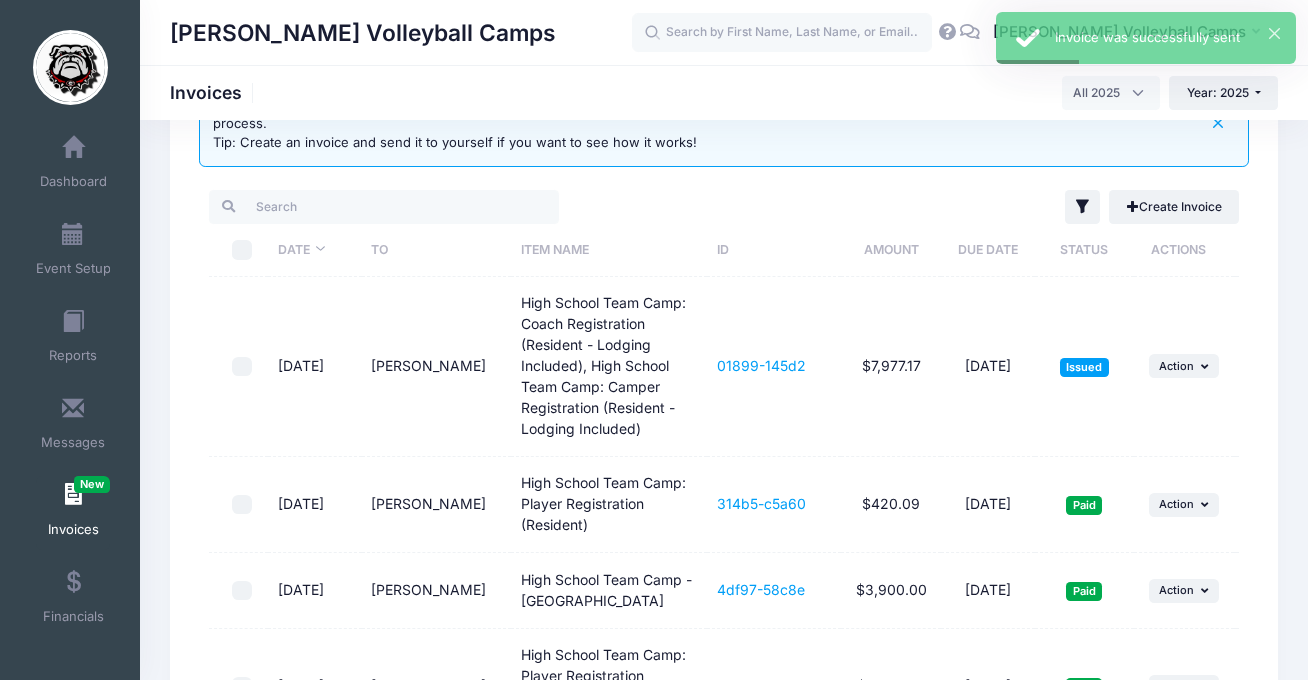 click on "To" at bounding box center (437, 250) 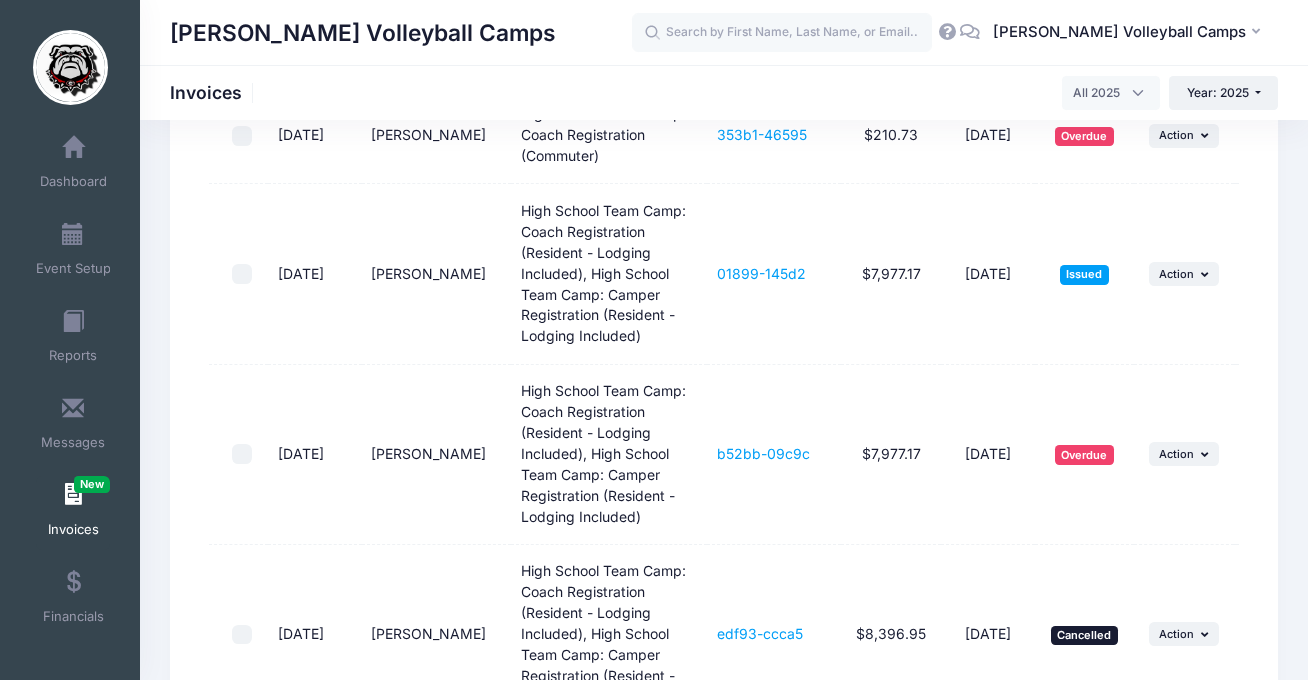 scroll, scrollTop: 1067, scrollLeft: 0, axis: vertical 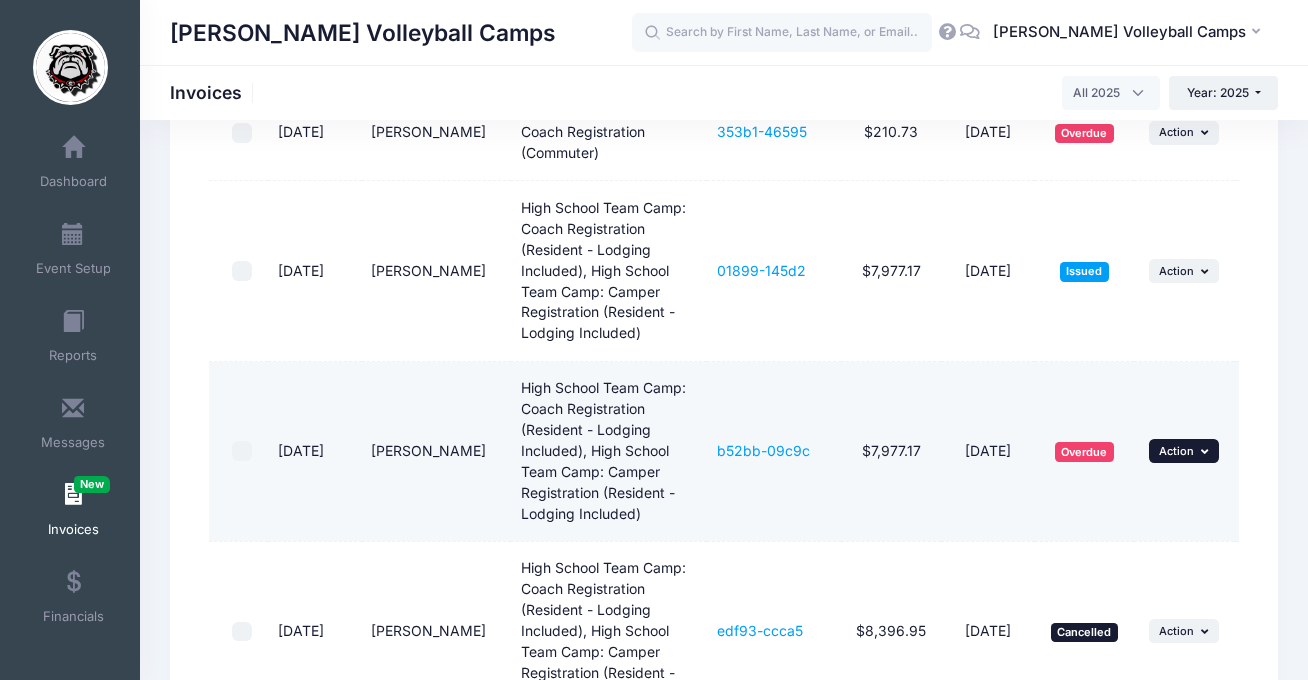 click on "... Action" at bounding box center [1184, 451] 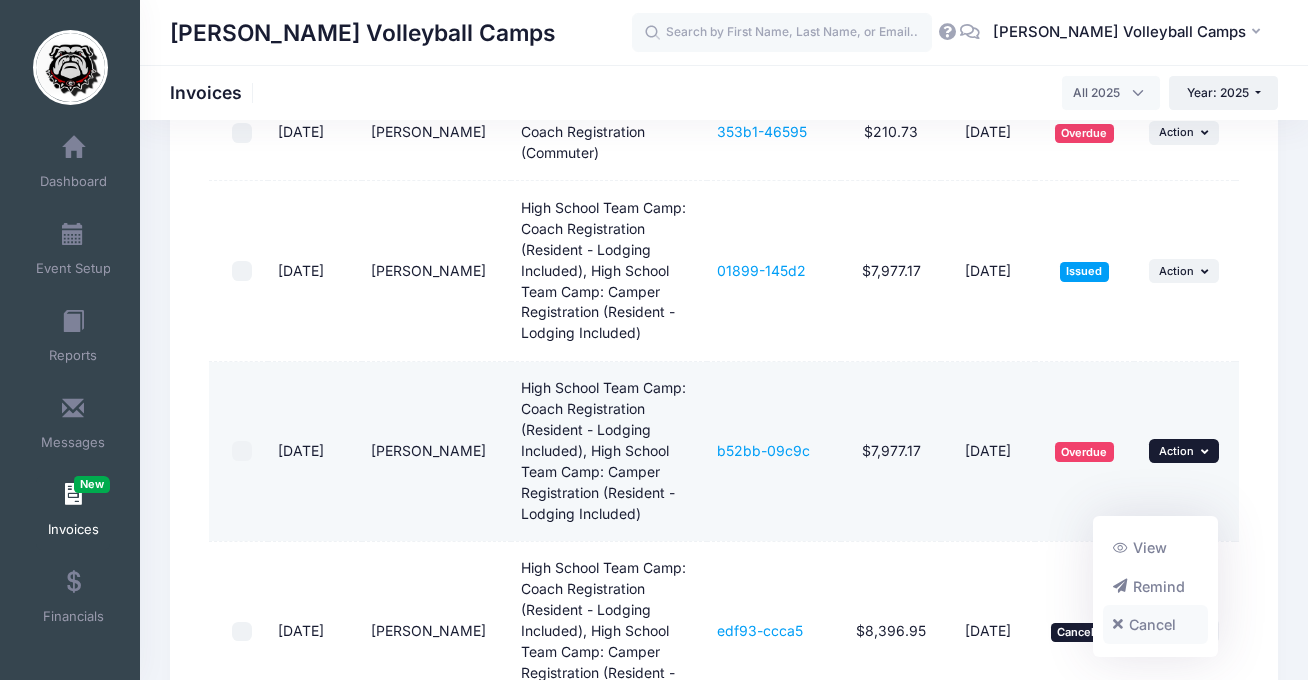 click on "Cancel" at bounding box center [1156, 625] 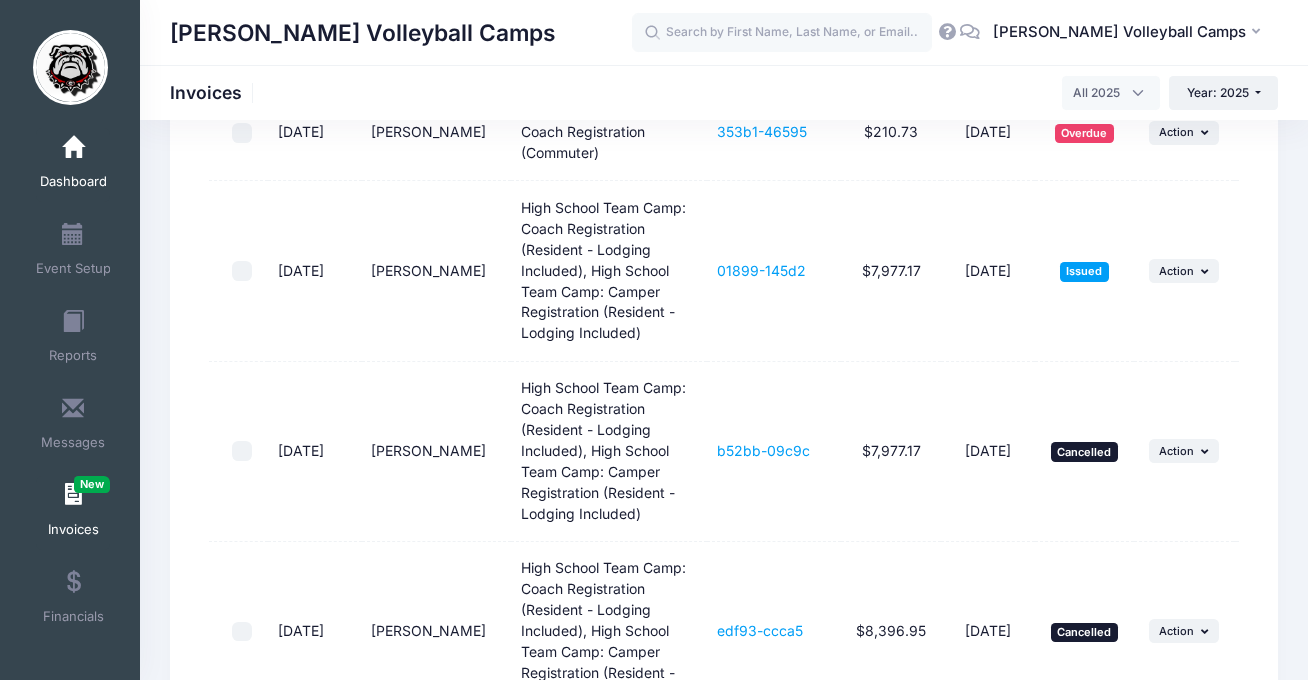 click on "Dashboard" at bounding box center [73, 165] 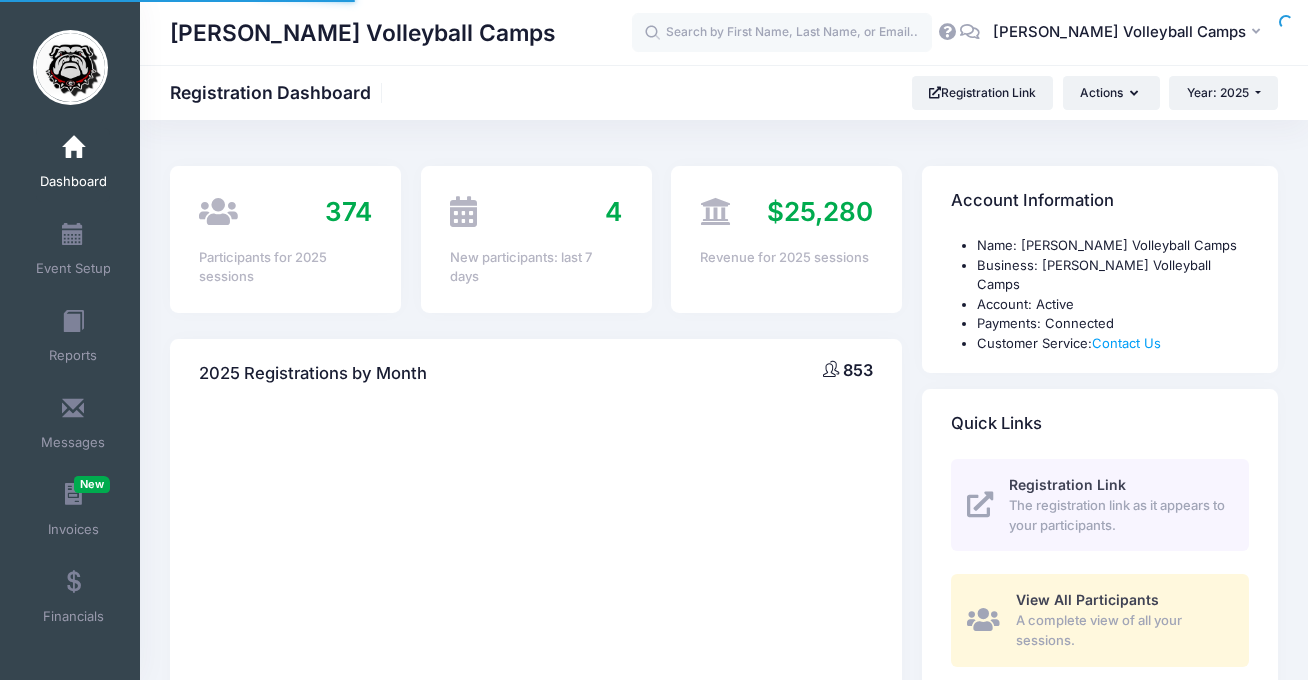 scroll, scrollTop: 0, scrollLeft: 0, axis: both 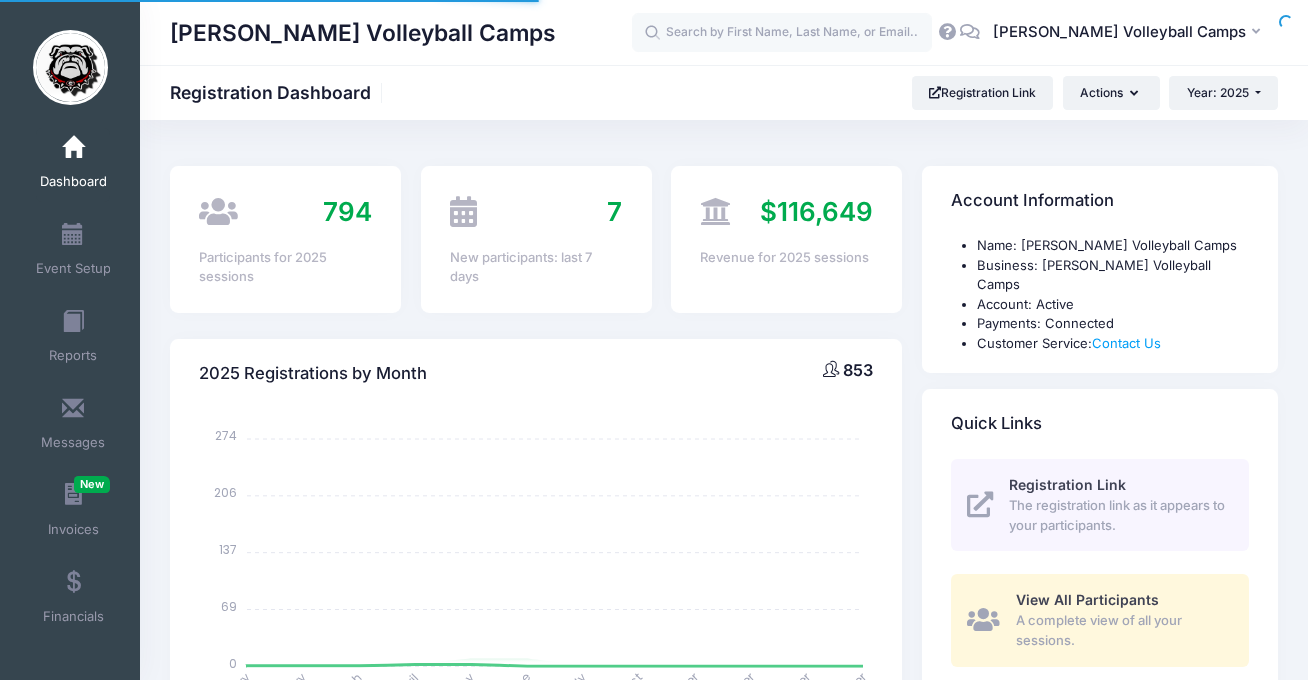 select 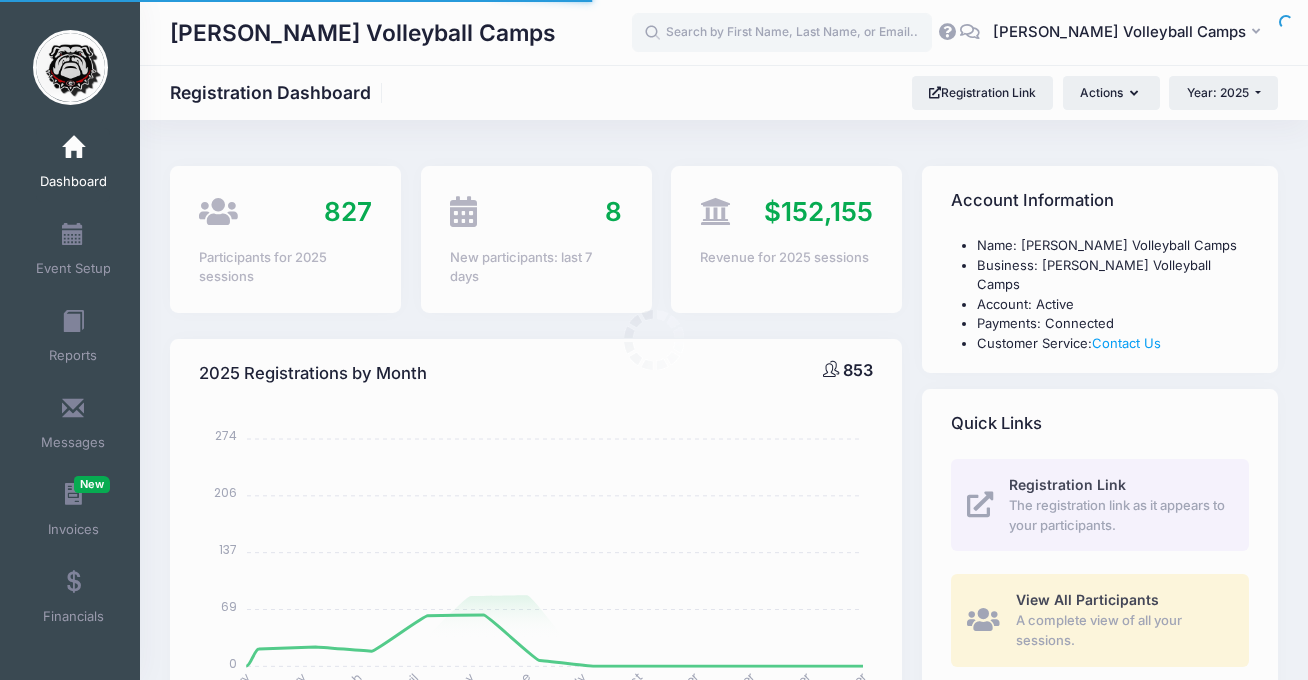 scroll, scrollTop: 0, scrollLeft: 0, axis: both 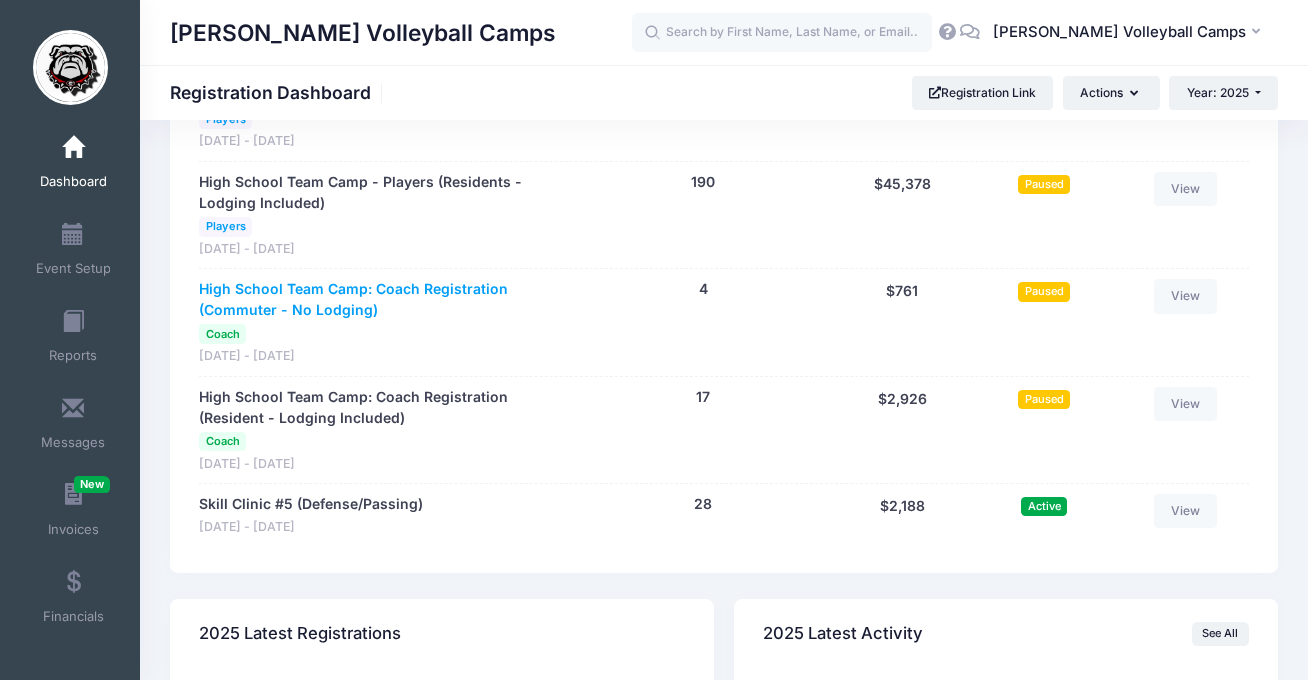 click on "High School Team Camp: Coach Registration (Commuter - No Lodging)" at bounding box center (383, 300) 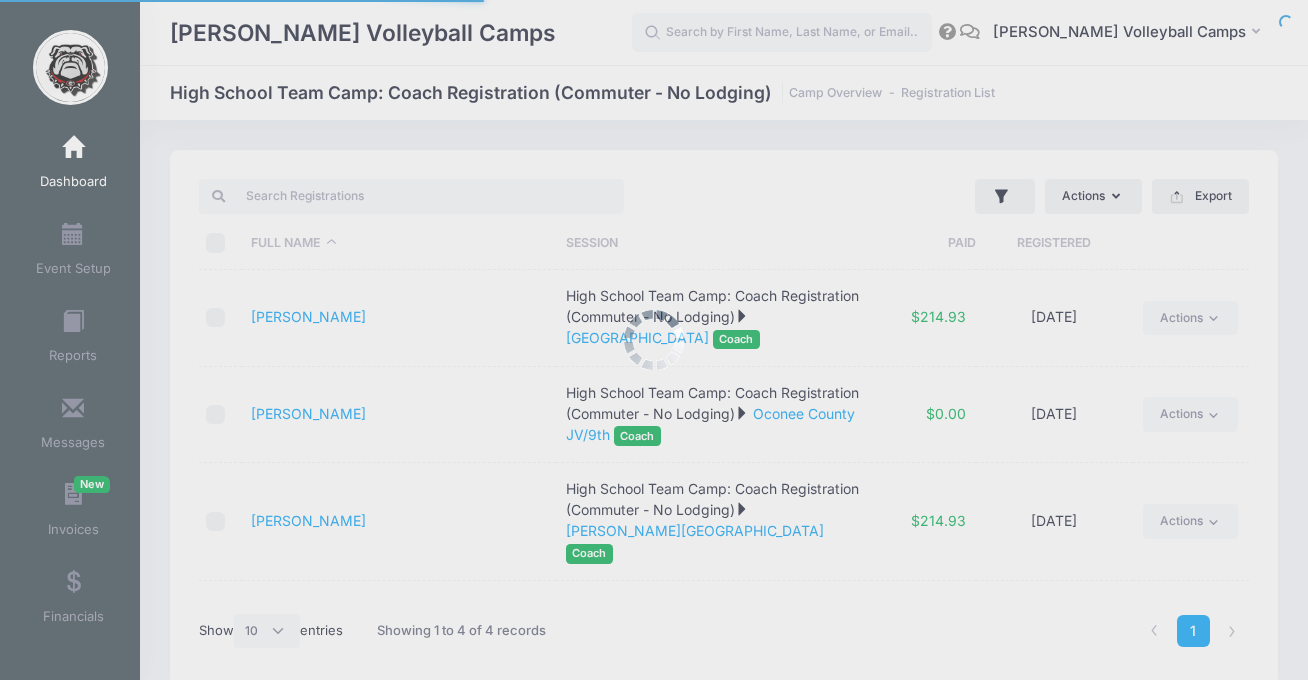 select on "10" 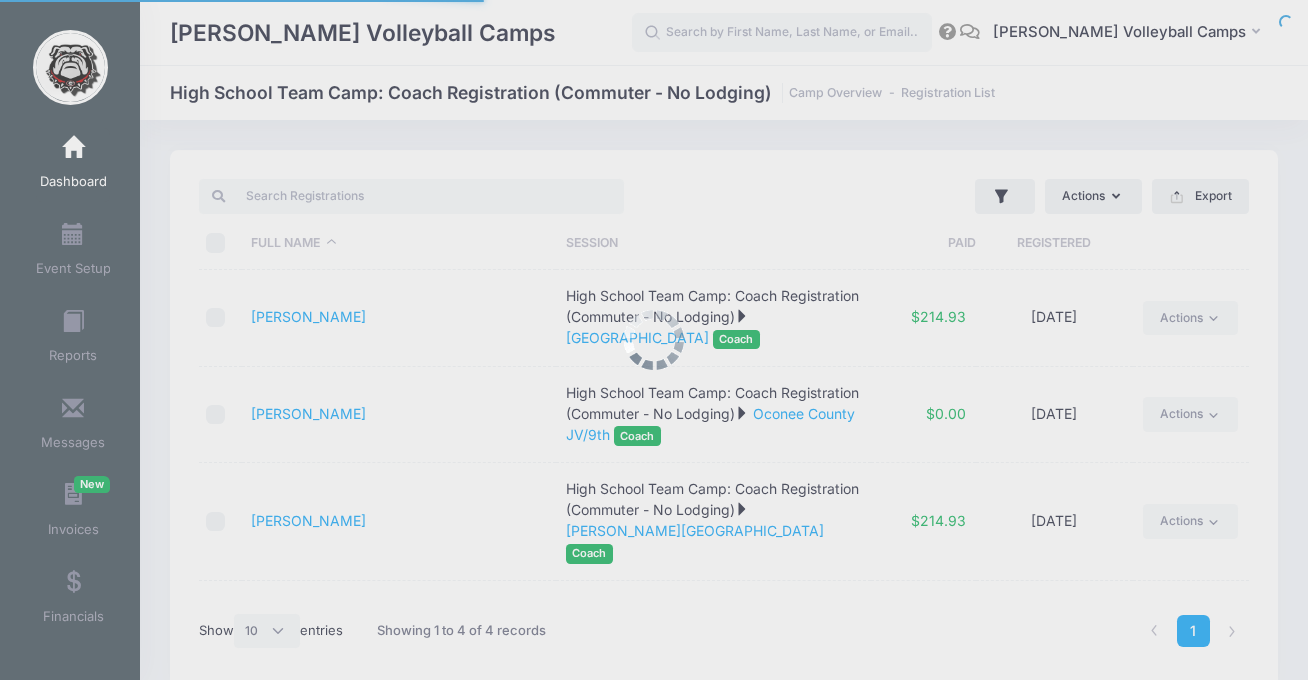 scroll, scrollTop: 0, scrollLeft: 0, axis: both 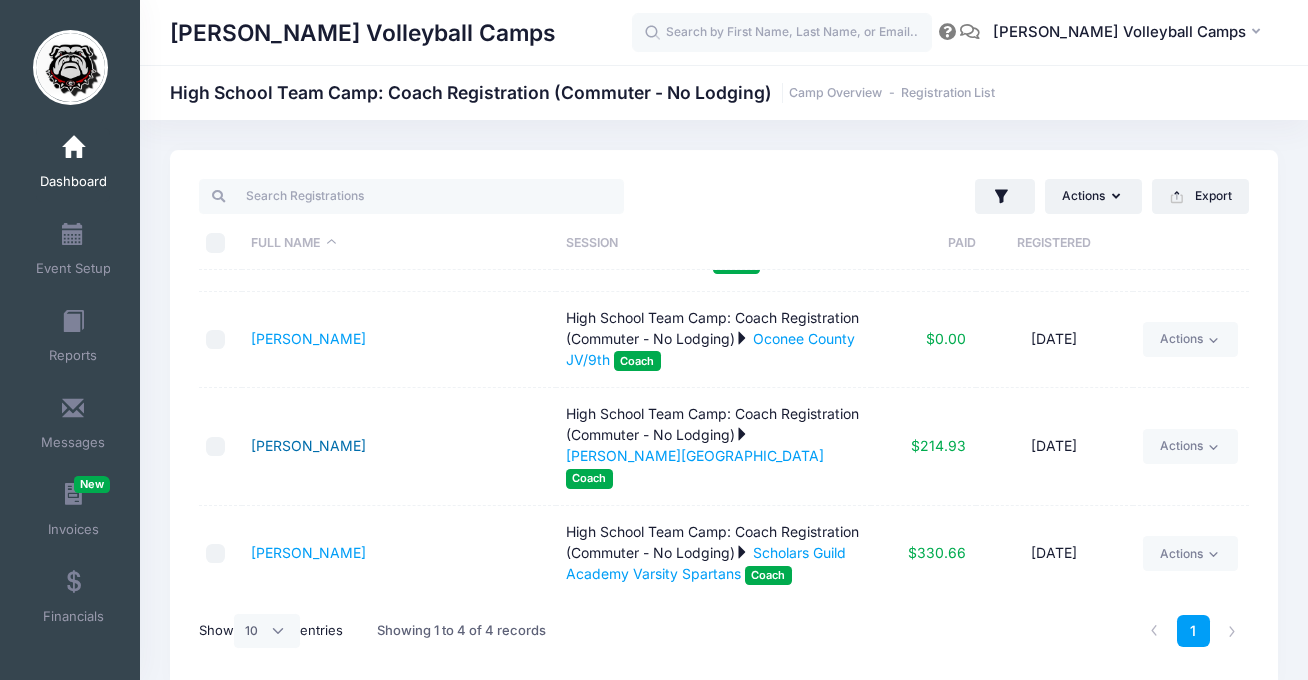 click on "[PERSON_NAME]" at bounding box center (308, 445) 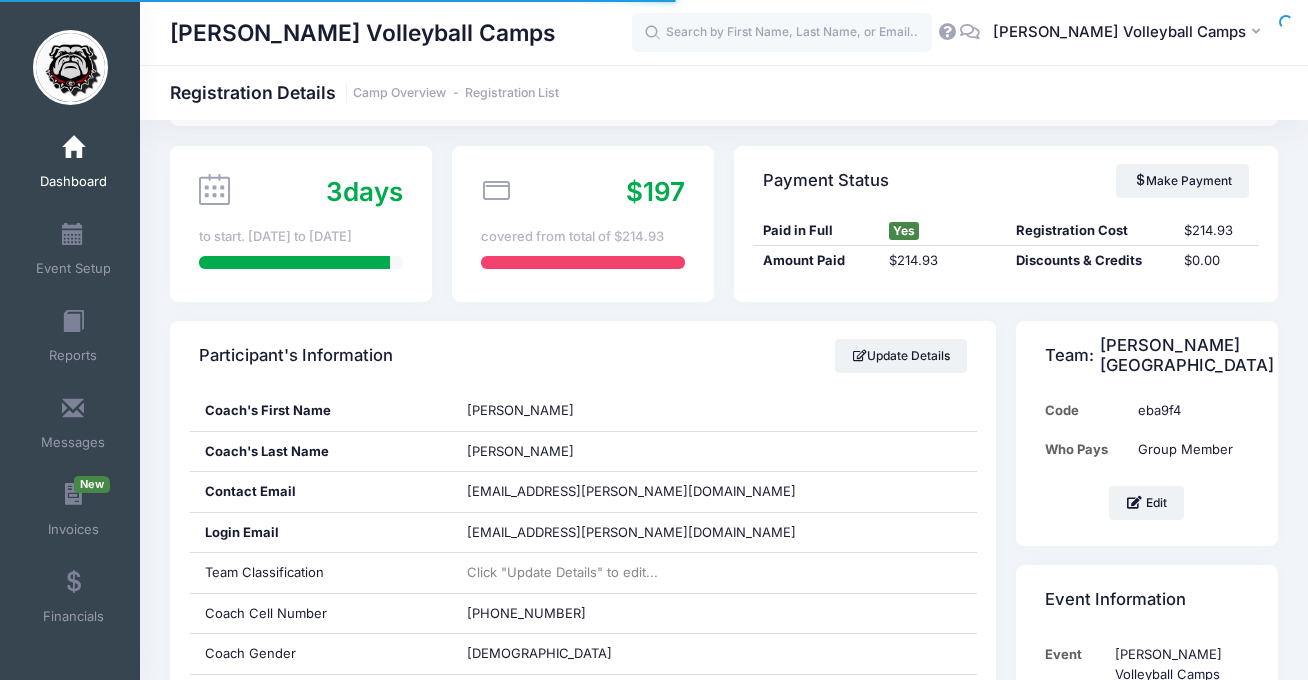 scroll, scrollTop: 239, scrollLeft: 0, axis: vertical 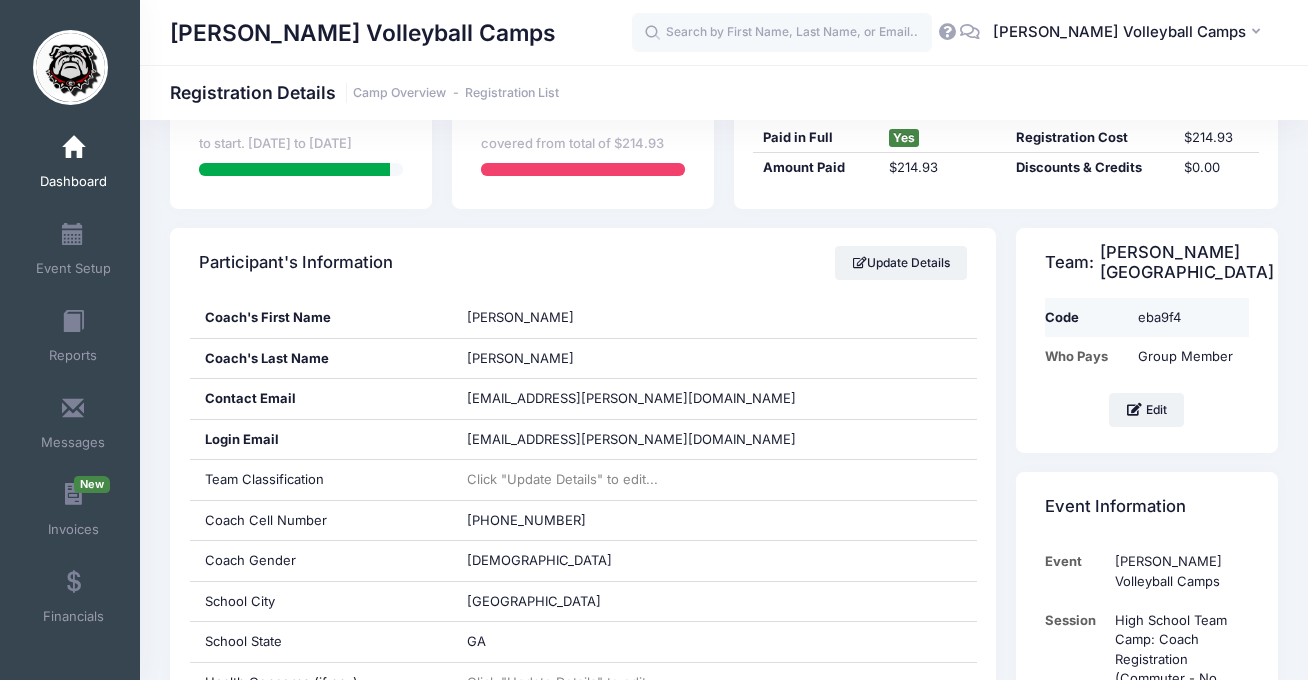 click on "eba9f4" at bounding box center (1188, 317) 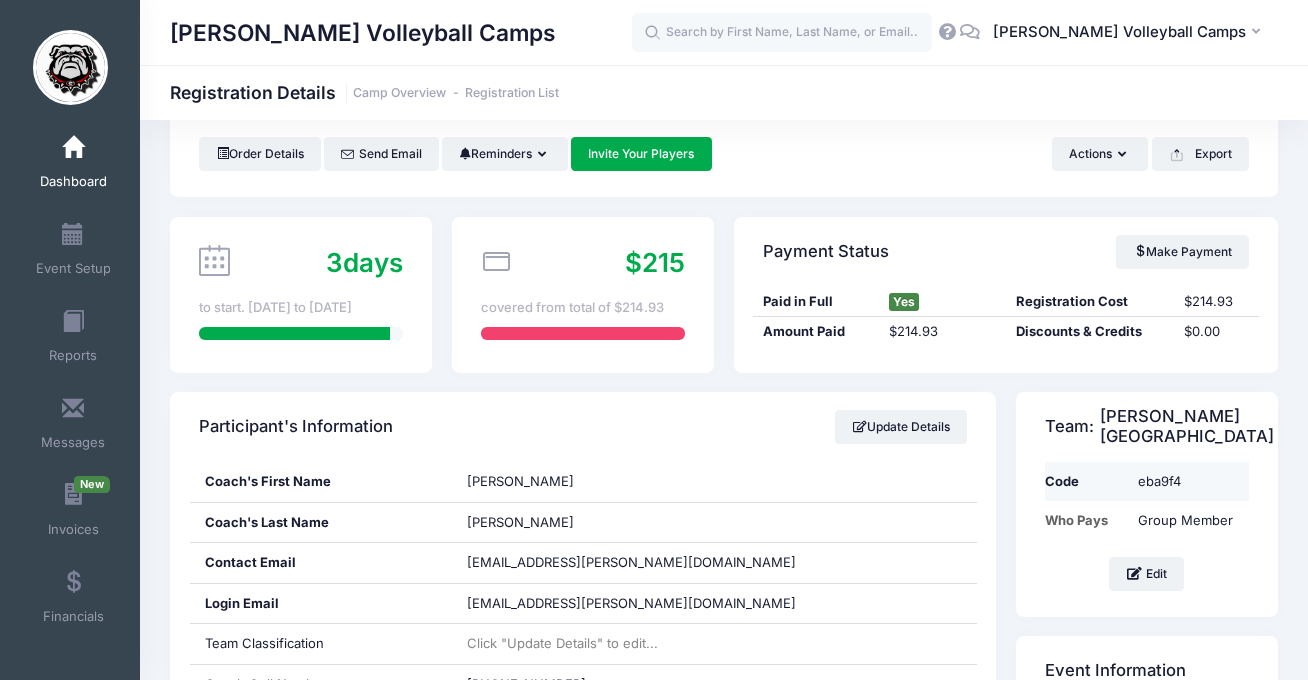 scroll, scrollTop: 0, scrollLeft: 0, axis: both 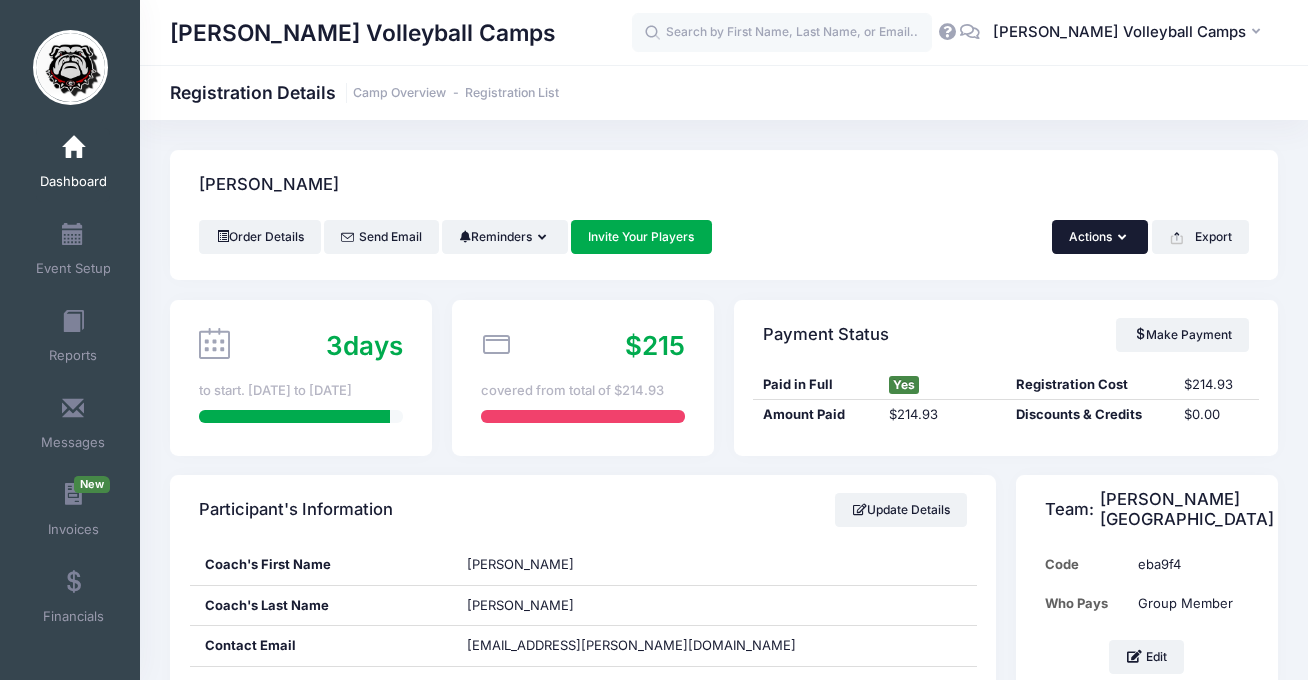 click on "Actions" at bounding box center [1100, 237] 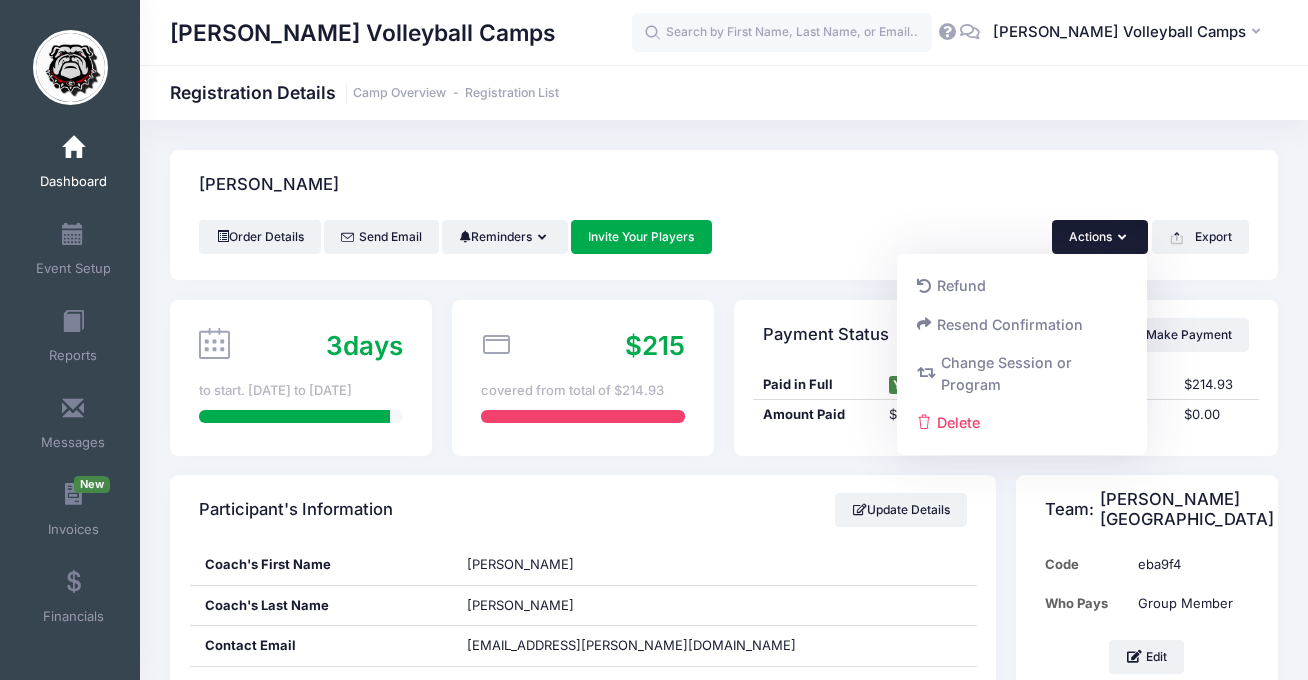 click on "Scott, Stacey" at bounding box center [724, 185] 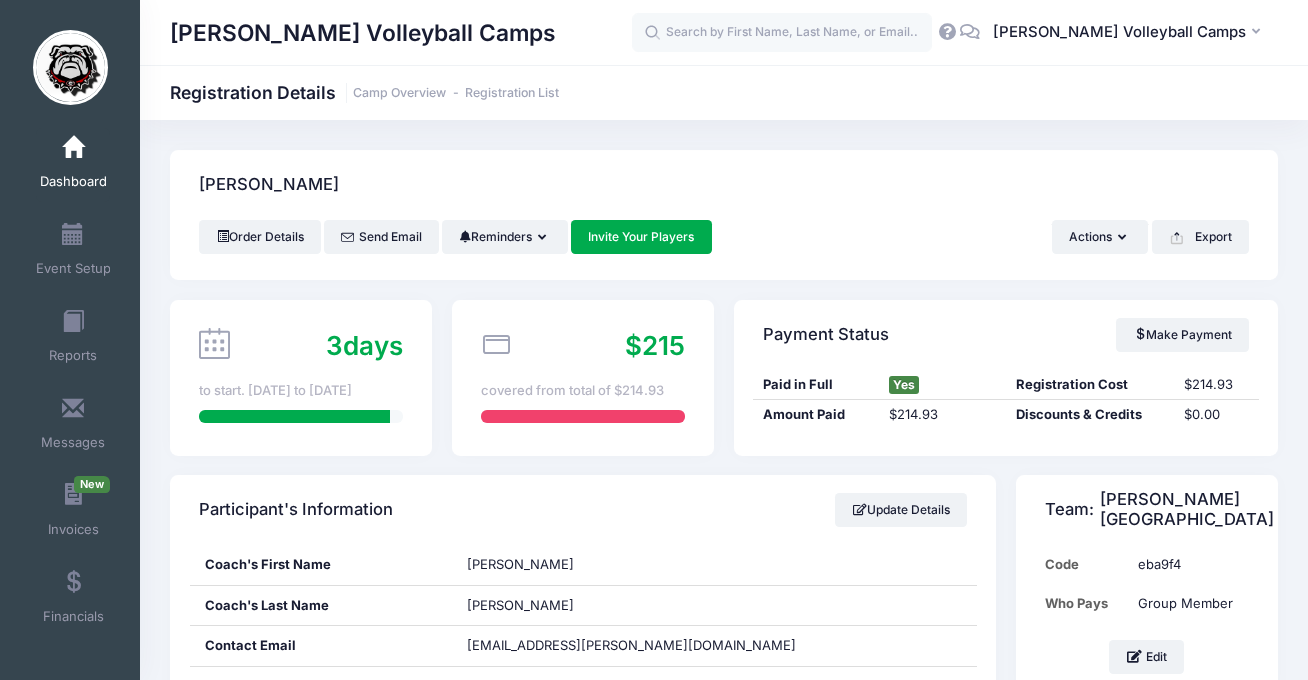 scroll, scrollTop: 7, scrollLeft: 0, axis: vertical 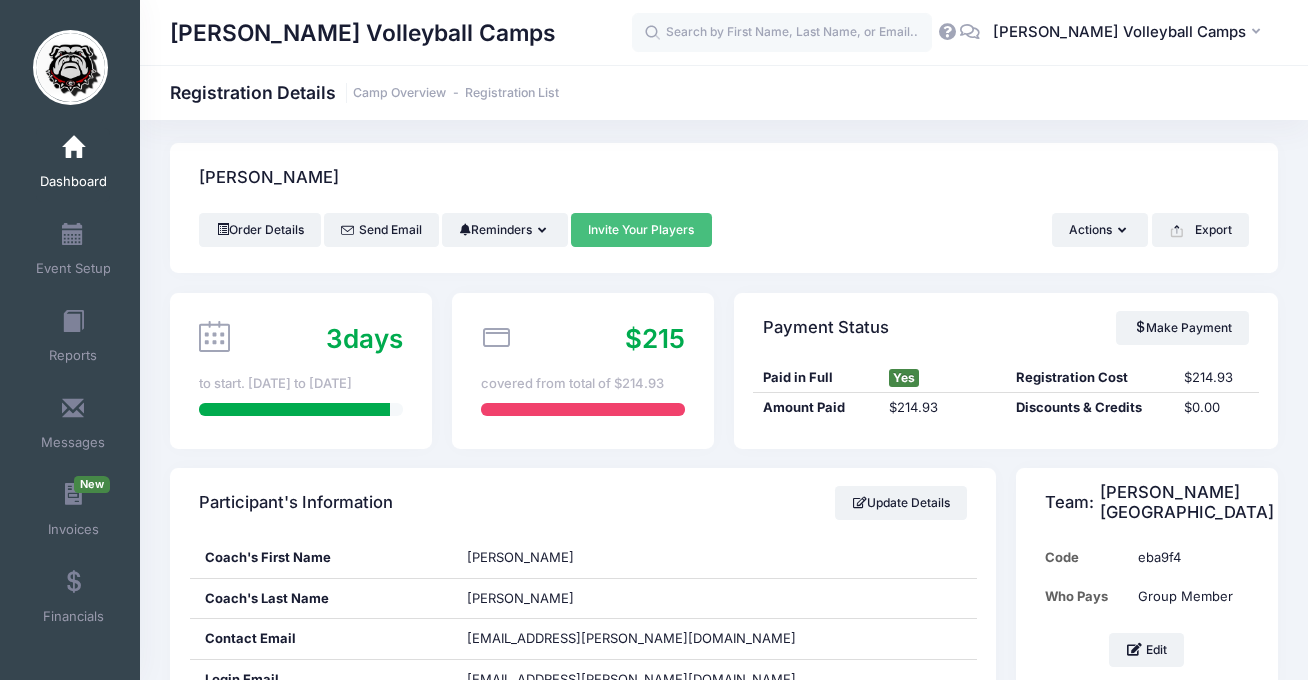 click on "Invite Your Players" at bounding box center [641, 230] 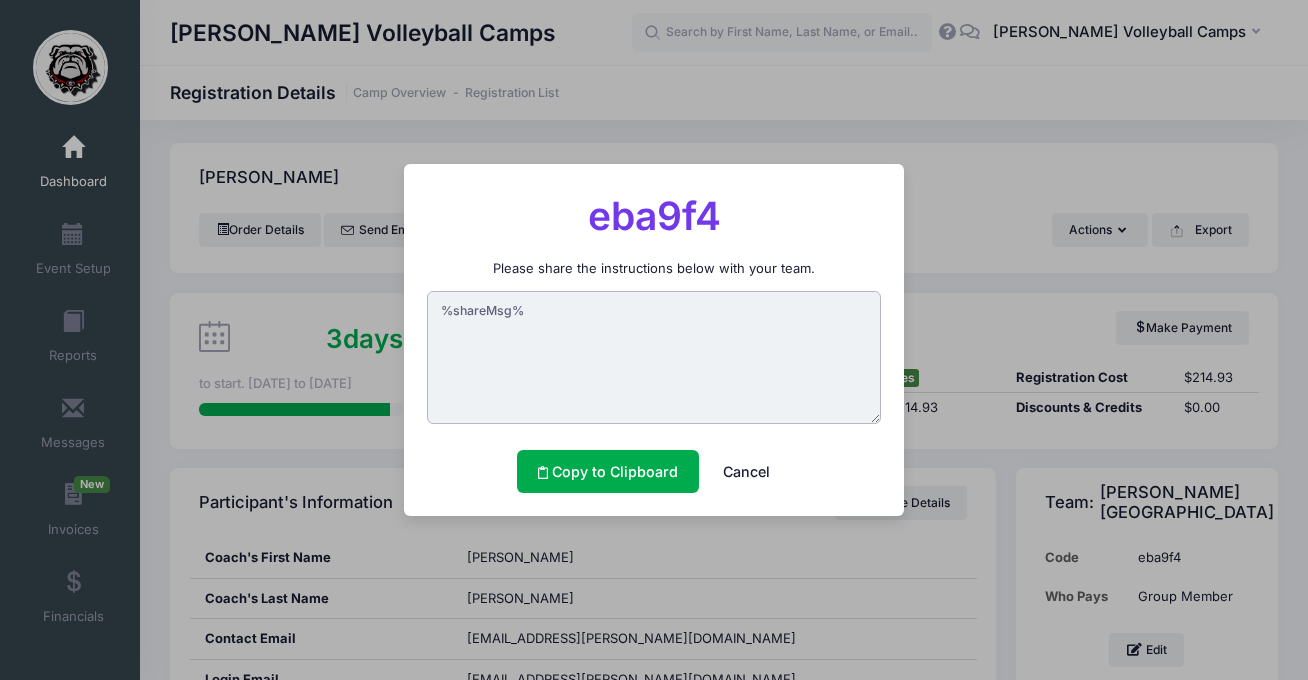 scroll, scrollTop: 37, scrollLeft: 0, axis: vertical 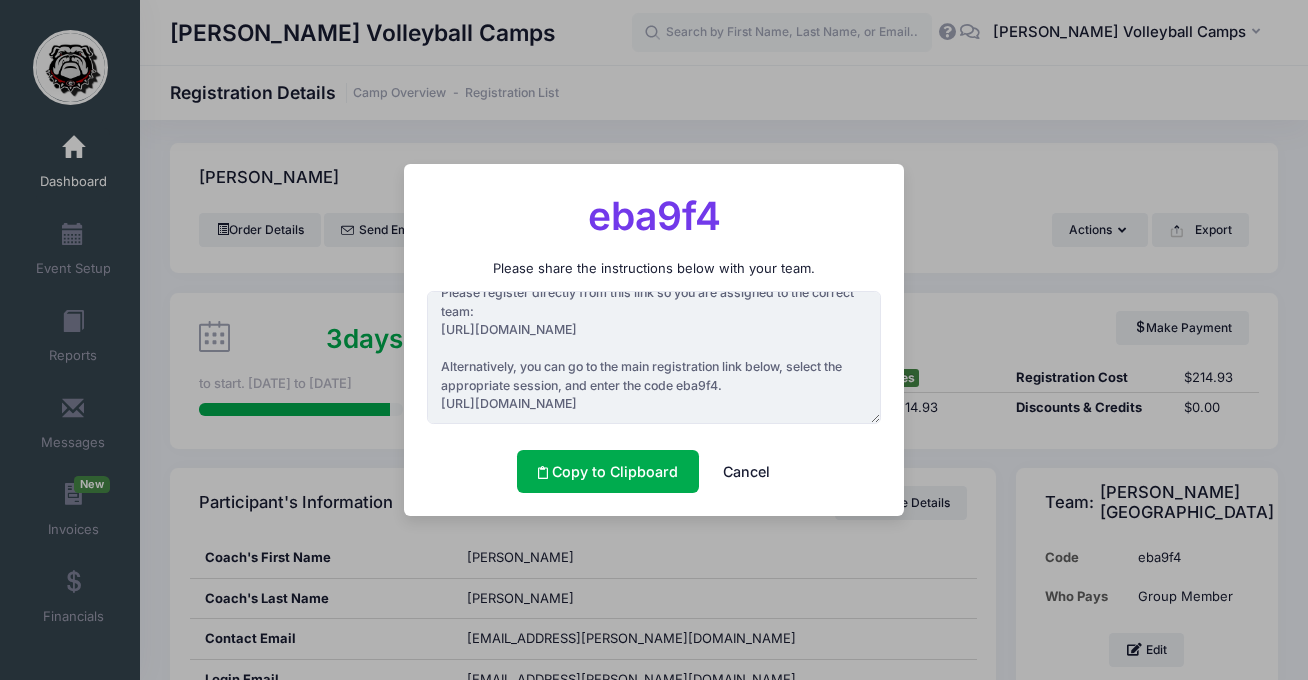 click on "Cancel" at bounding box center (747, 471) 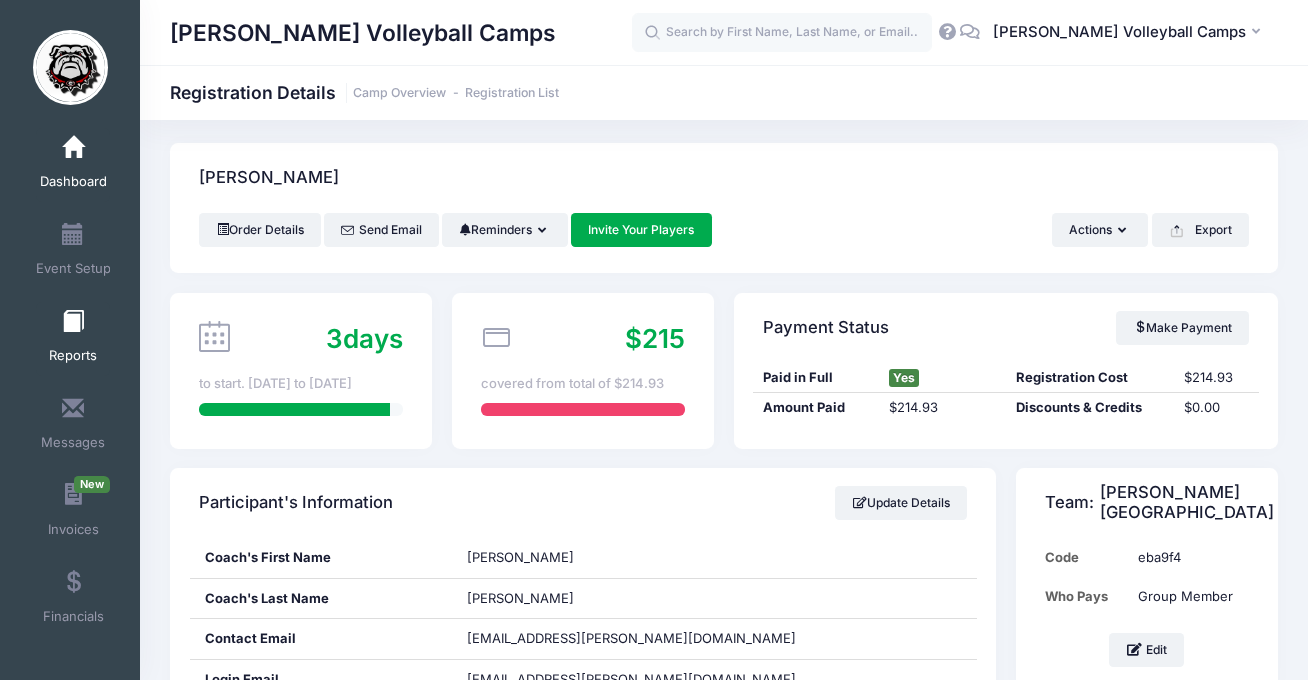 click on "Reports" at bounding box center (73, 356) 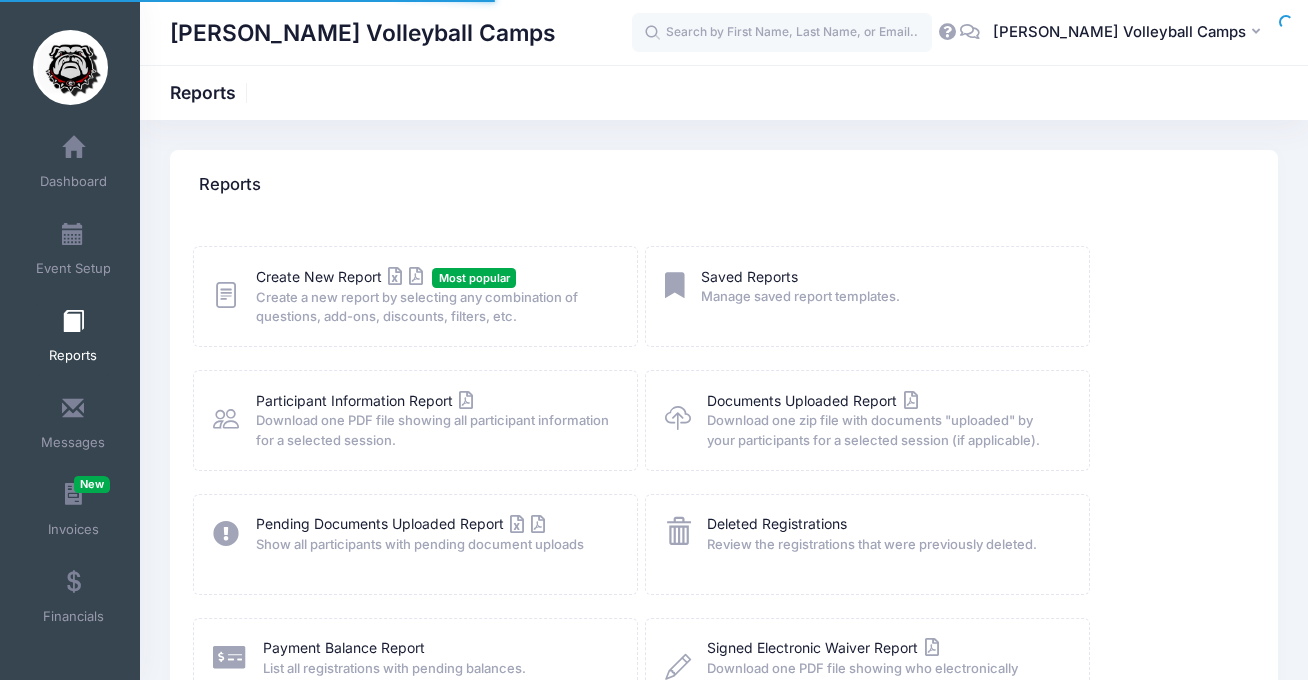 scroll, scrollTop: 0, scrollLeft: 0, axis: both 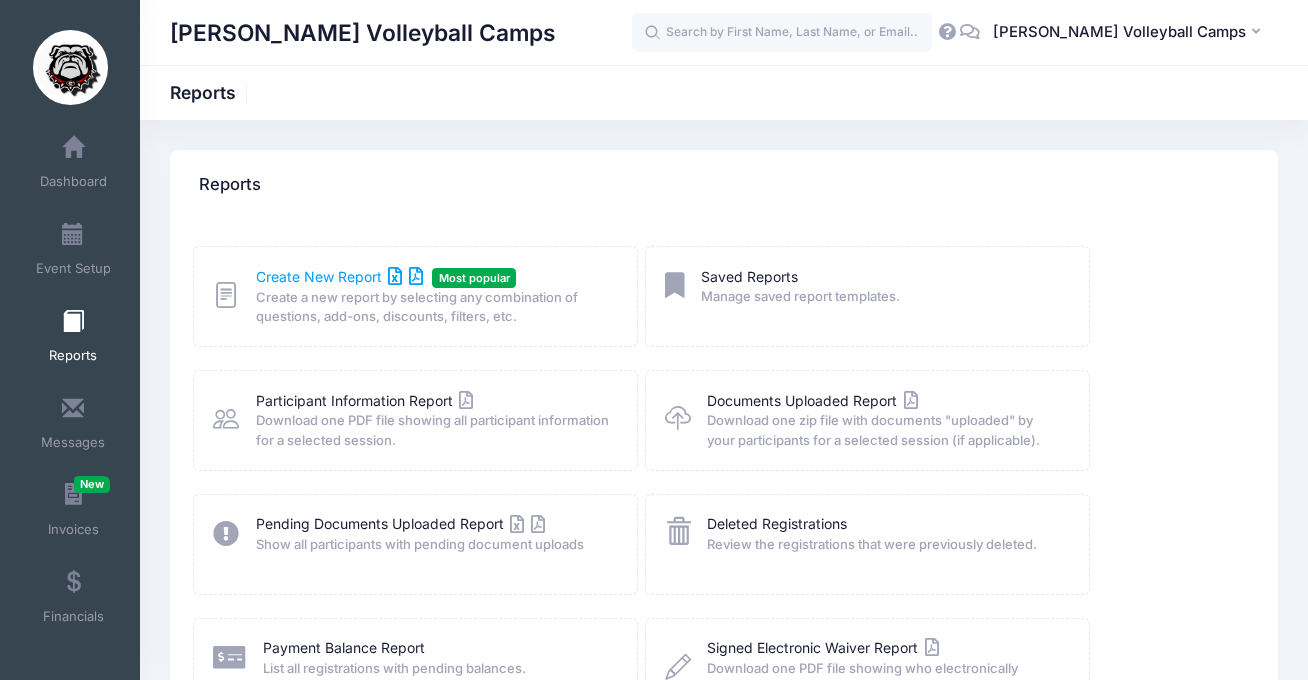 click on "Create New Report" at bounding box center [339, 276] 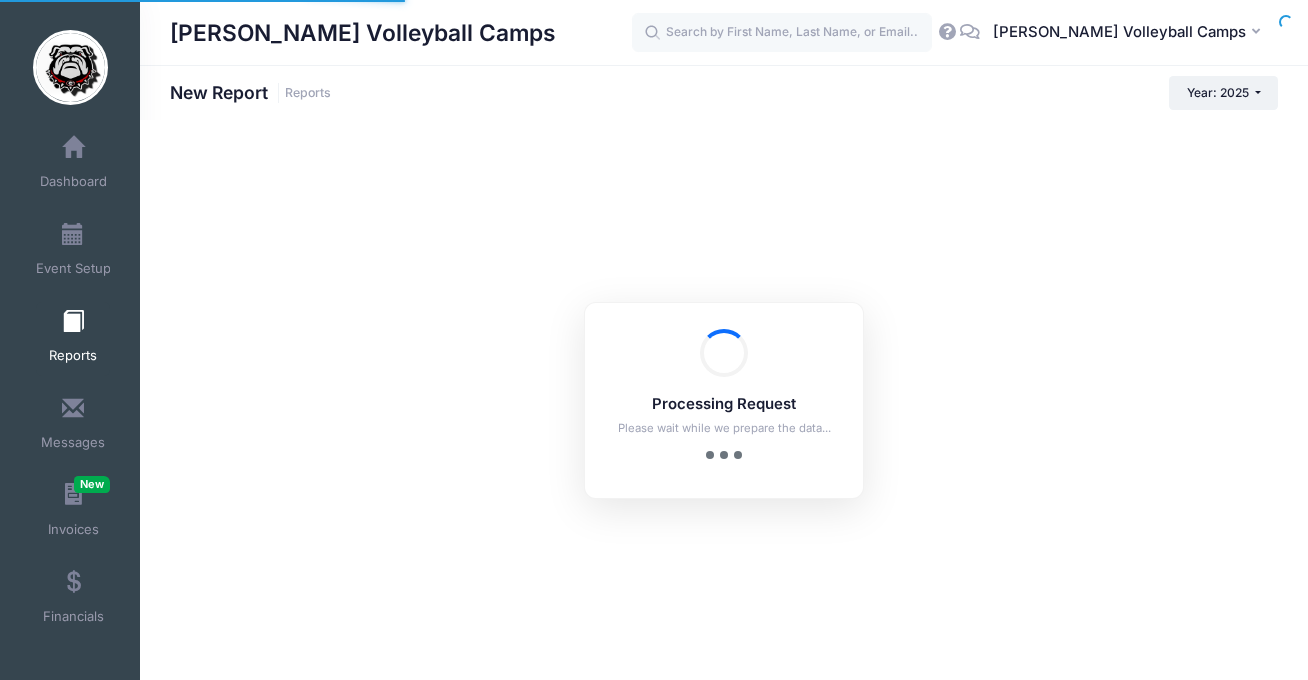 scroll, scrollTop: 0, scrollLeft: 0, axis: both 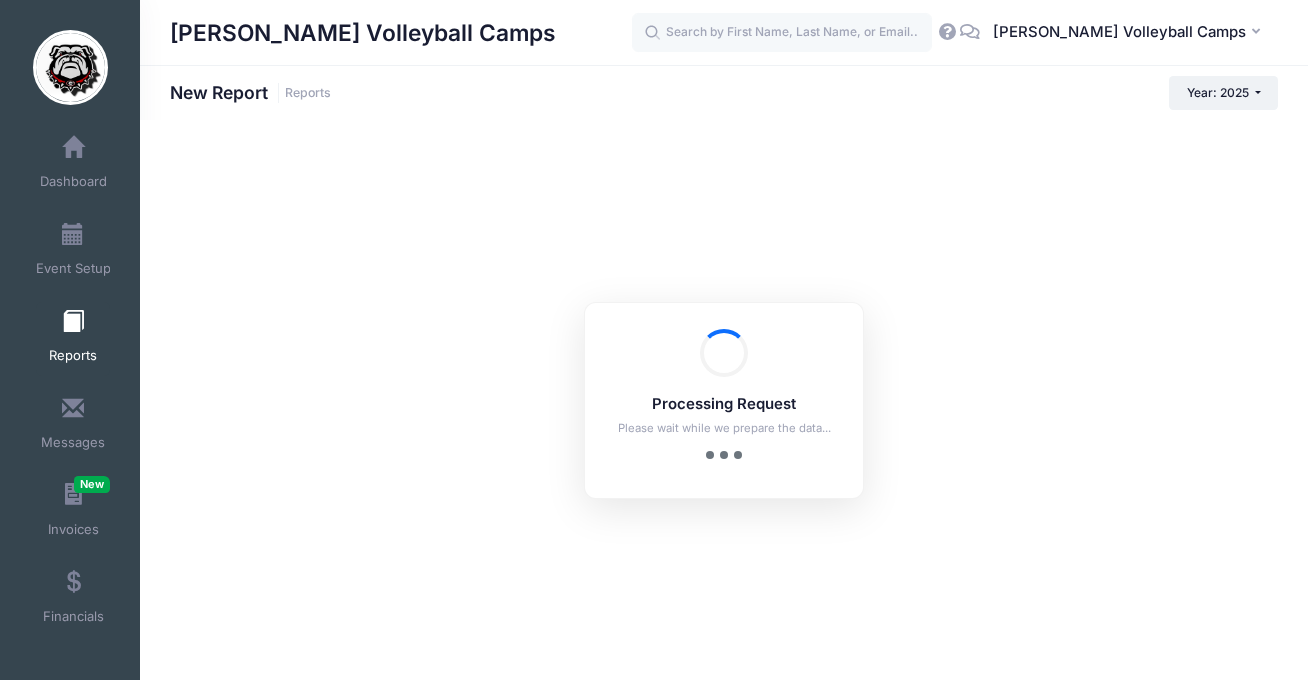 checkbox on "true" 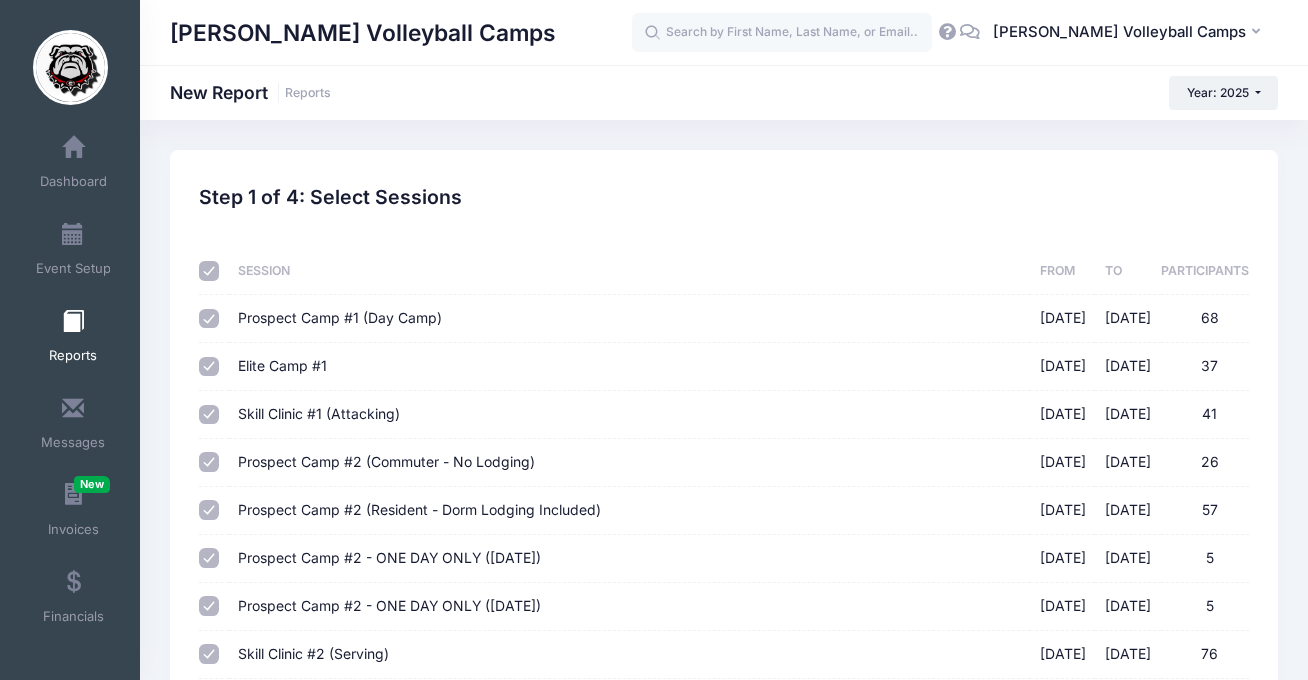 click at bounding box center (209, 271) 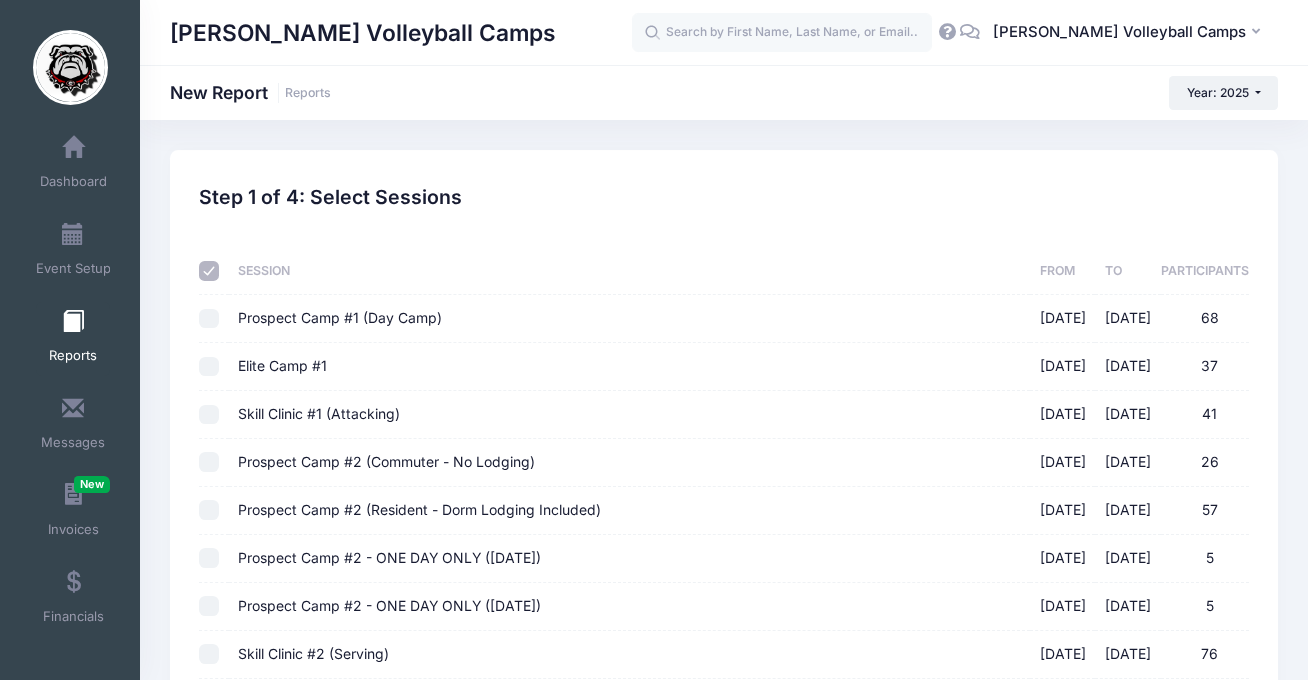 checkbox on "false" 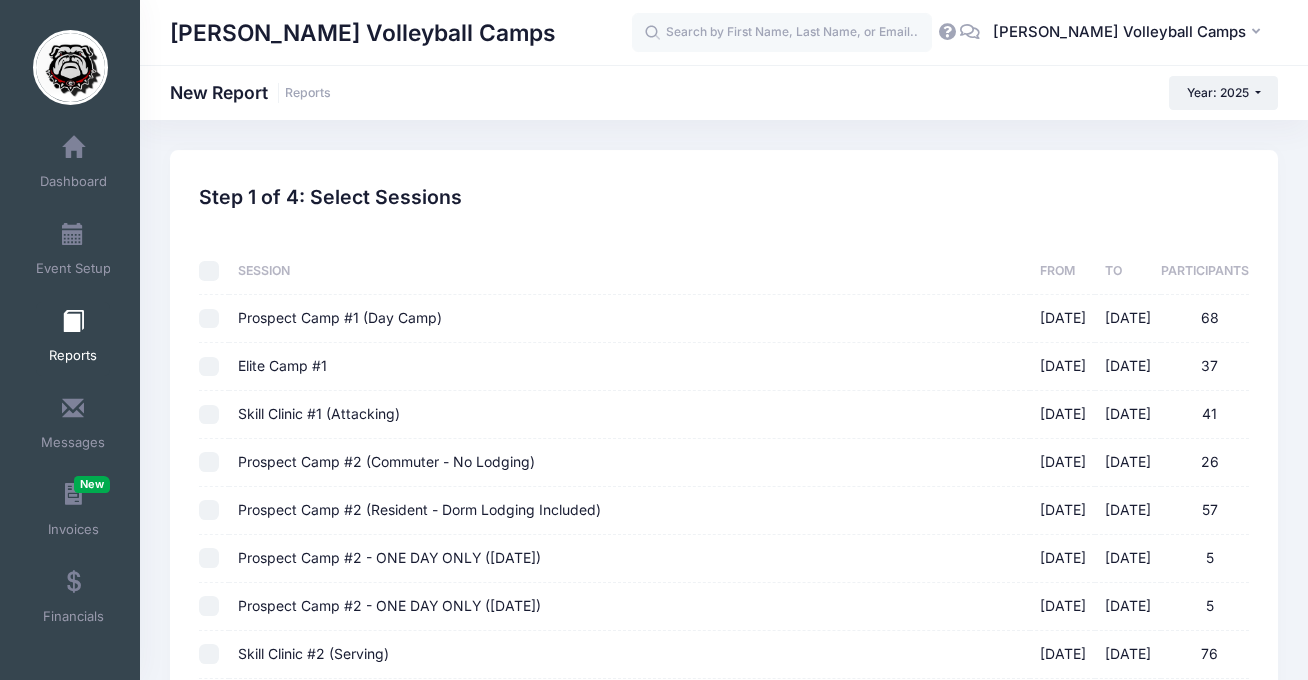 checkbox on "false" 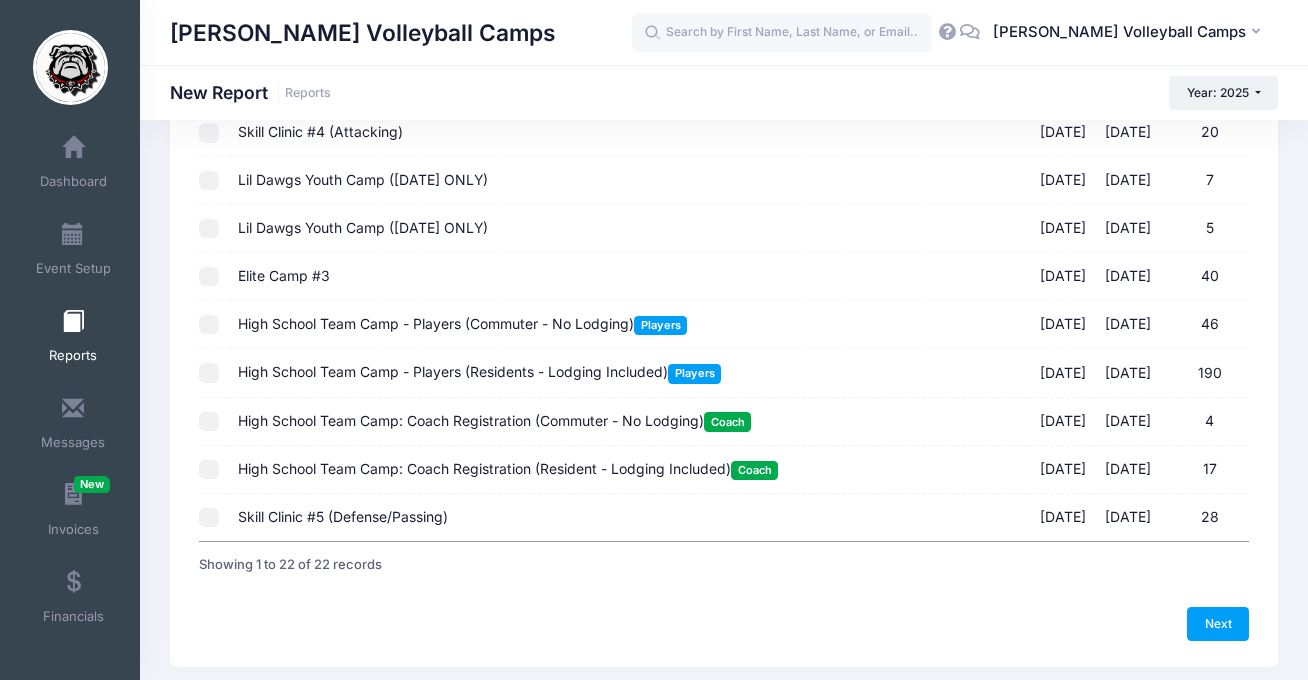 scroll, scrollTop: 871, scrollLeft: 0, axis: vertical 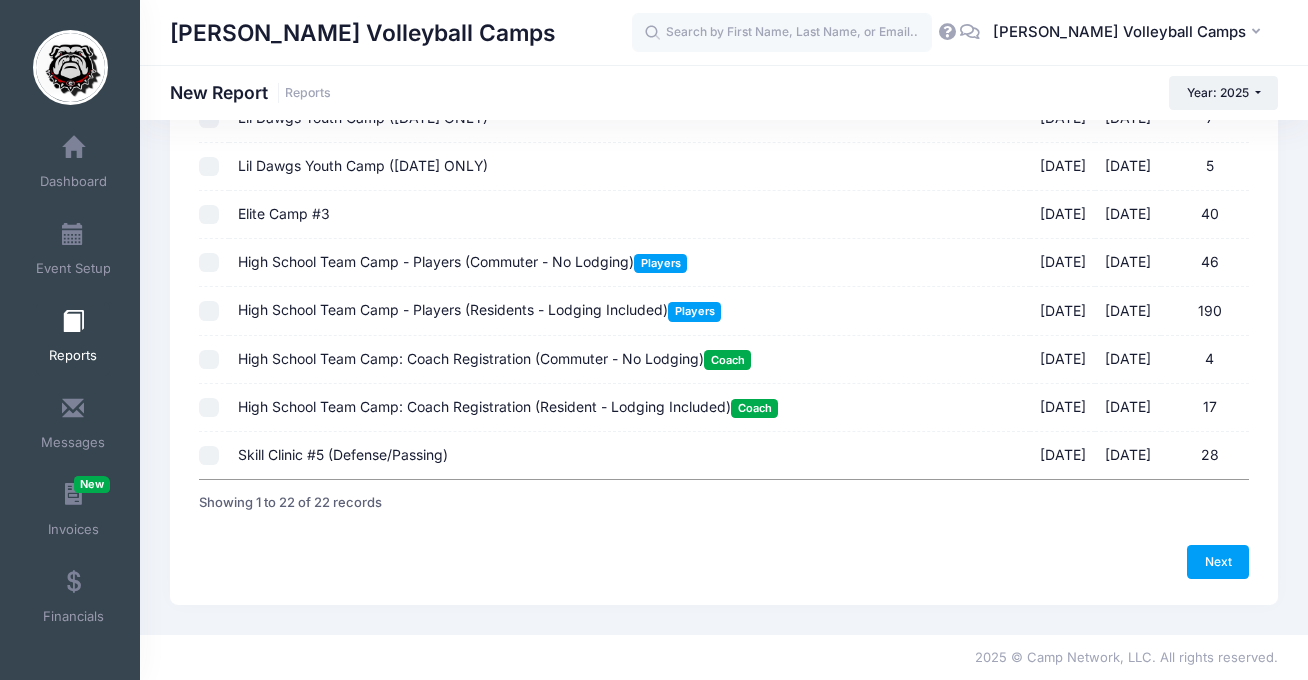 click on "High School Team Camp - Players (Commuter - No Lodging)  Players" at bounding box center (462, 261) 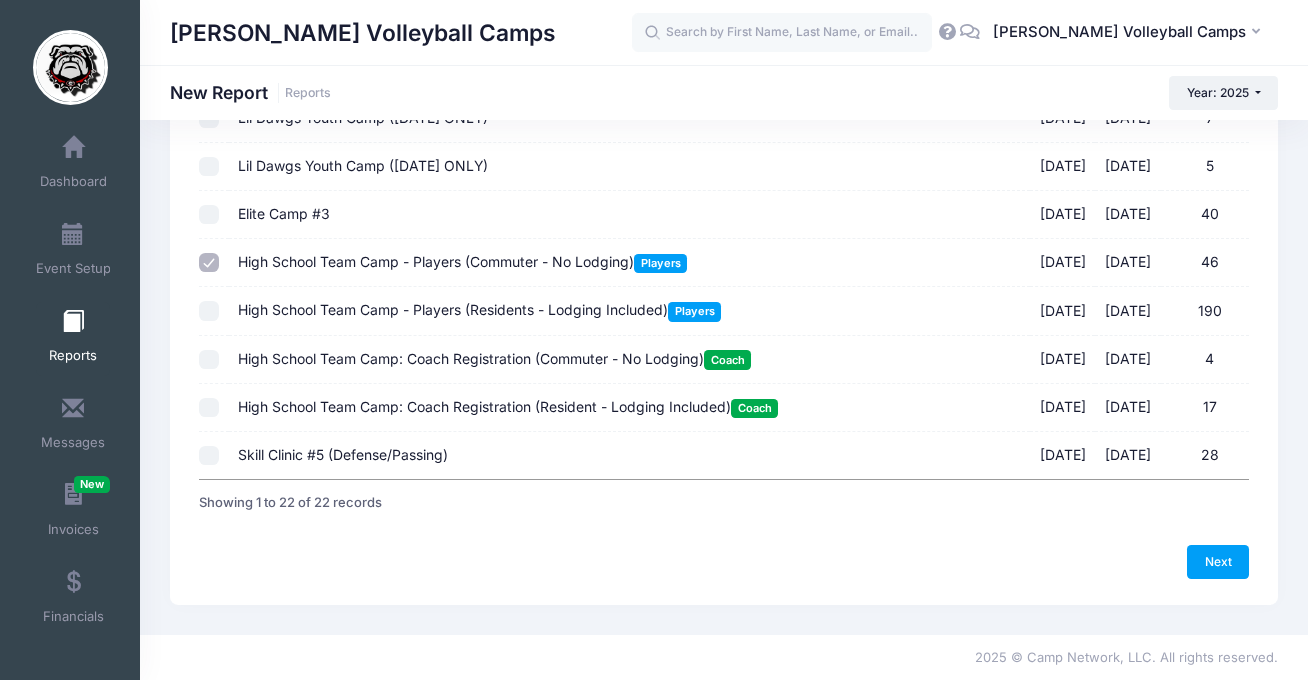 click on "High School Team Camp - Players (Residents - Lodging Included)  Players 07/18/2025 - 07/20/2025  190" at bounding box center [629, 311] 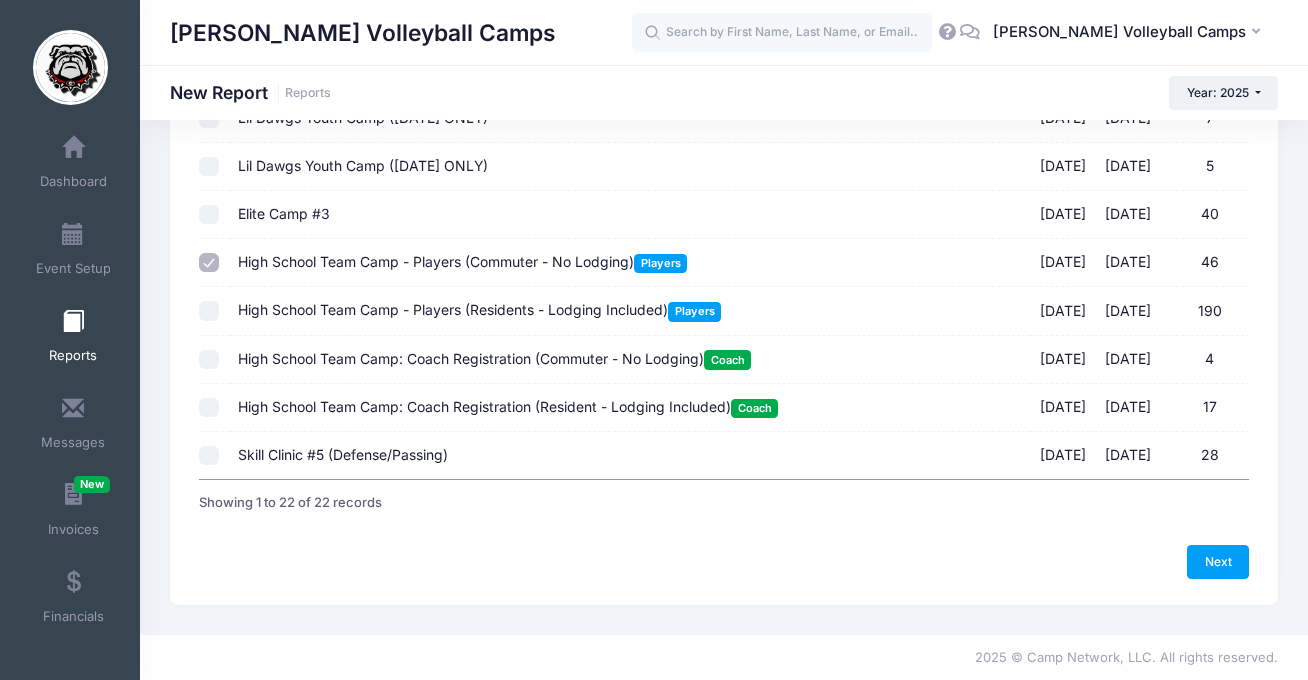 click on "High School Team Camp - Players (Residents - Lodging Included)  Players" at bounding box center [479, 309] 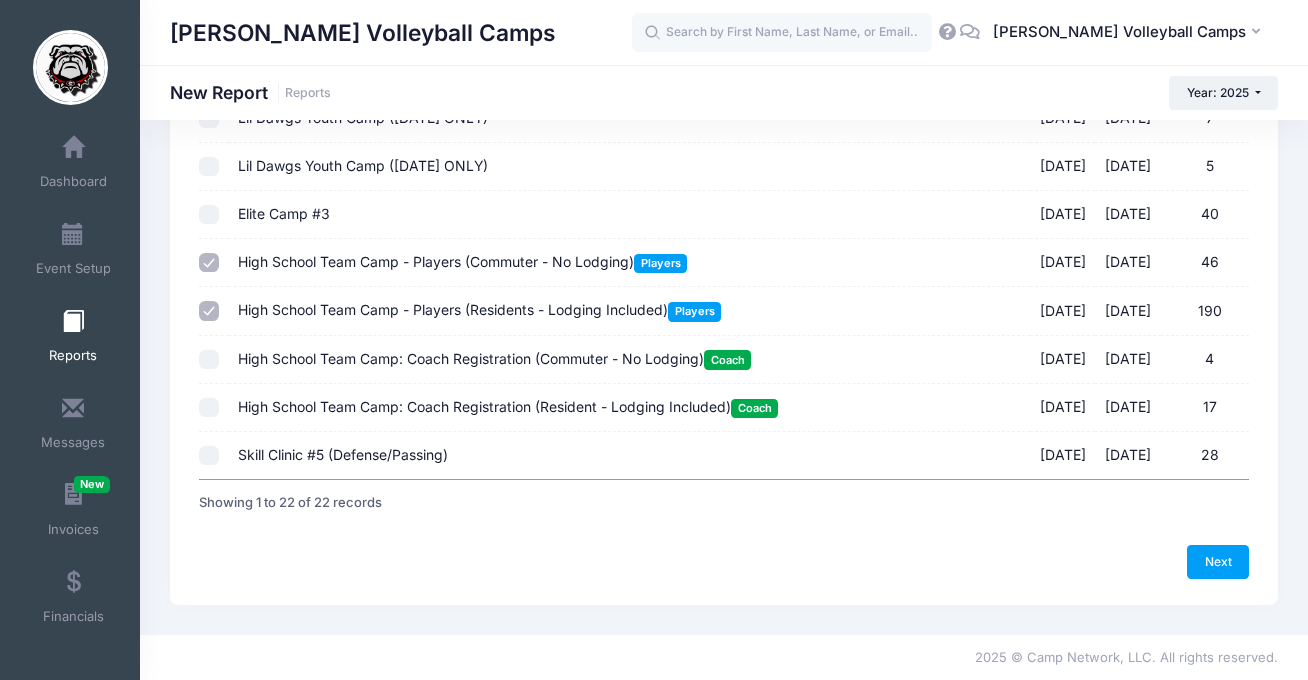 click on "High School Team Camp: Coach Registration (Commuter - No Lodging)  Coach" at bounding box center (494, 358) 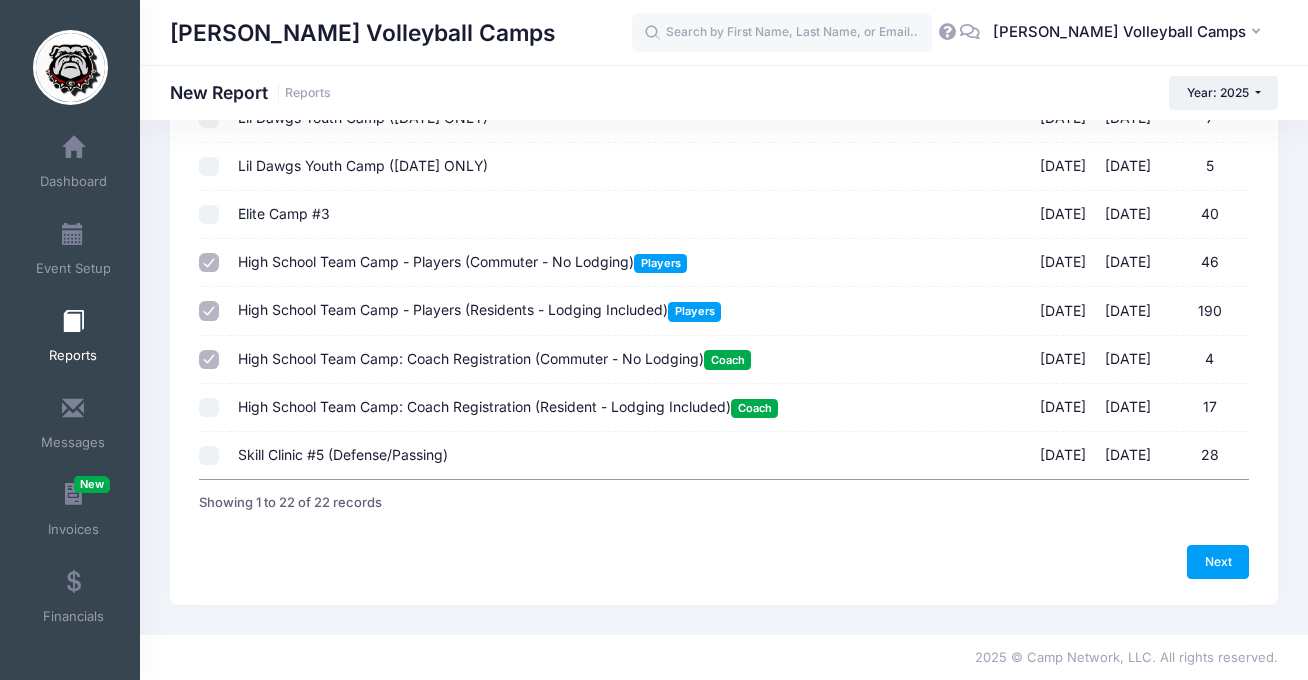 click on "High School Team Camp: Coach Registration (Resident - Lodging Included)  Coach" at bounding box center (508, 406) 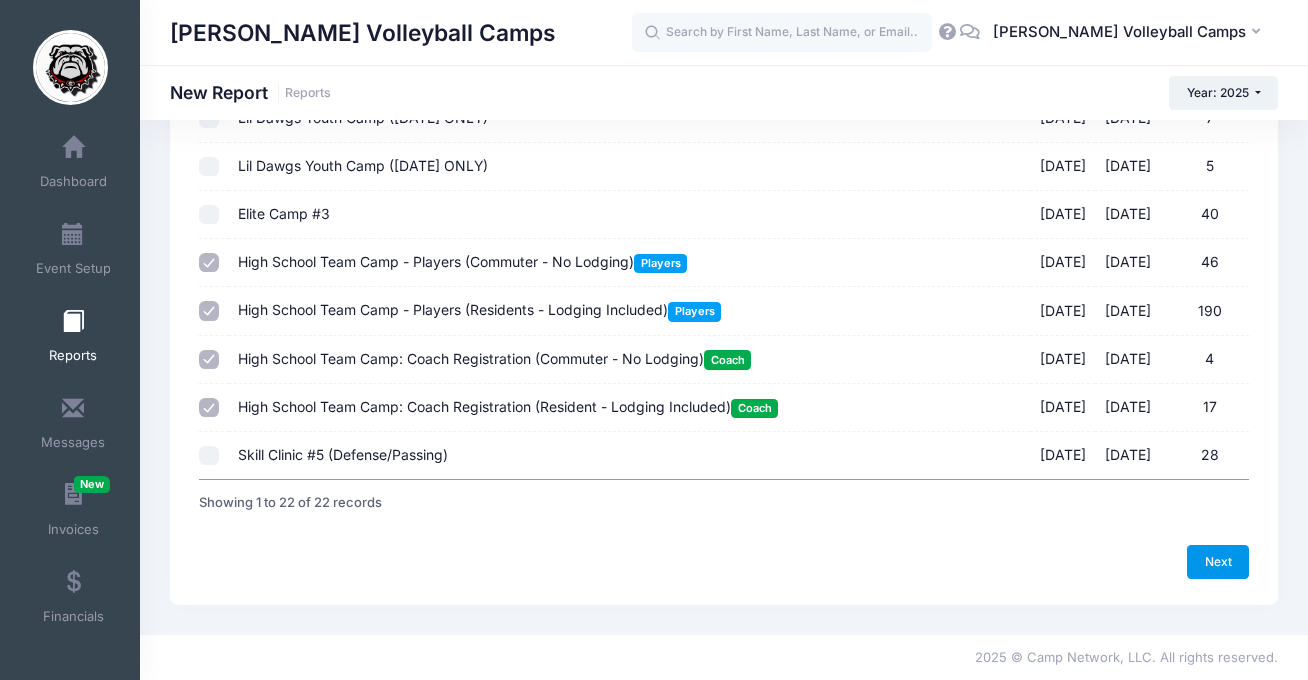 click on "Next" at bounding box center (1218, 562) 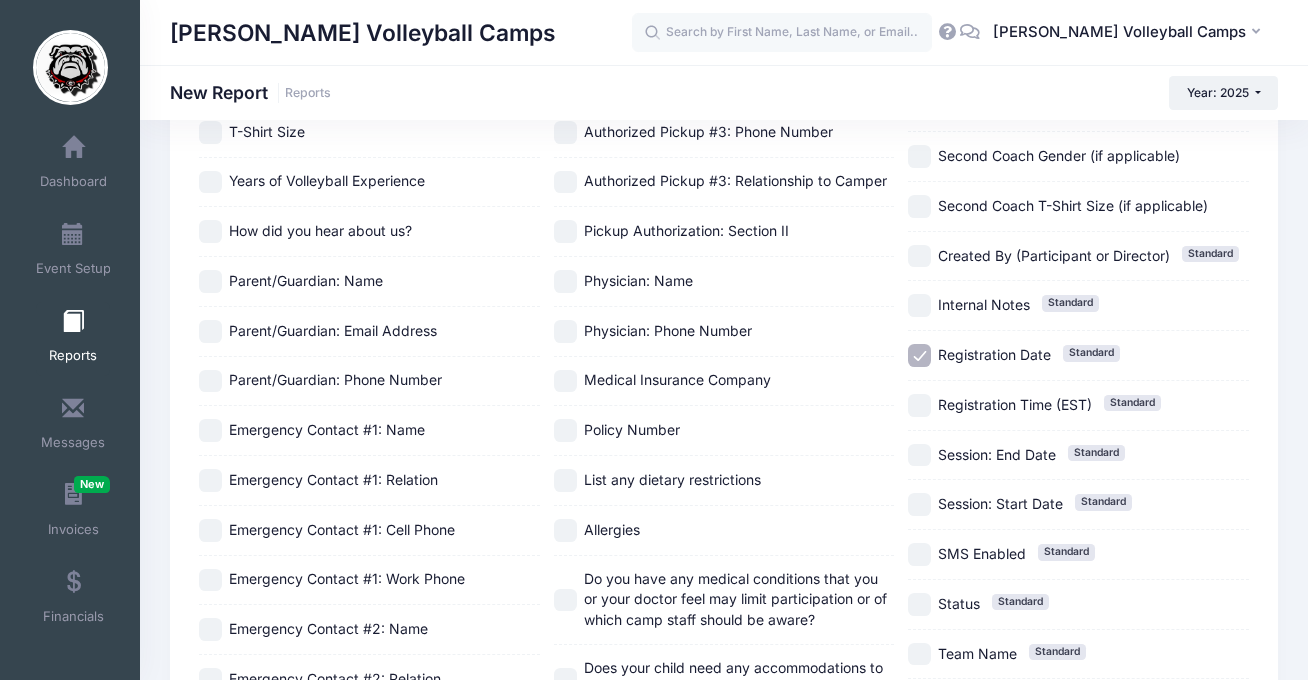 scroll, scrollTop: 0, scrollLeft: 0, axis: both 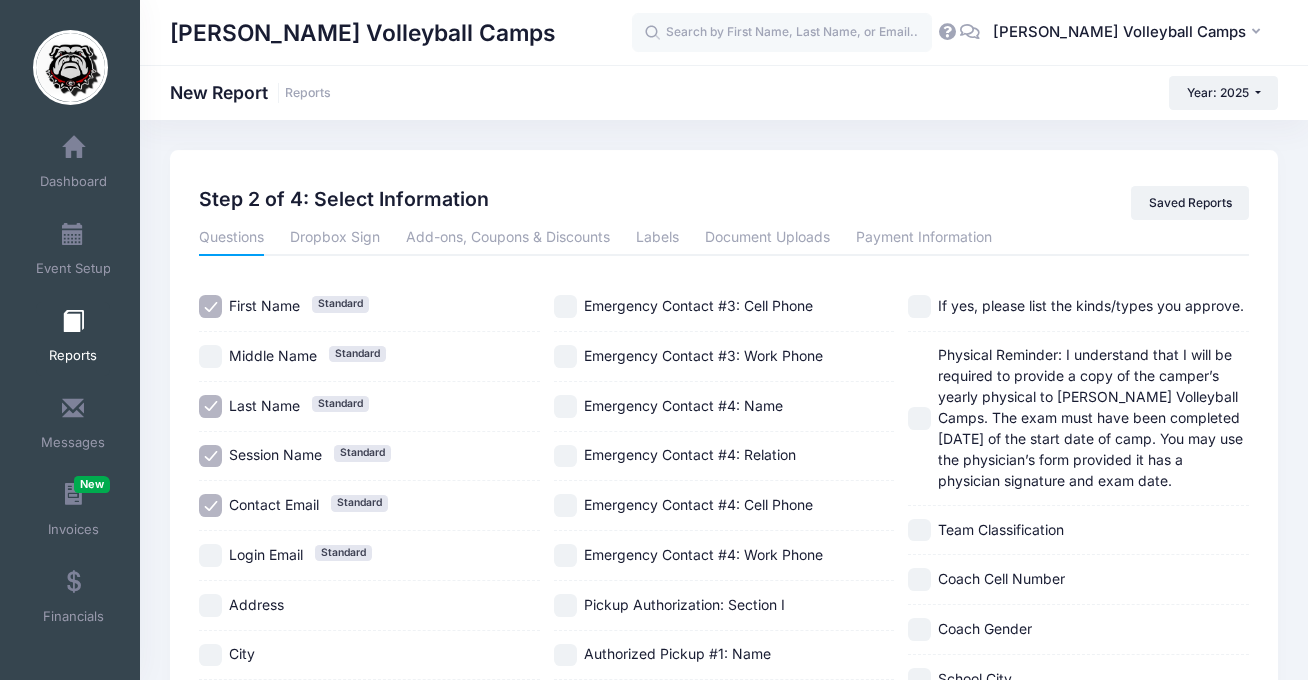 click on "Contact Email" at bounding box center (274, 504) 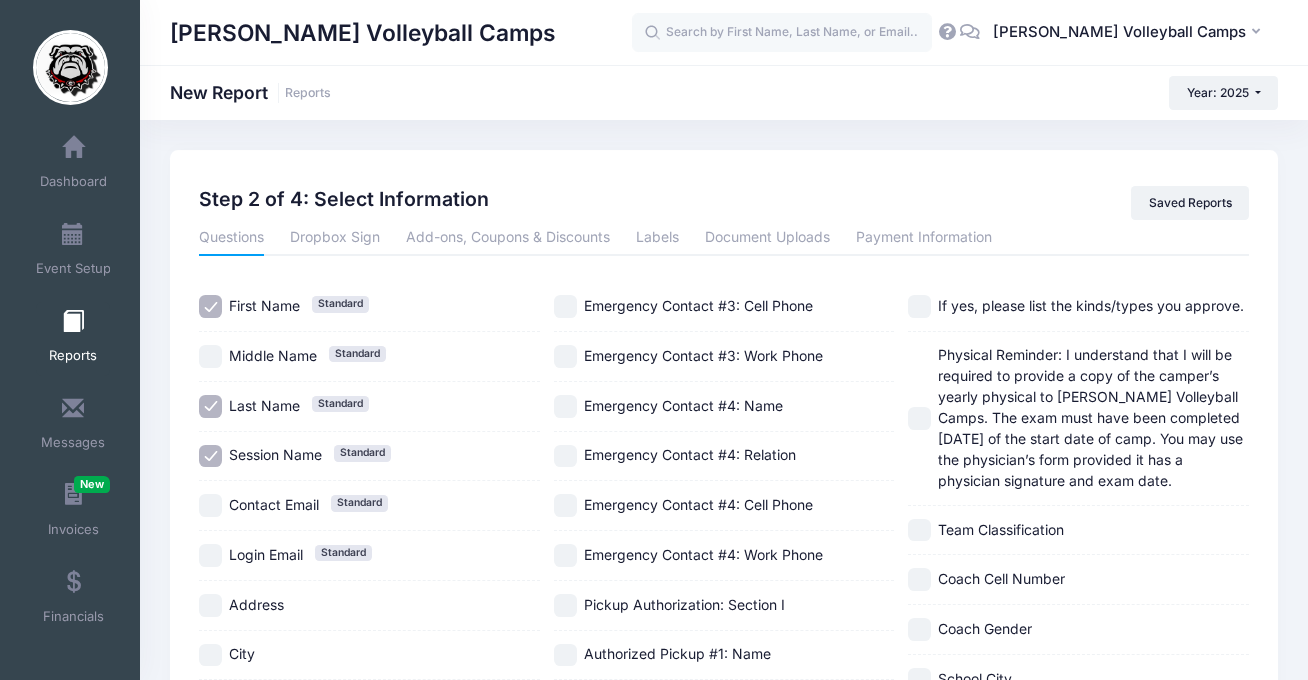 click on "Session Name" at bounding box center [275, 454] 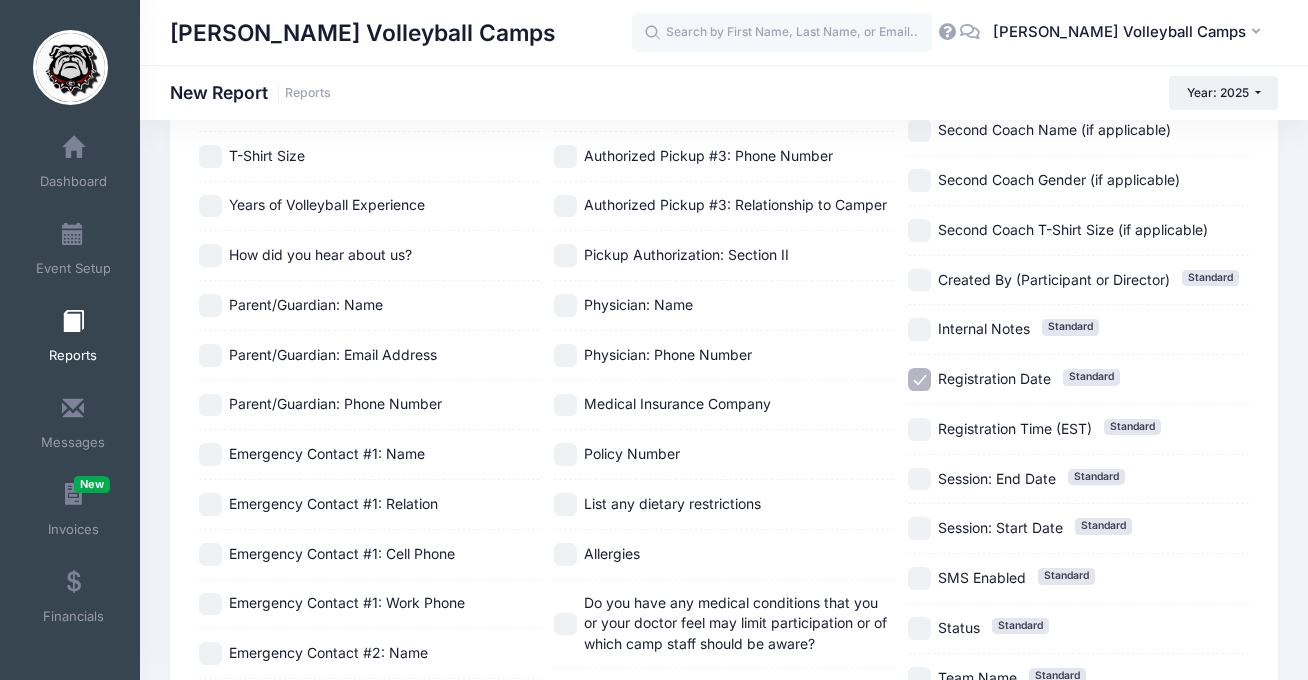 scroll, scrollTop: 858, scrollLeft: 0, axis: vertical 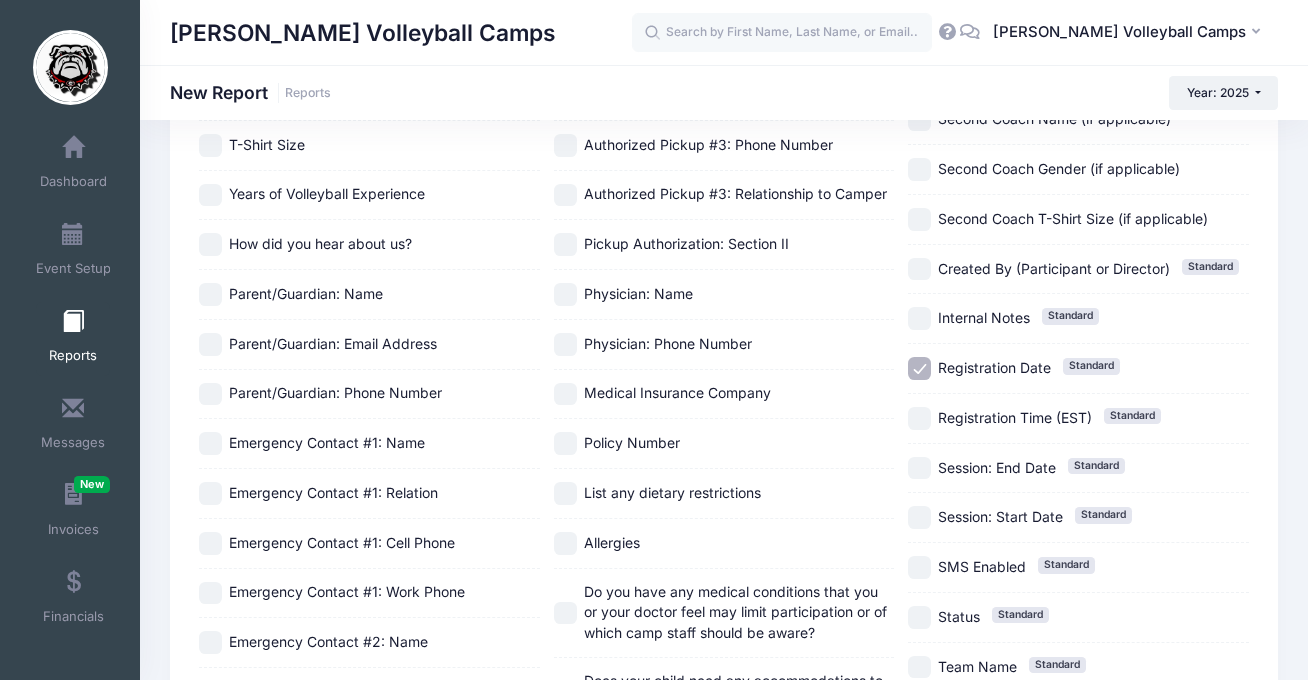 click on "List any dietary restrictions" at bounding box center [672, 492] 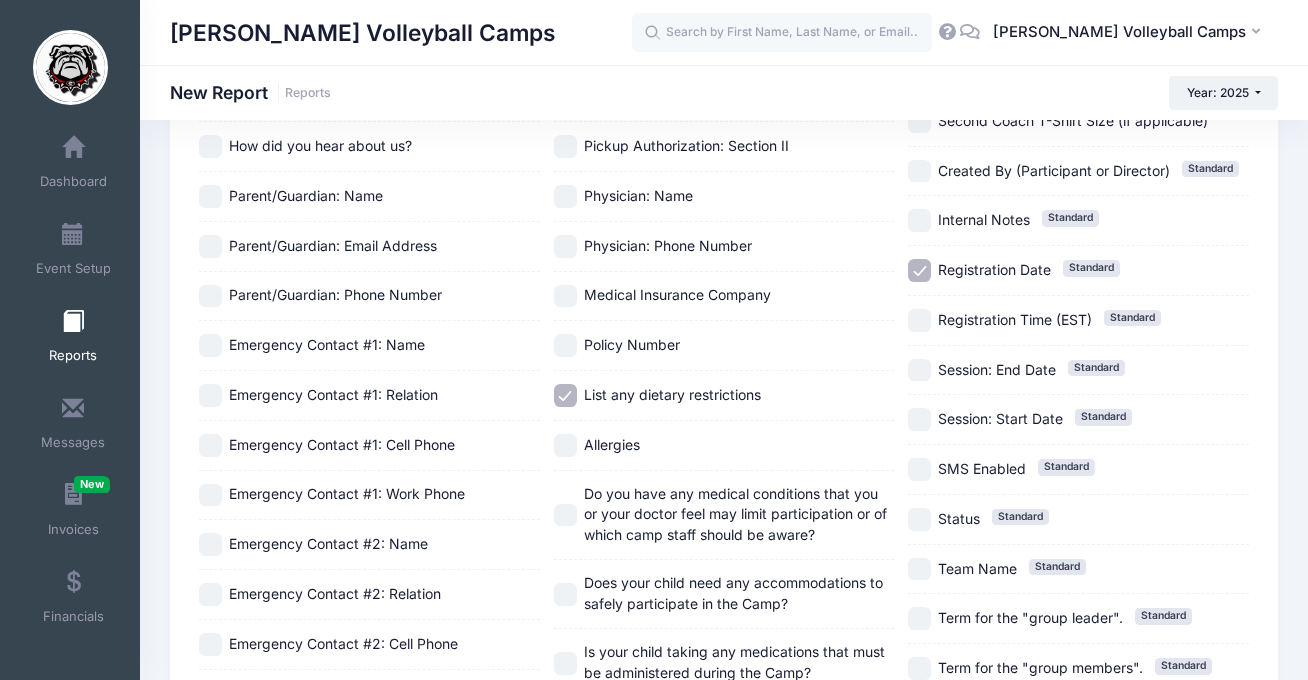 click on "Allergies" at bounding box center (724, 445) 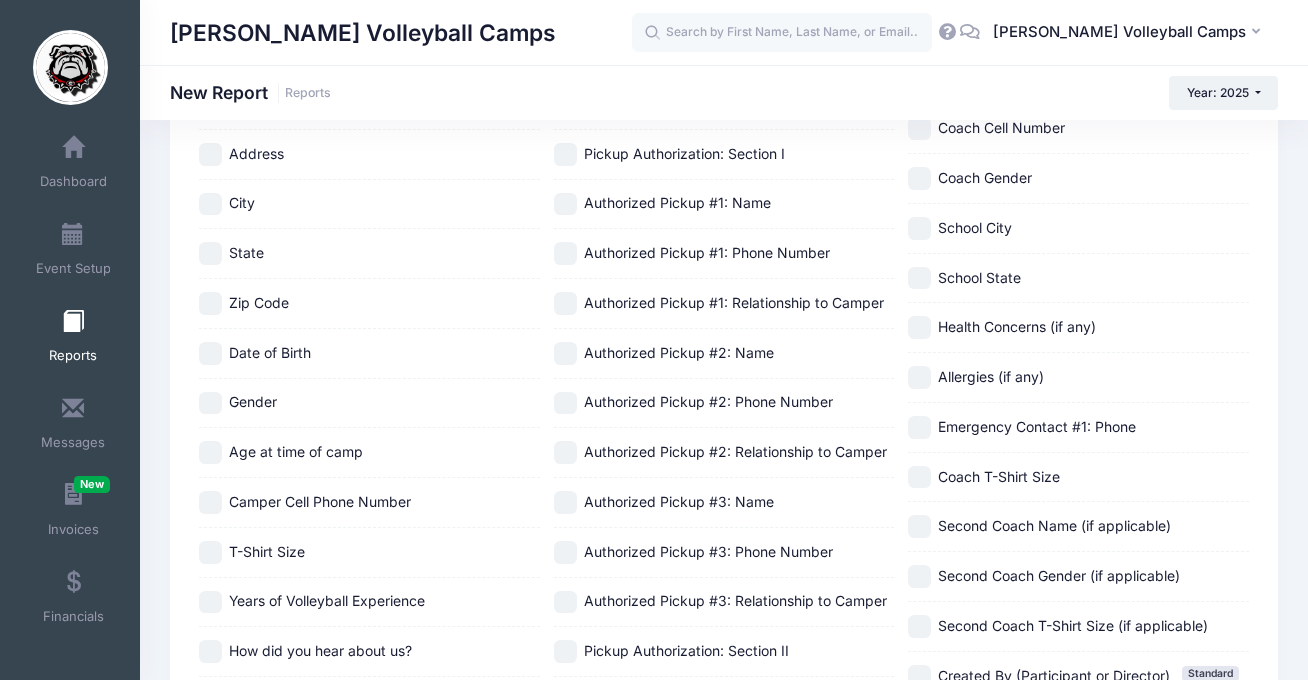 scroll, scrollTop: 436, scrollLeft: 0, axis: vertical 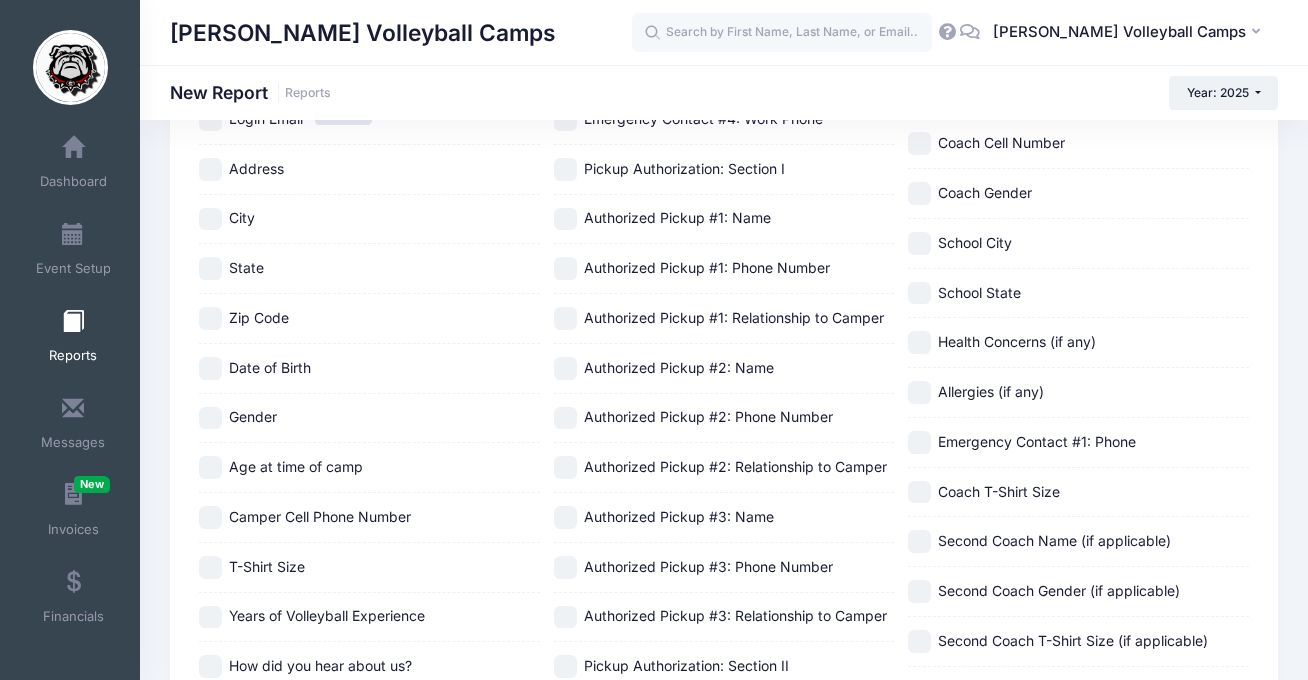 click on "Allergies (if any)" at bounding box center [991, 391] 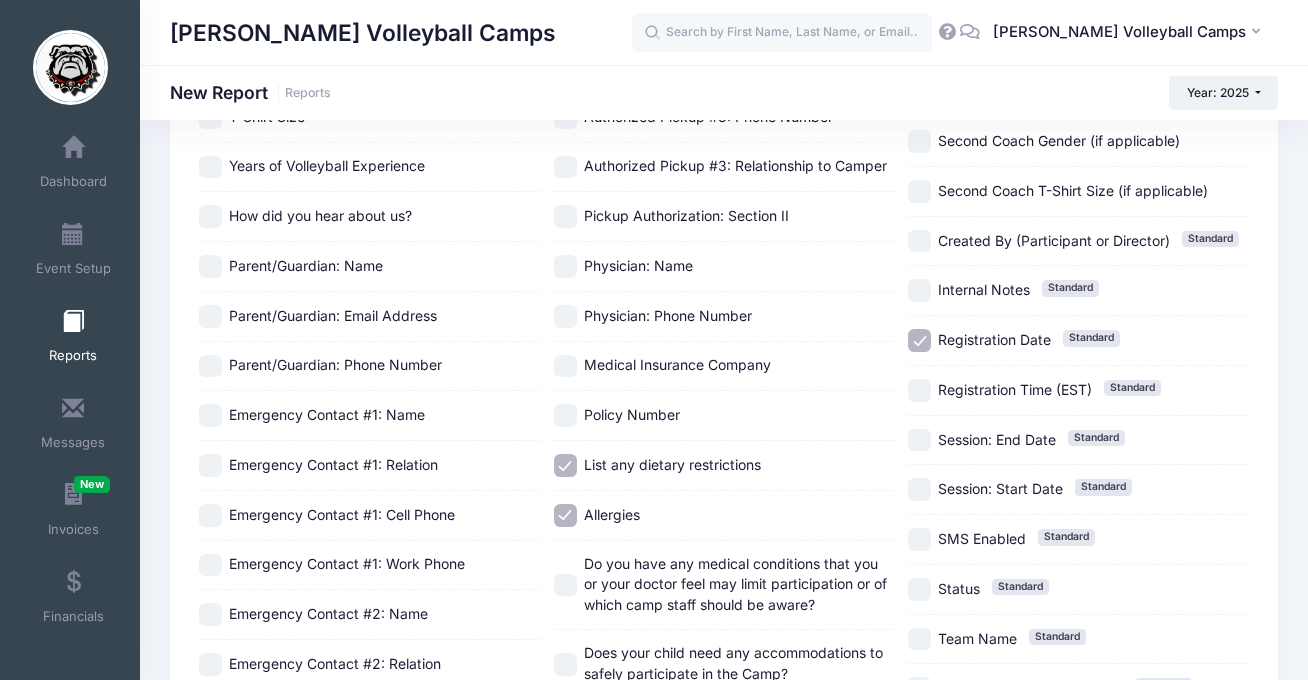 scroll, scrollTop: 1274, scrollLeft: 0, axis: vertical 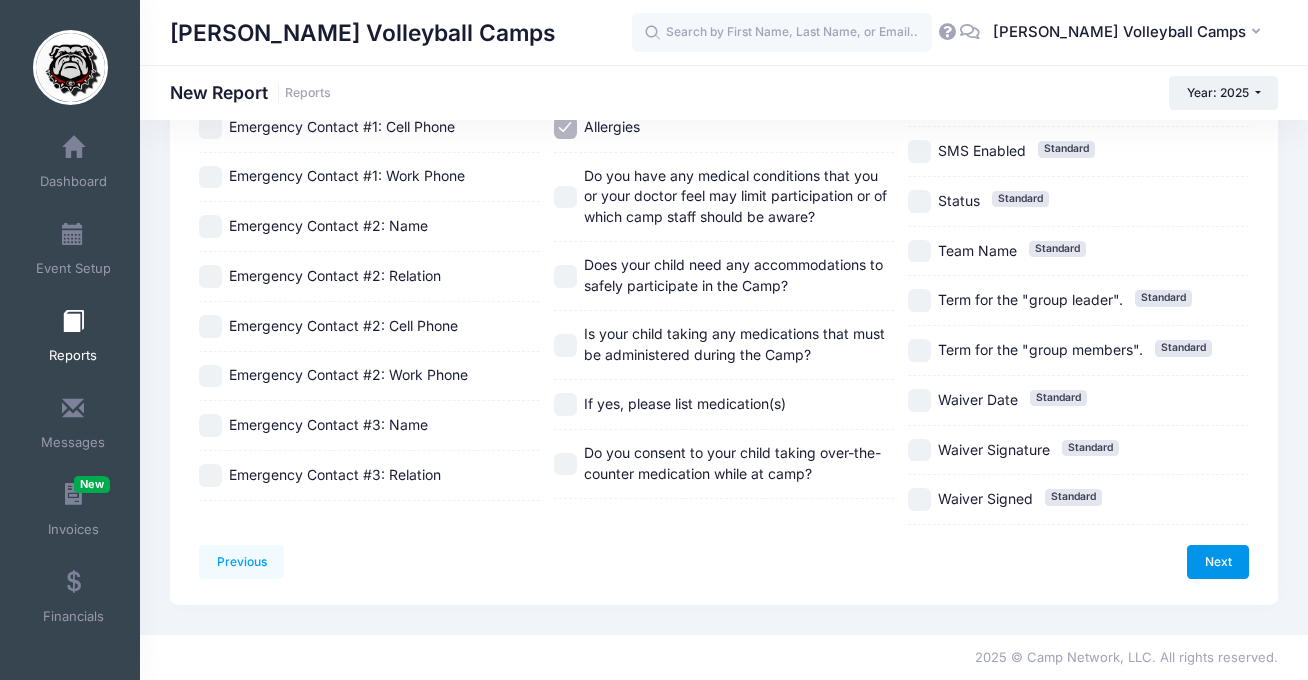 click on "Next" at bounding box center [1218, 562] 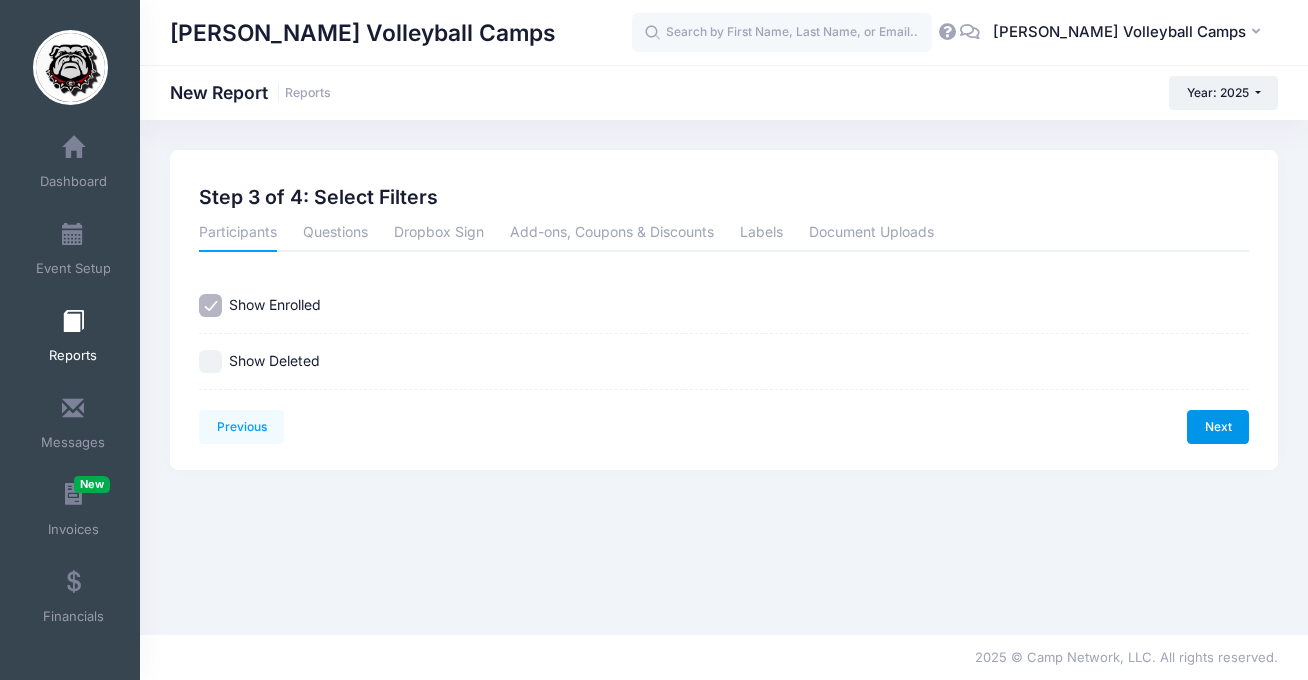 scroll, scrollTop: 0, scrollLeft: 0, axis: both 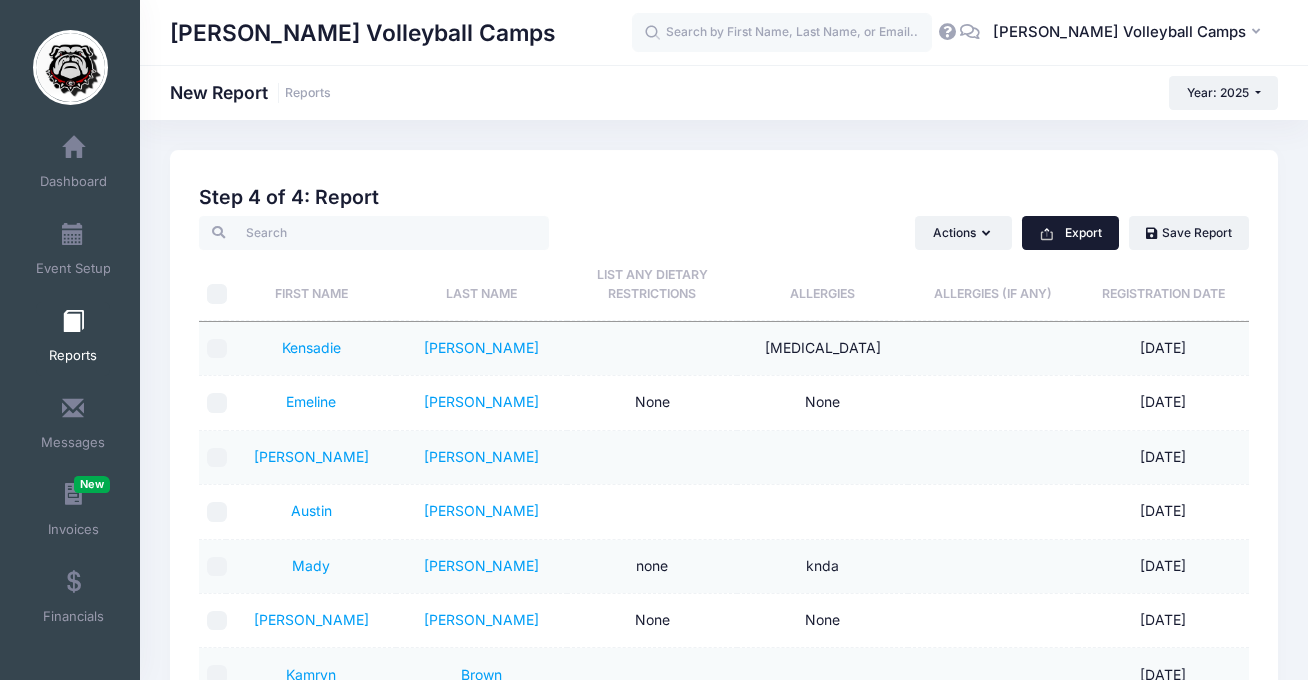 click on "Export" at bounding box center (1070, 233) 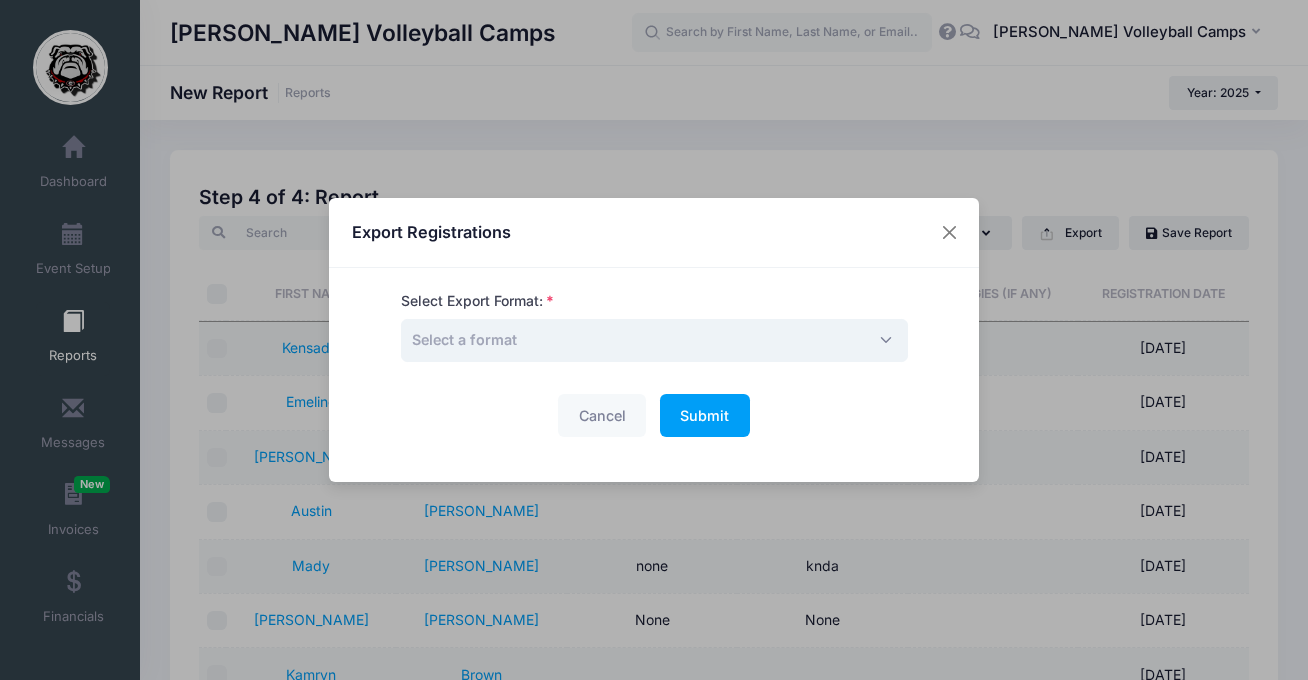 click on "Select a format" at bounding box center (654, 340) 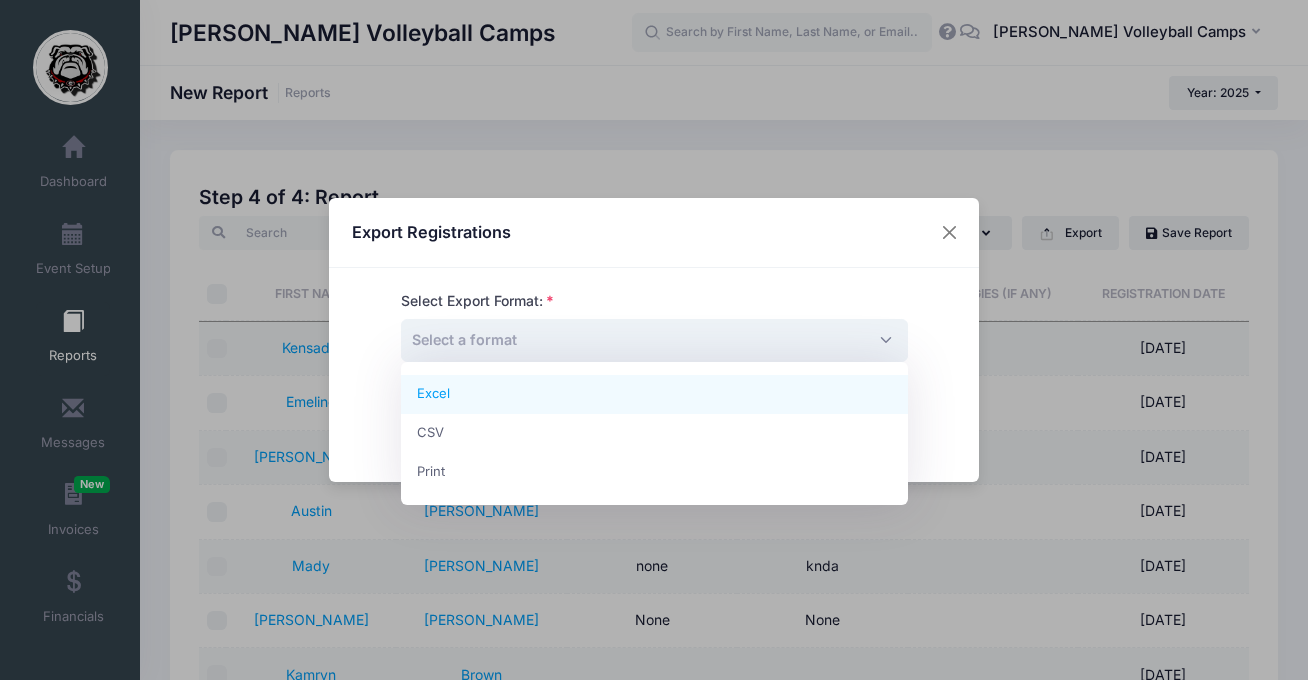 select on "excel" 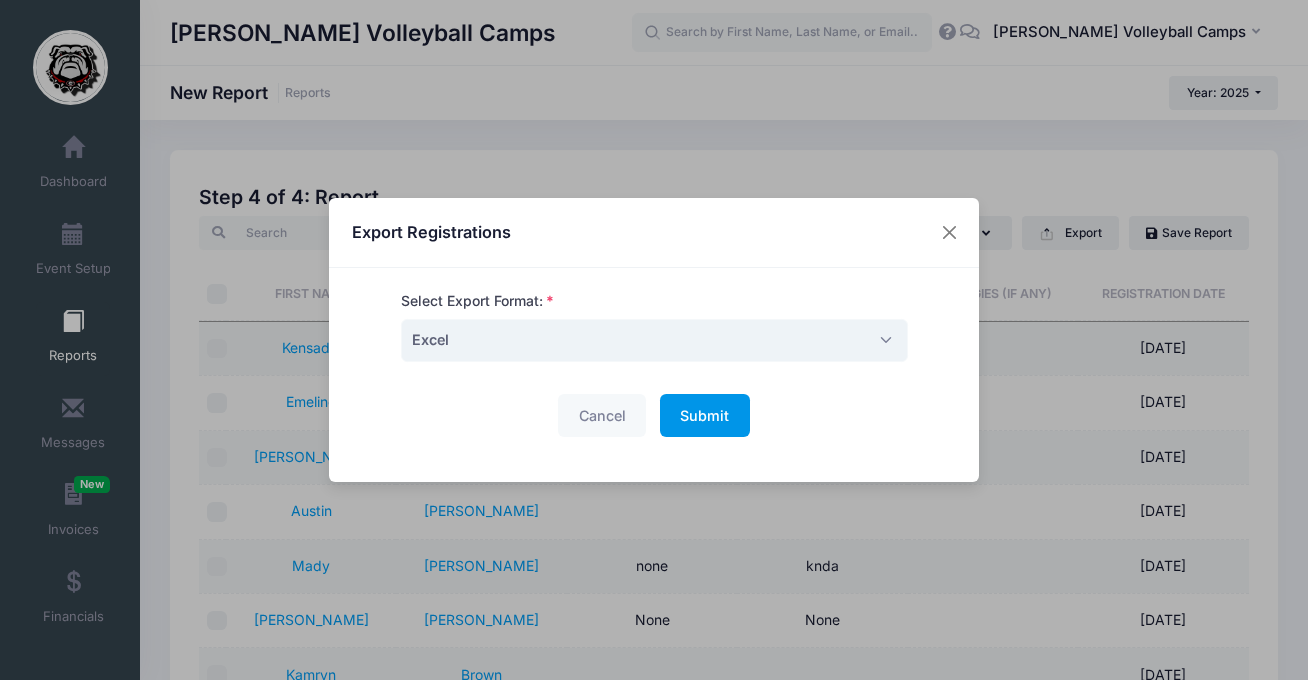 click on "Submit
Please wait..." at bounding box center [705, 415] 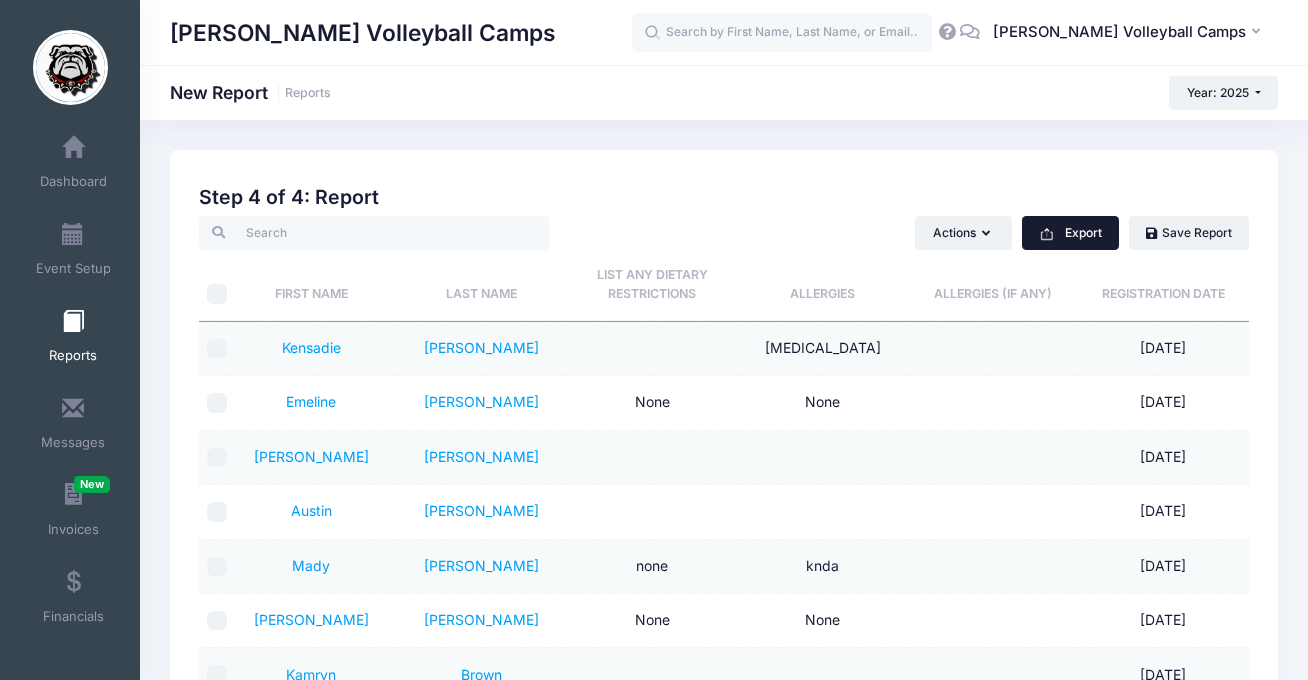 scroll, scrollTop: 917, scrollLeft: 0, axis: vertical 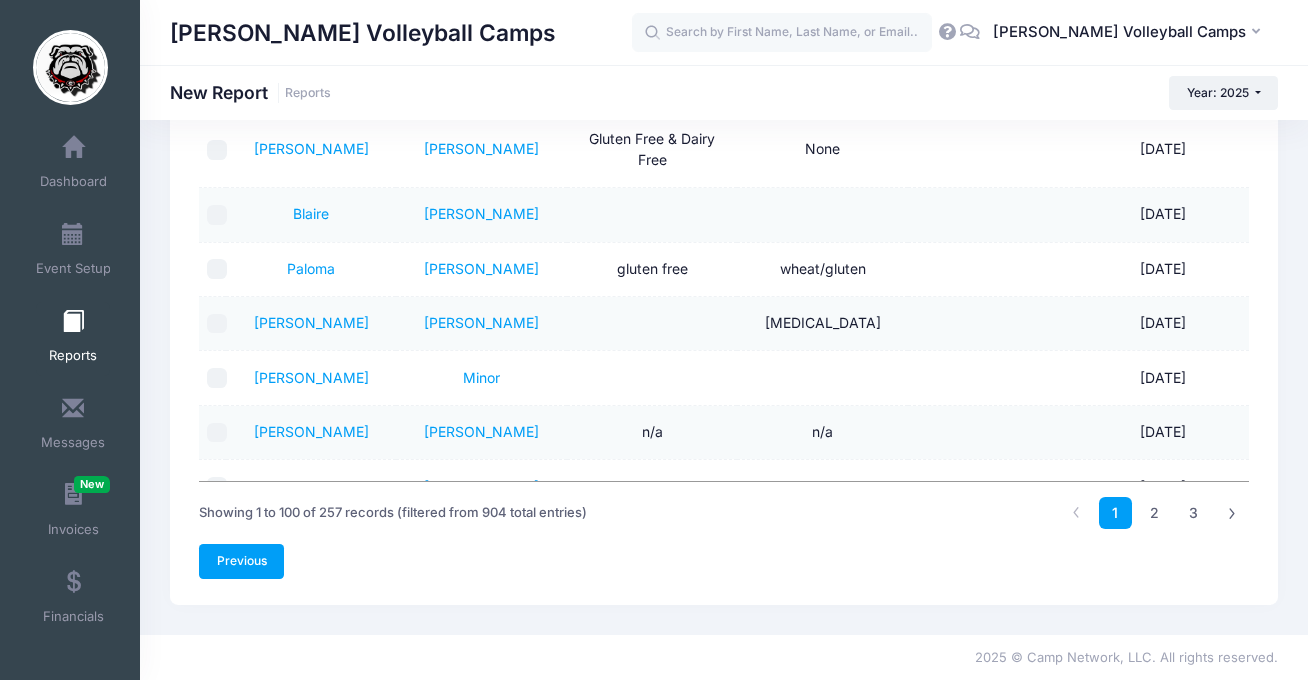 click on "Previous" at bounding box center (241, 561) 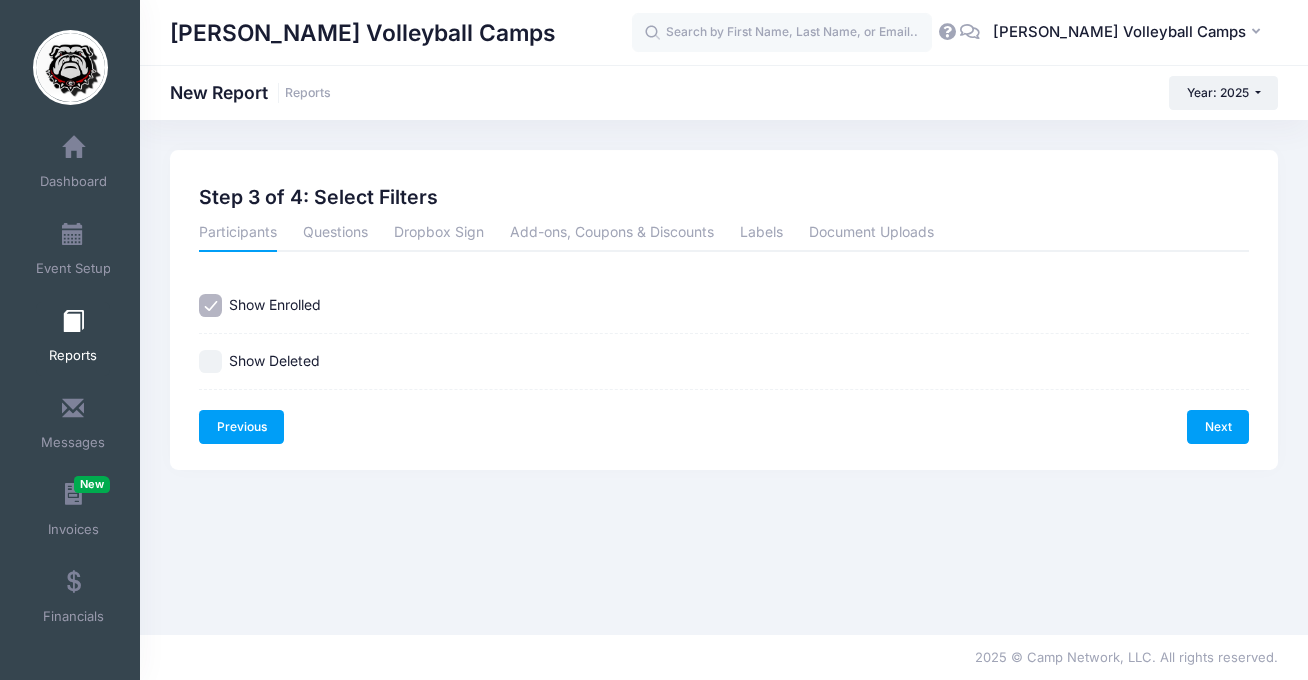 scroll, scrollTop: 0, scrollLeft: 0, axis: both 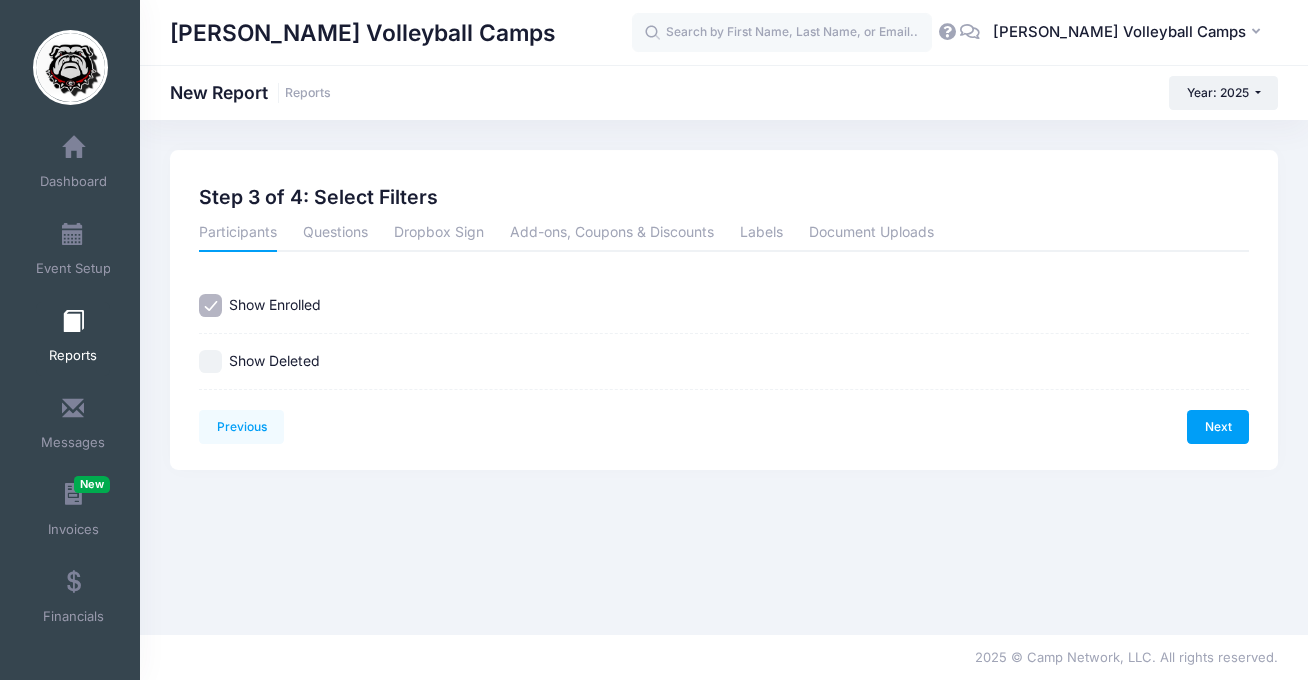 click on "Previous
Next
Step  3  of 4:  Select Filters
1  Select Sessions
2 Select Information
3  Select Filters
4 Create Report
Created By Participant
Added by Director
Step 1 of 4: Select Sessions
Sessions" at bounding box center [724, 310] 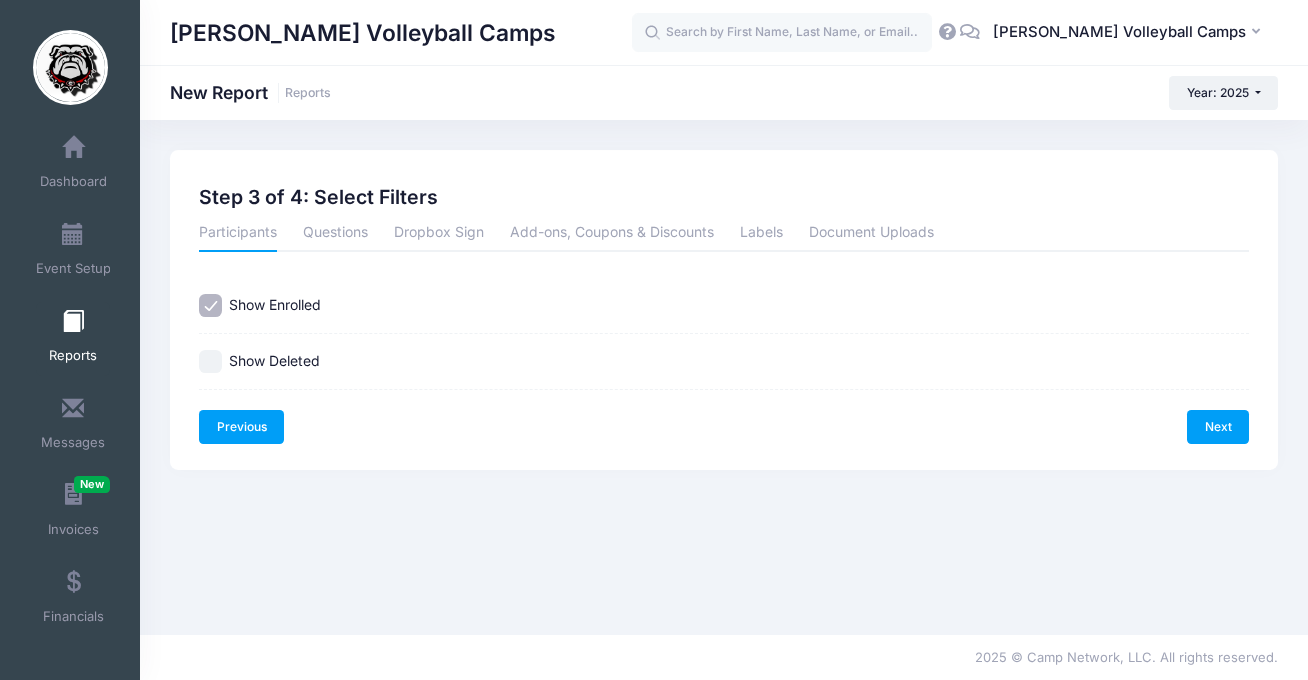 click on "Previous" at bounding box center (241, 427) 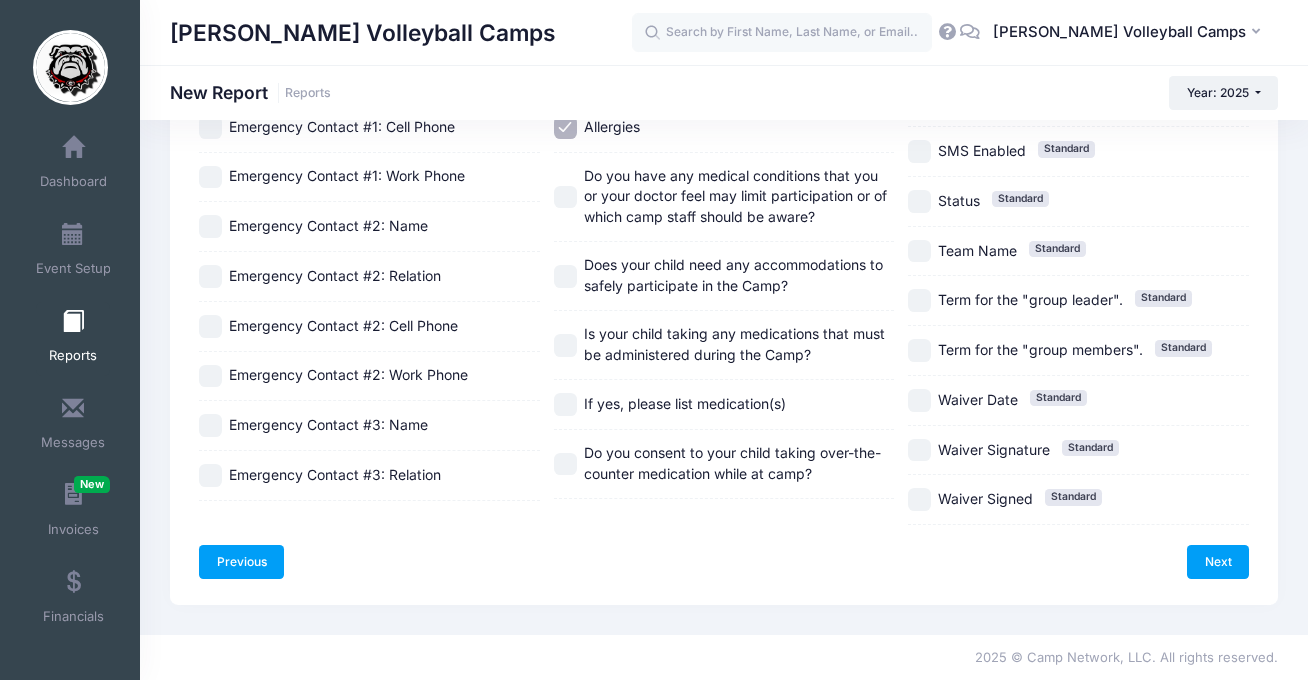 click on "Previous" at bounding box center (241, 562) 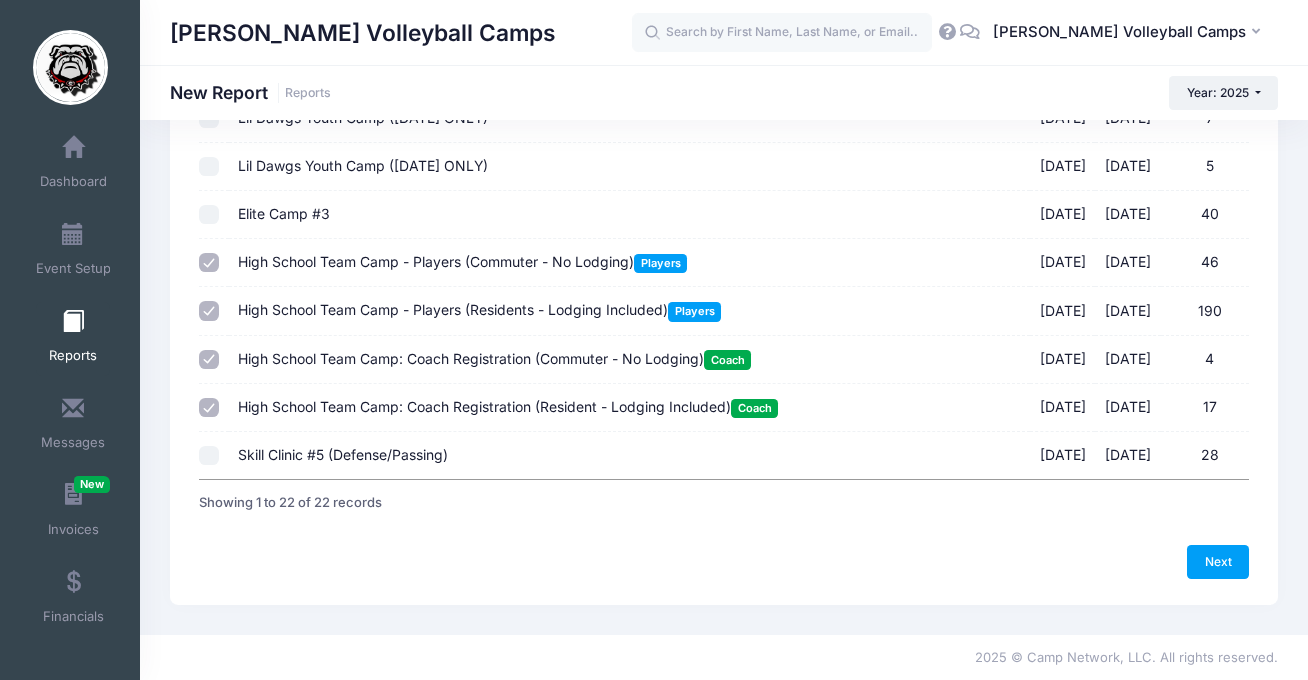 scroll, scrollTop: 849, scrollLeft: 0, axis: vertical 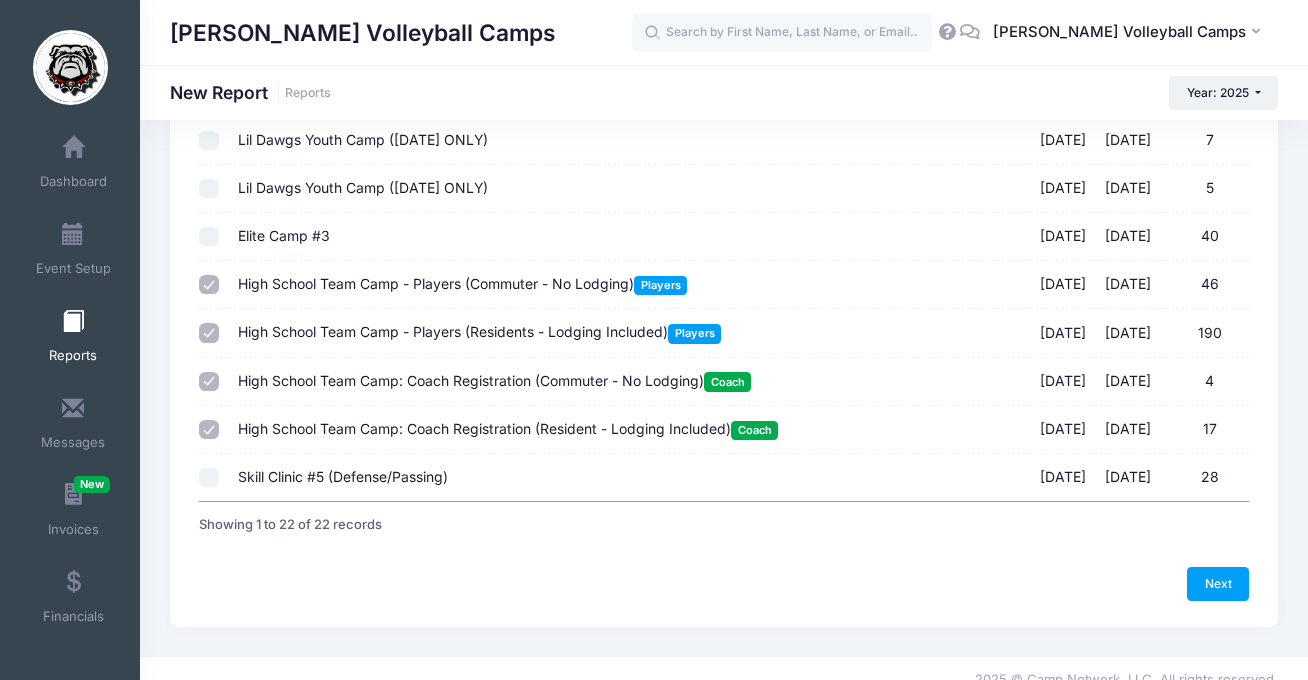 click on "High School Team Camp: Coach Registration (Commuter - No Lodging)  Coach" at bounding box center (494, 380) 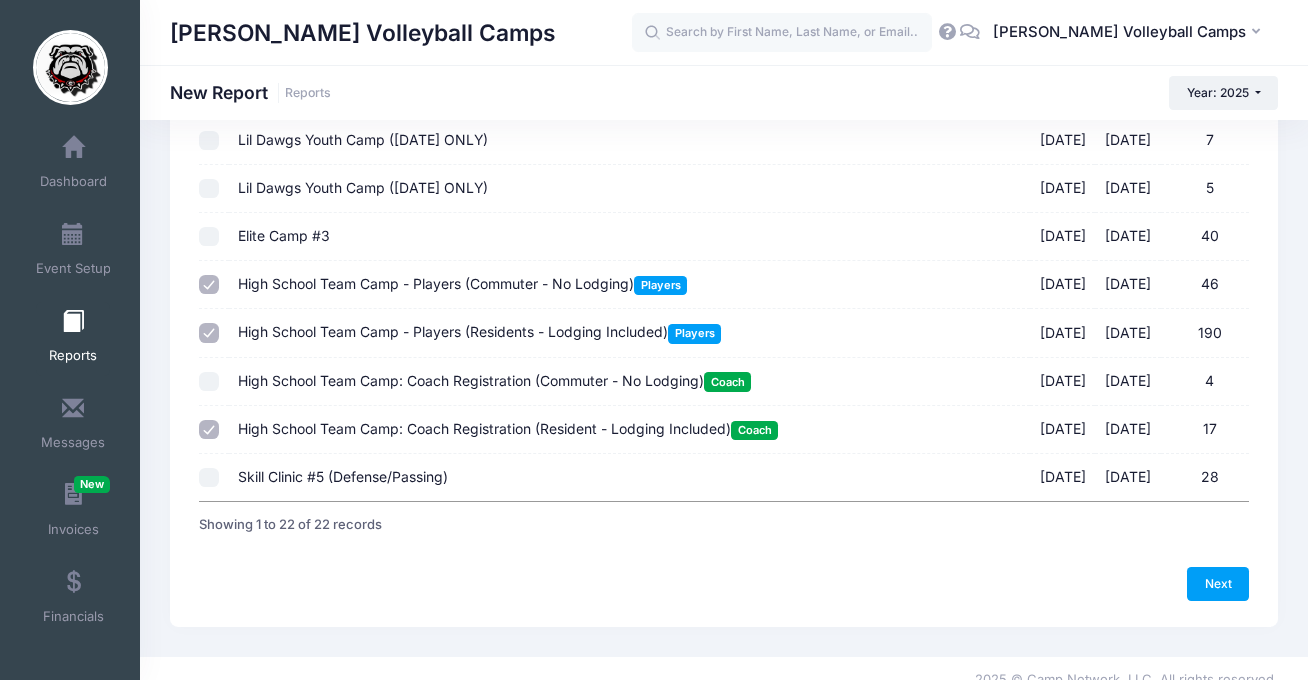 click on "High School Team Camp: Coach Registration (Resident - Lodging Included)  Coach" at bounding box center (508, 428) 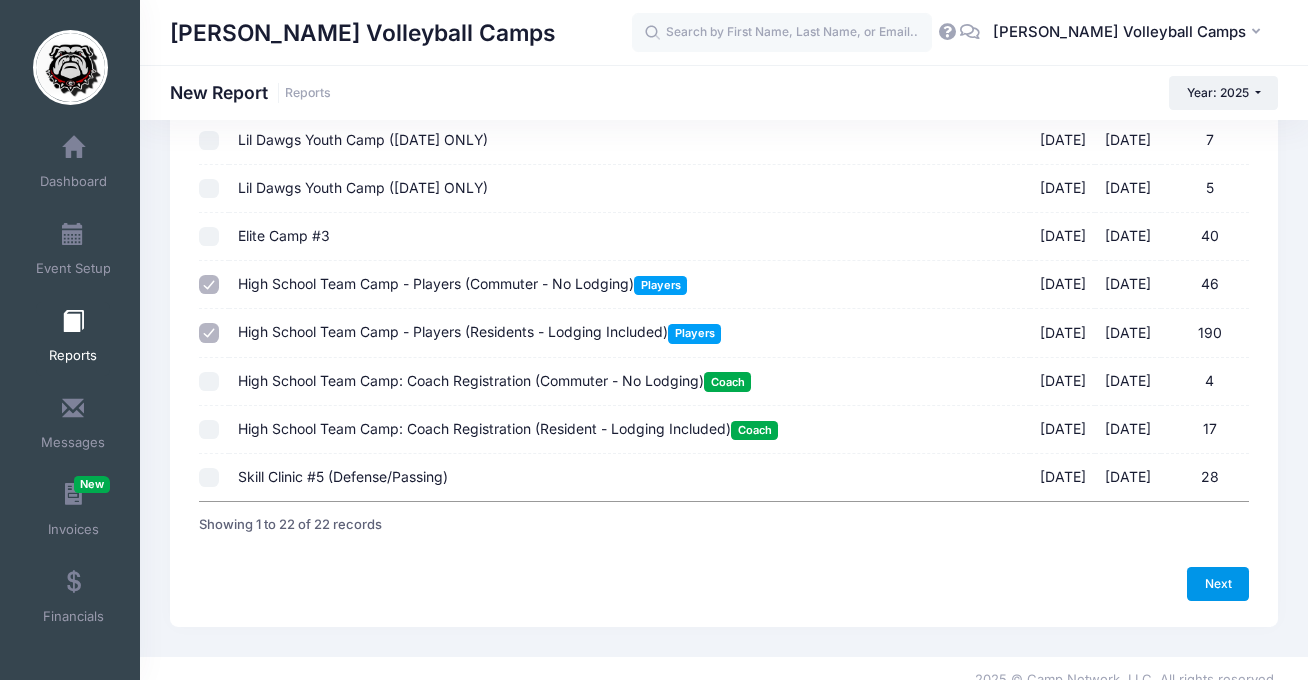 click on "Next" at bounding box center (1218, 584) 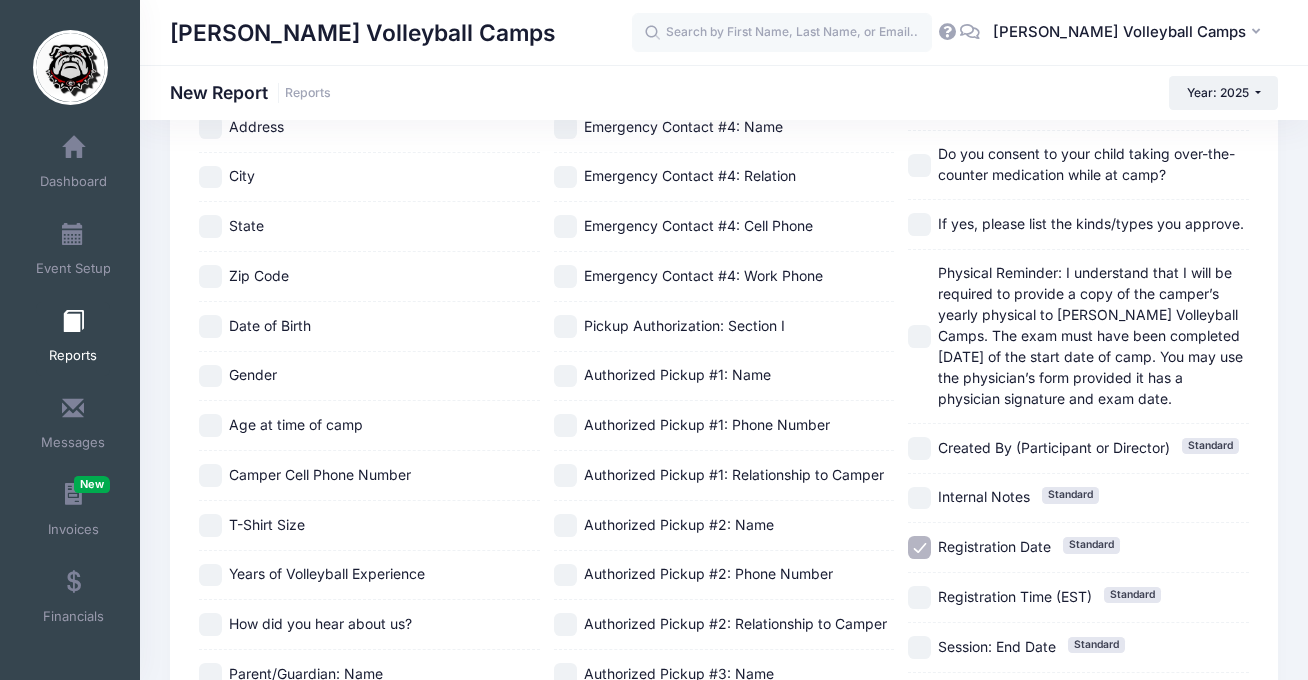 scroll, scrollTop: 0, scrollLeft: 0, axis: both 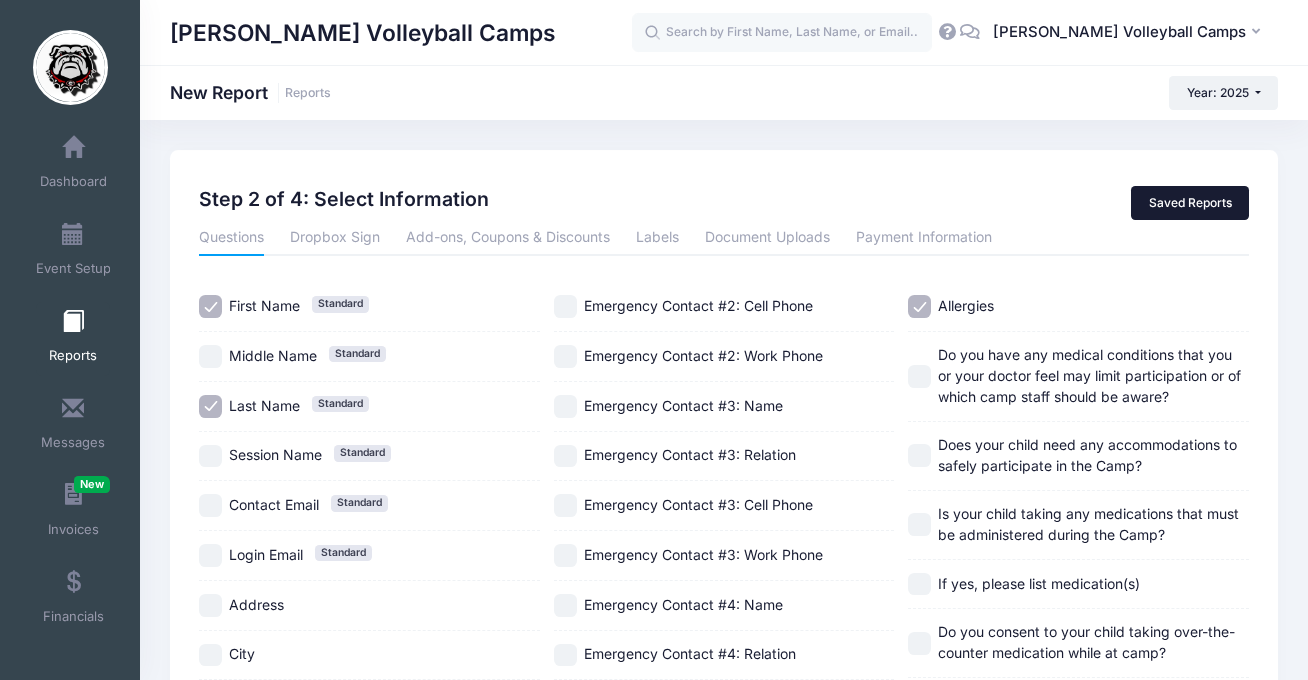 click on "Saved Reports" at bounding box center [1190, 203] 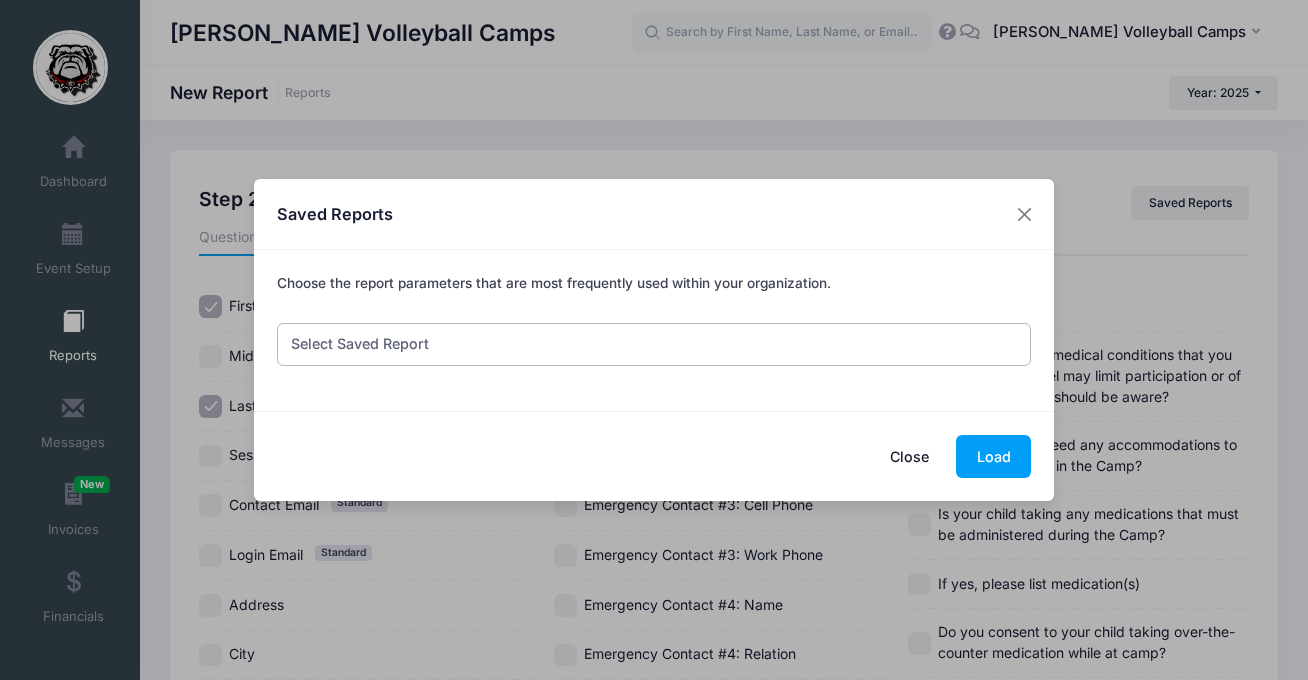 click on "Select Saved Report Team Camp Update Medical List - for ATC Check In List - for Crystal" at bounding box center [654, 344] 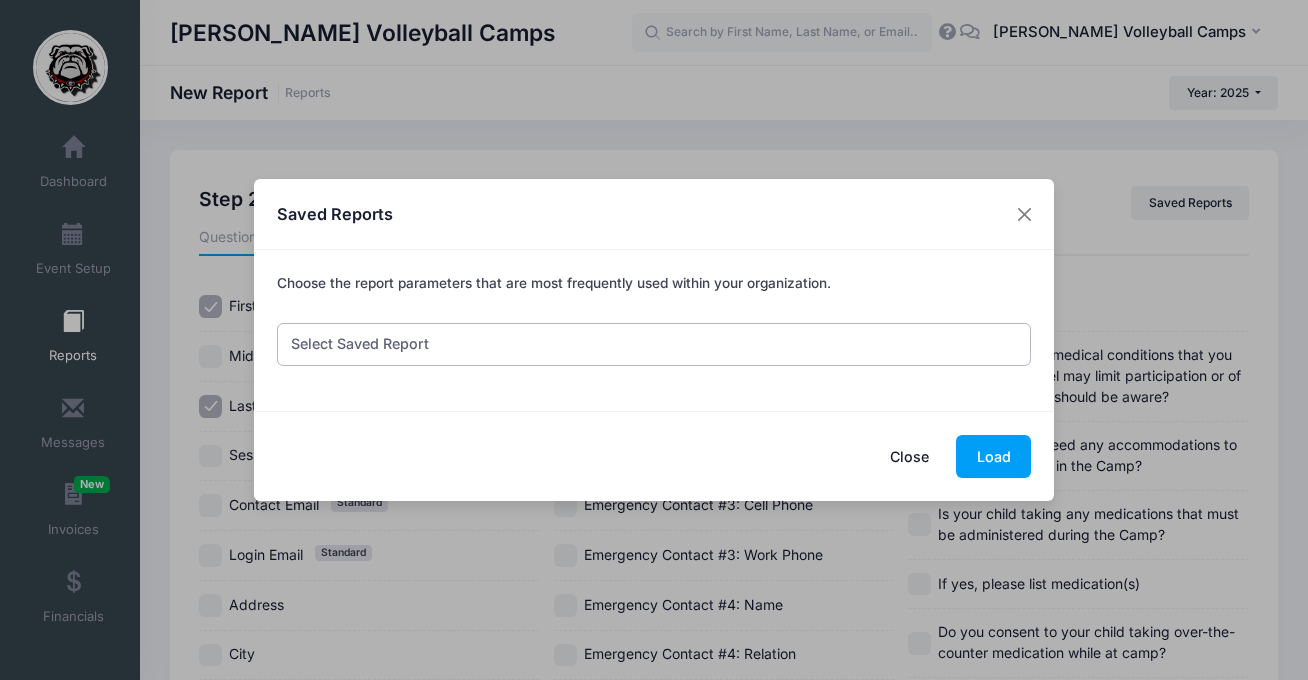 select on "202" 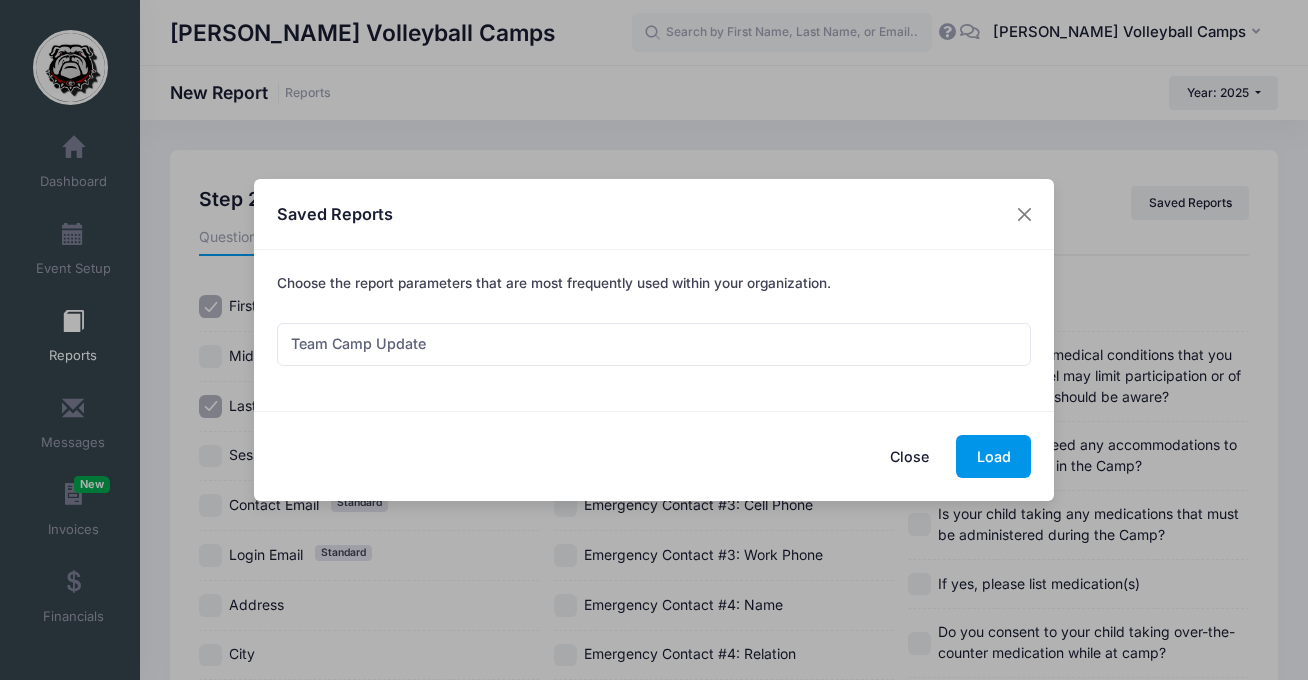click on "Load" at bounding box center [993, 456] 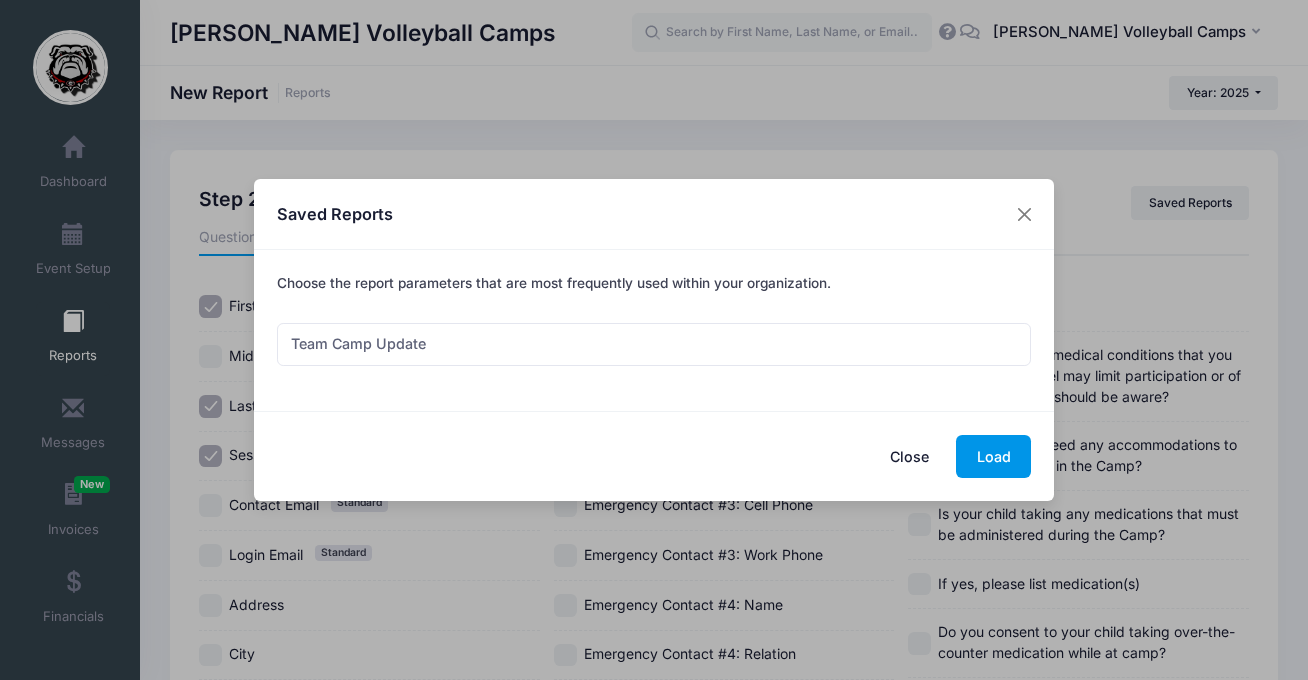 checkbox on "true" 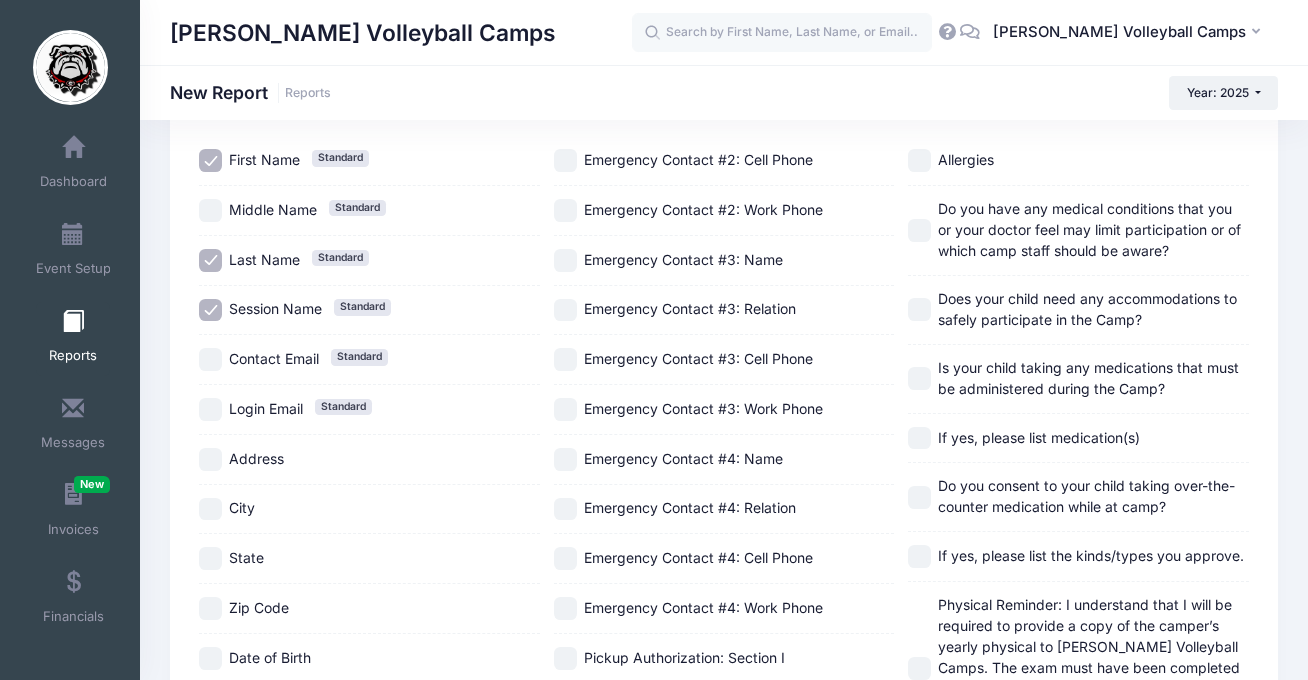 scroll, scrollTop: 0, scrollLeft: 0, axis: both 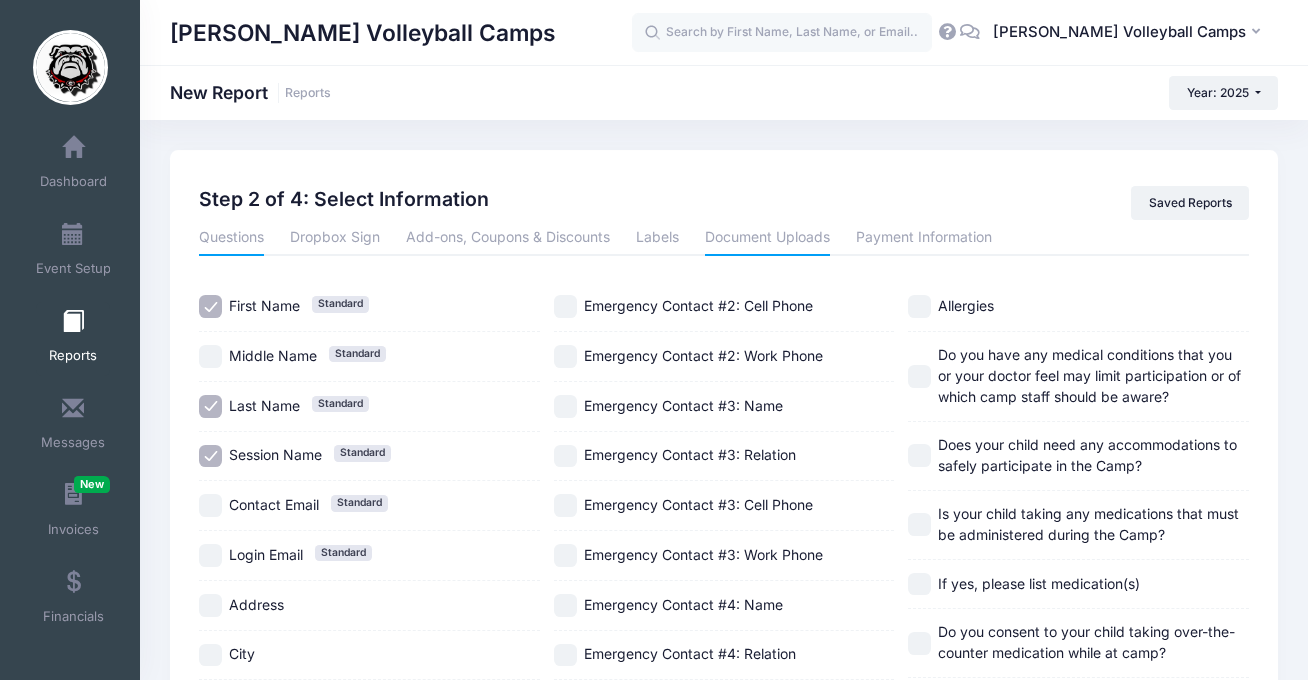 click on "Document Uploads" at bounding box center (767, 238) 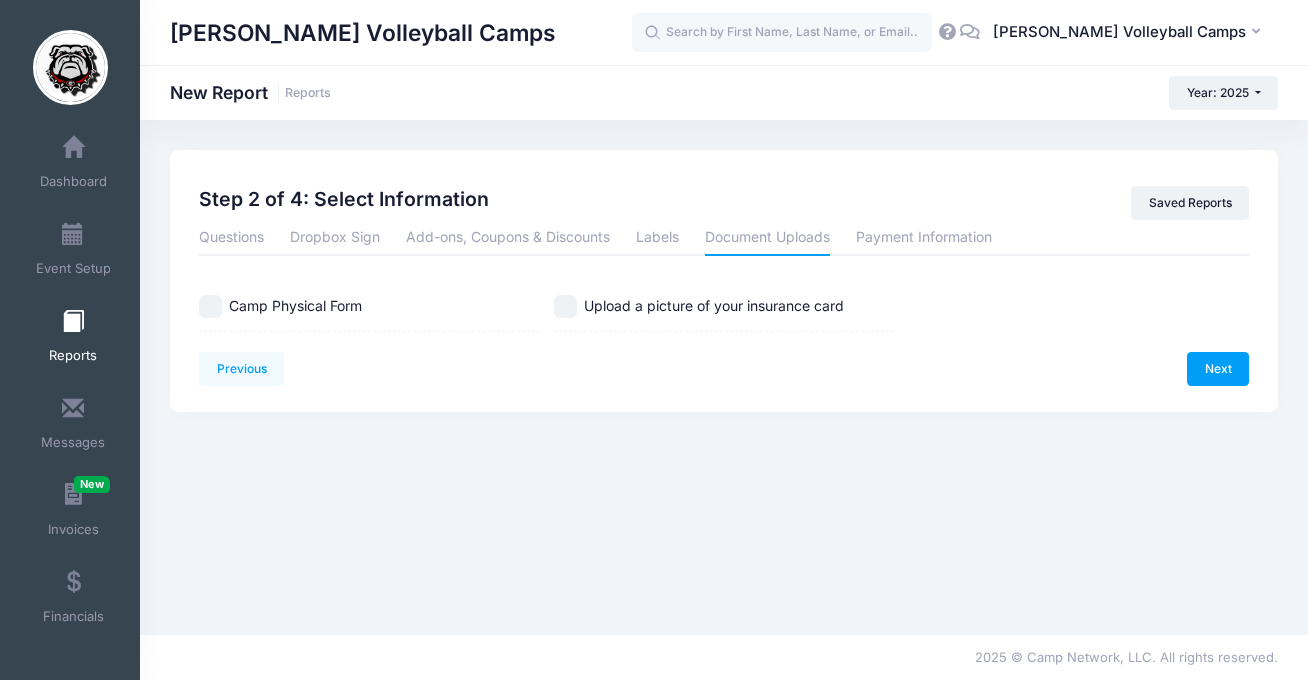 click on "Camp Physical Form" at bounding box center (295, 305) 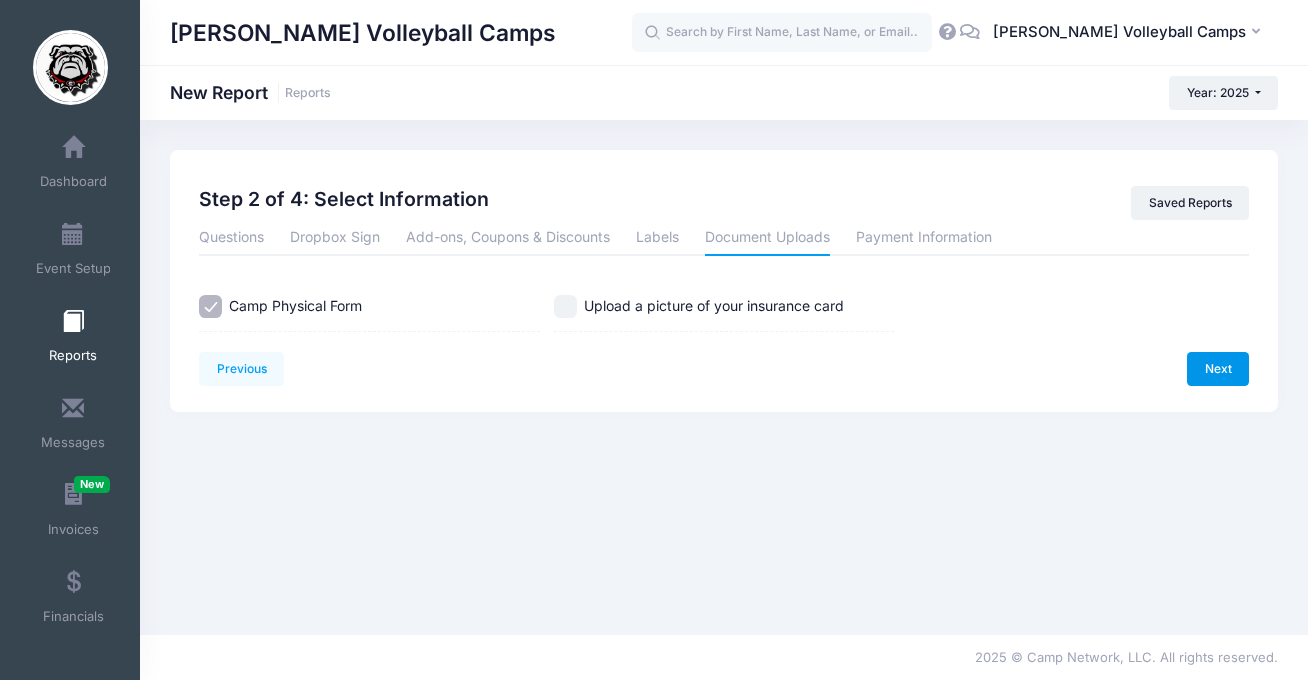click on "Next" at bounding box center [1218, 369] 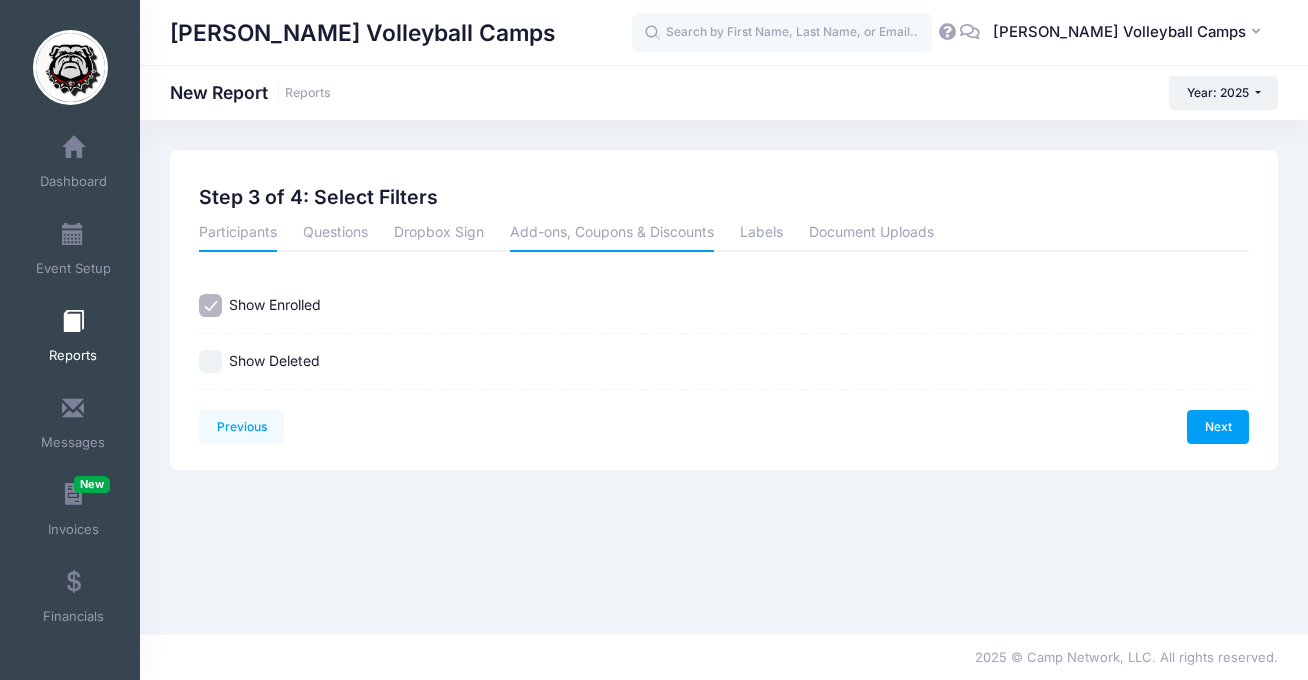 click on "Add-ons, Coupons & Discounts" at bounding box center [612, 234] 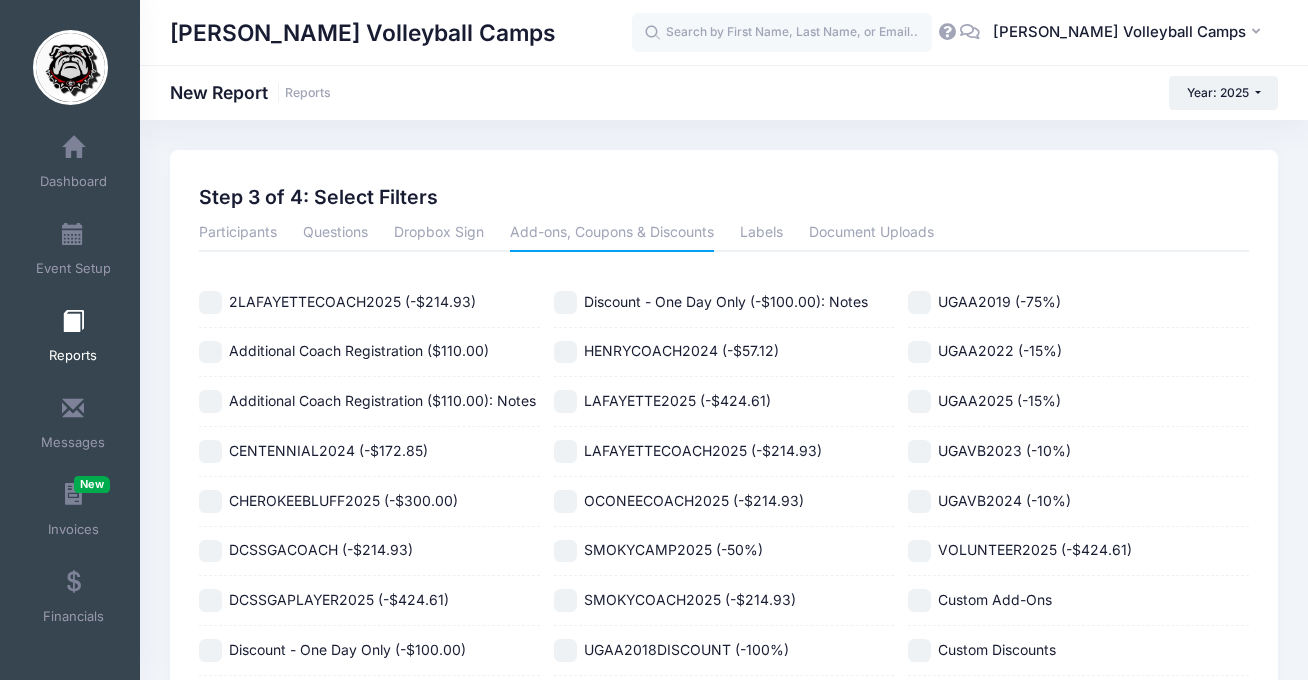 scroll, scrollTop: 151, scrollLeft: 0, axis: vertical 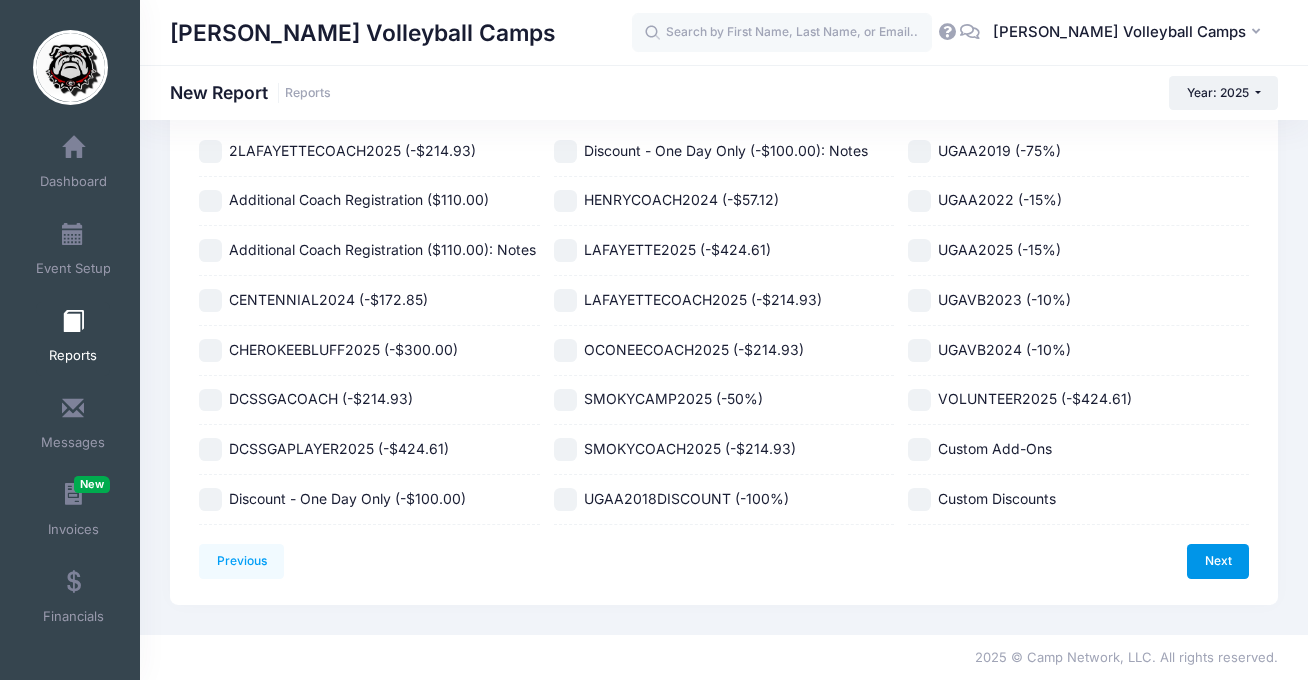 drag, startPoint x: 1214, startPoint y: 563, endPoint x: 1202, endPoint y: 554, distance: 15 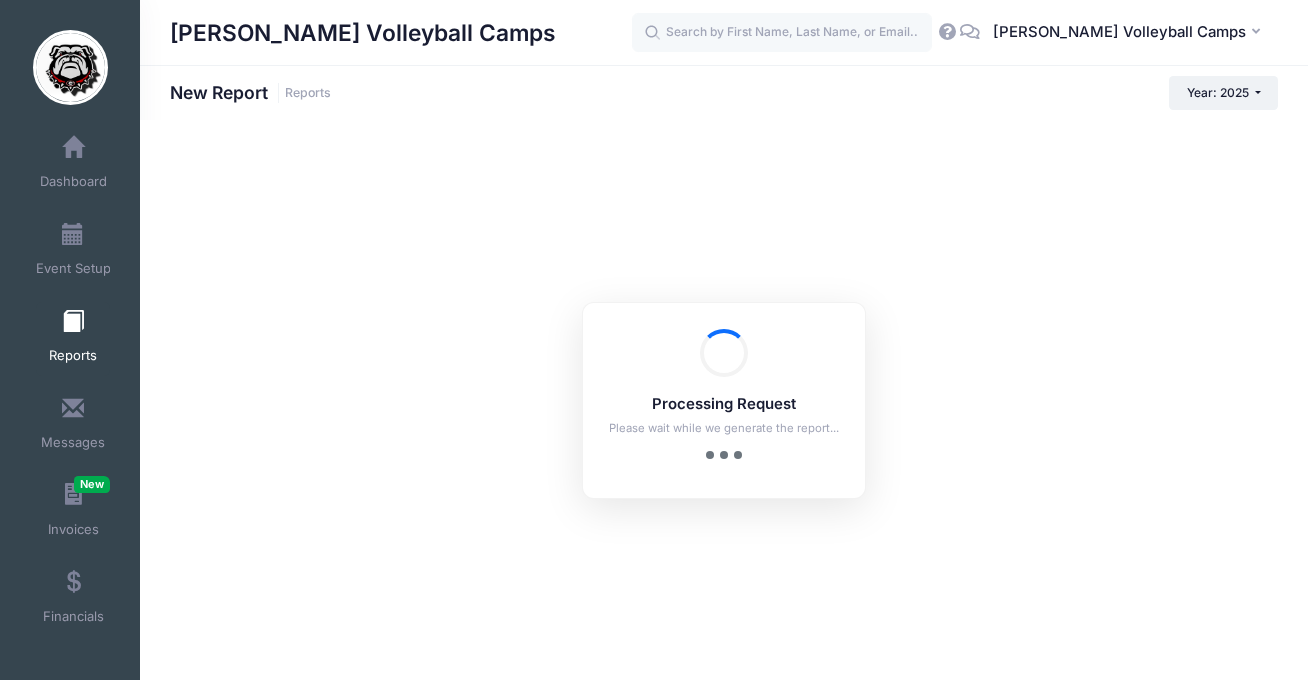 scroll, scrollTop: 0, scrollLeft: 0, axis: both 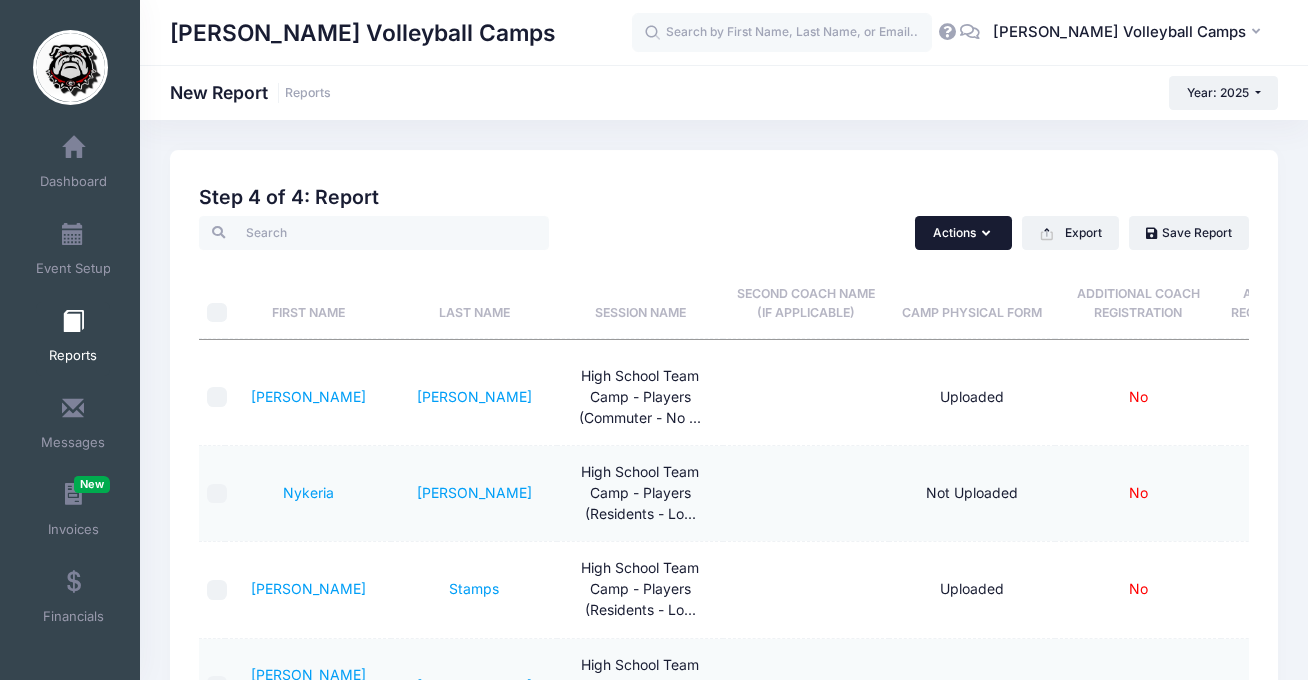 click on "Actions" at bounding box center (963, 233) 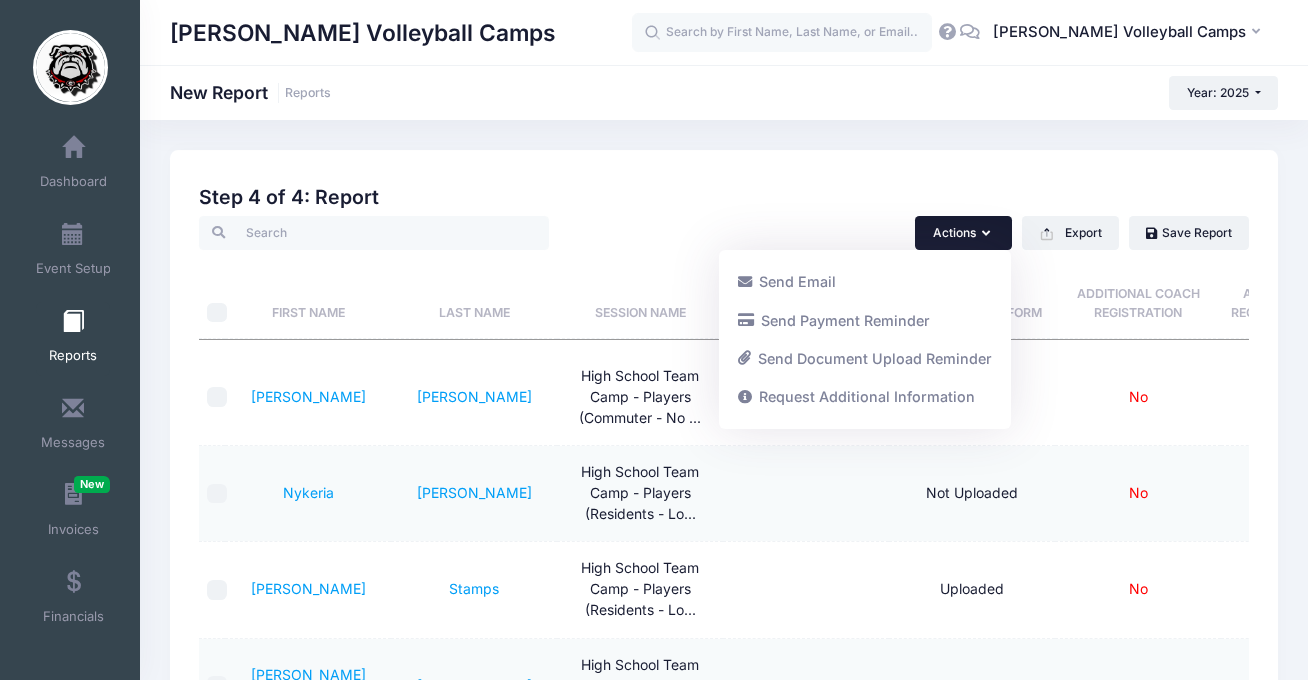 click on "Step 4 of 4: Report
Actions      Send Email
Send Payment Reminder
Send Document Upload Reminder
Request Additional Information
Export
Excel CSV Print
Save Report
First Name Last Name Session Name Second Coach Name (if applicable) Camp Physical Form Additional Coach Registration Additional Coach Registration ($110.00) Additional Coach Registration ($110.00): Notes Team Name Registration Date
First Name Last Name Session Name Second Coach Name (if applicable) Camp Physical Form Additional Coach Registration Additional Coach Registration ($110.00) Team Name 0" at bounding box center (724, 843) 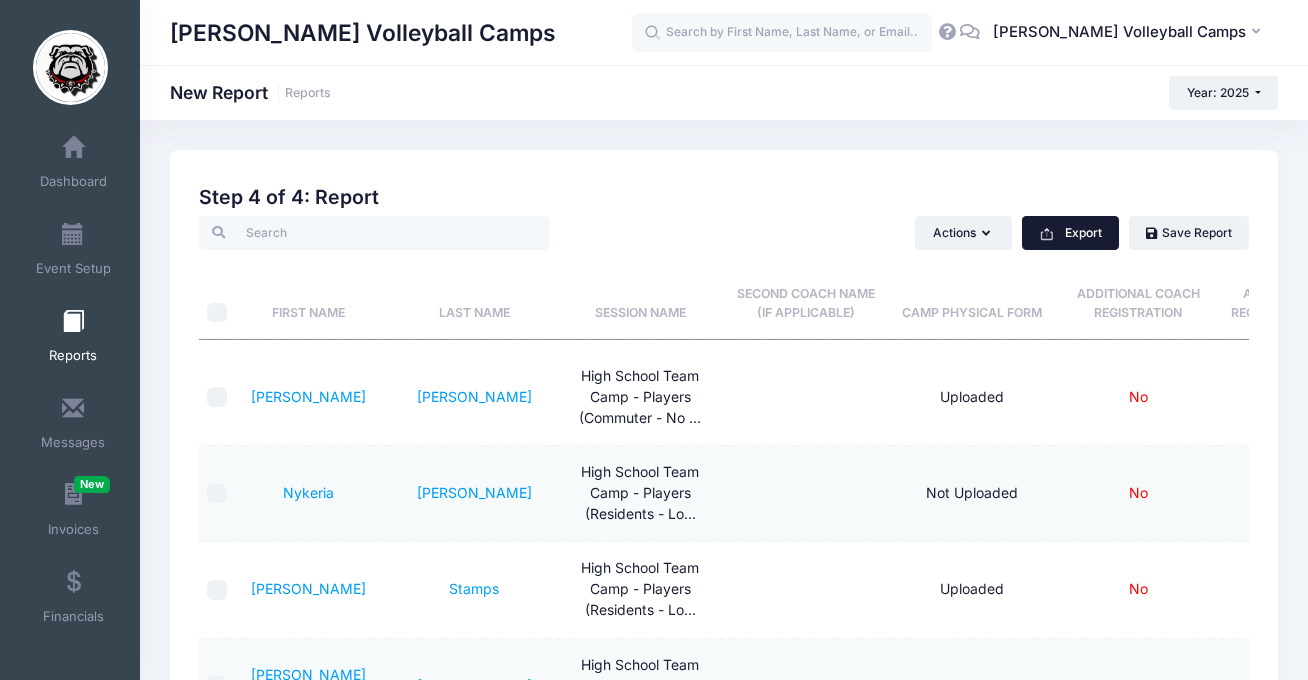 click on "Export" at bounding box center [1070, 233] 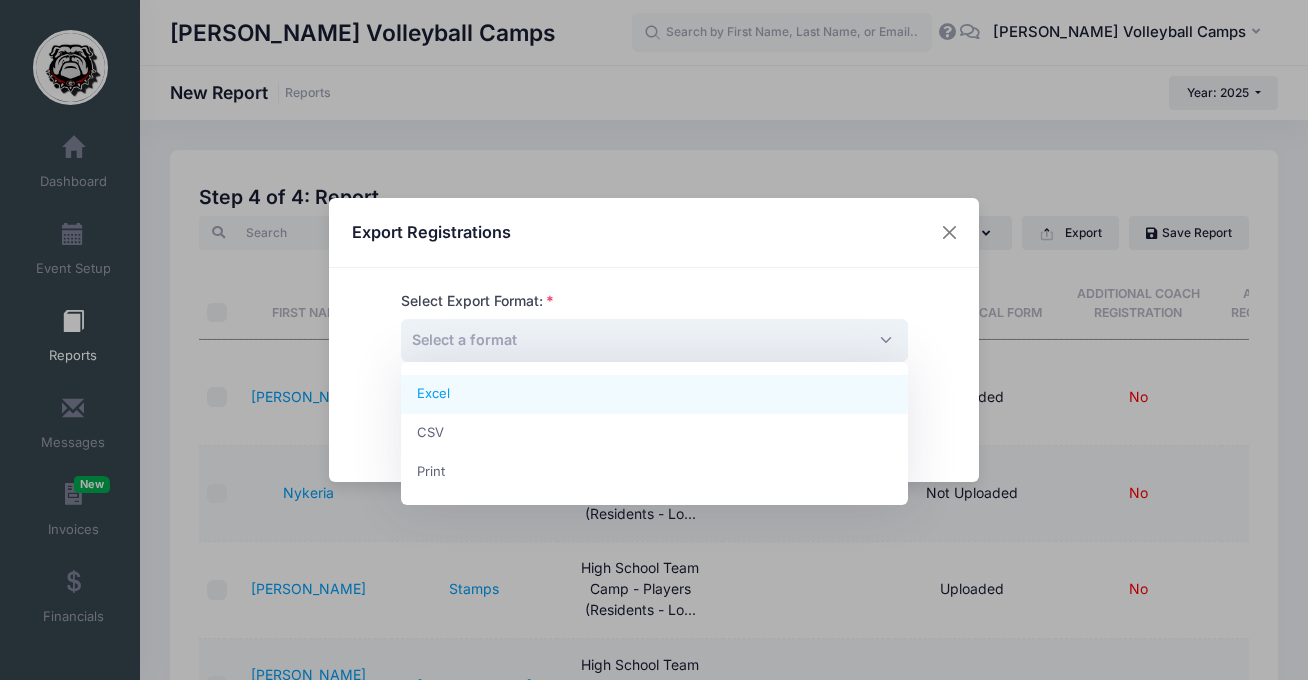 click on "Select a format" at bounding box center (654, 340) 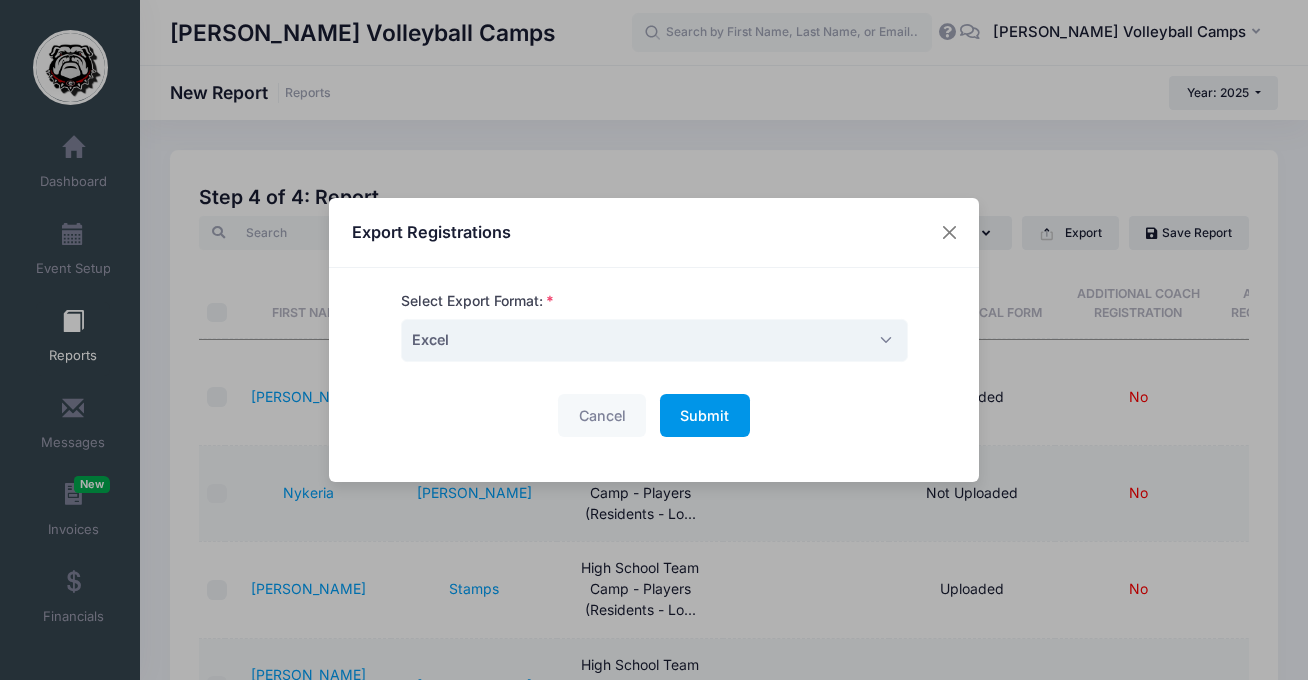 click on "Submit" at bounding box center (704, 415) 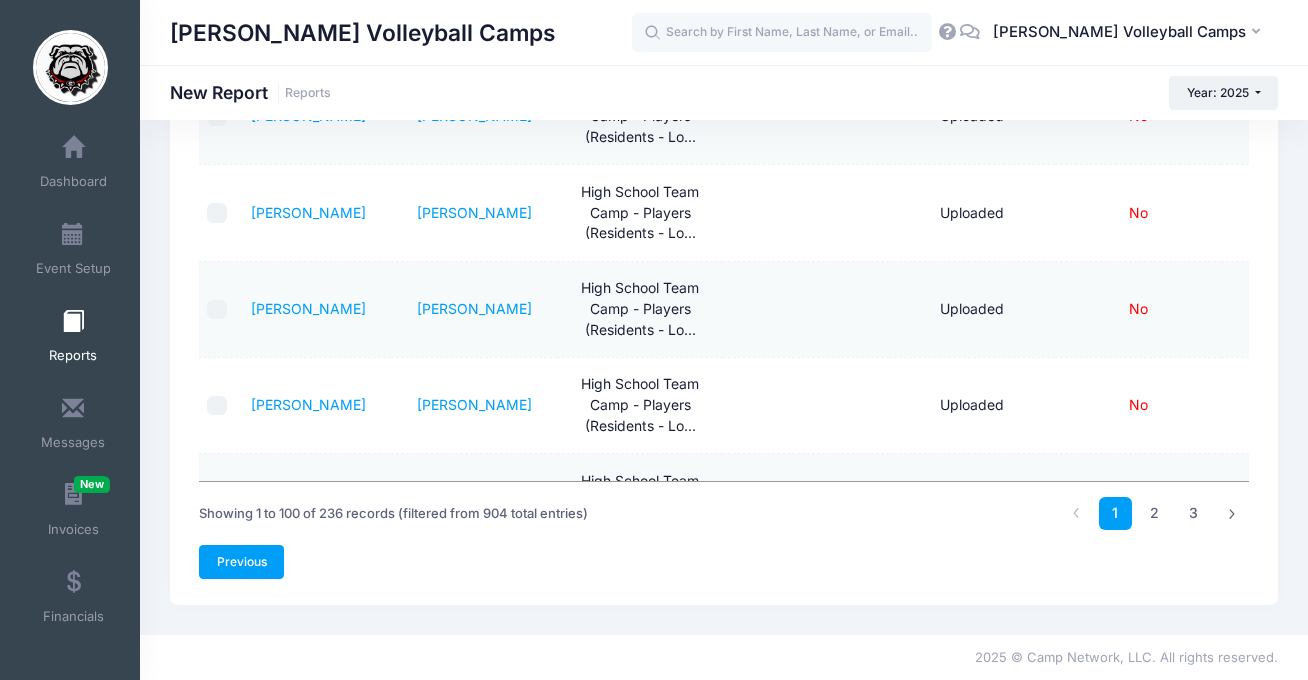 click on "Previous" at bounding box center [241, 562] 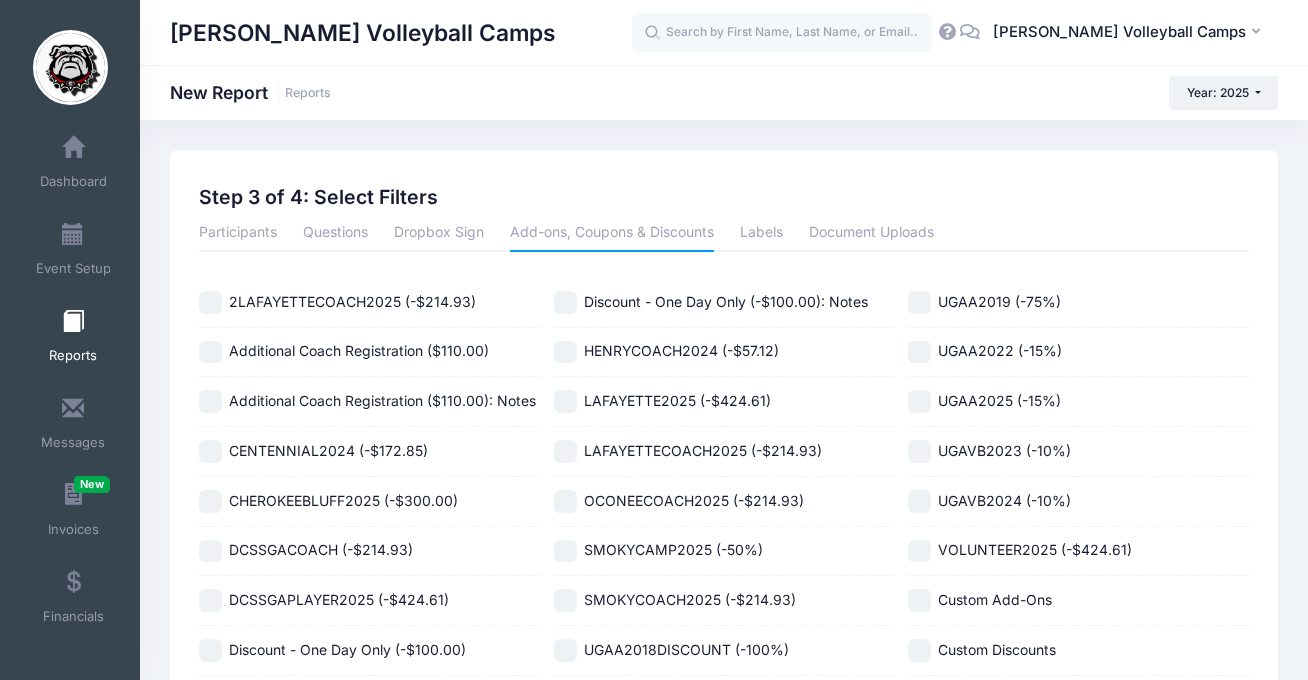 scroll, scrollTop: 151, scrollLeft: 0, axis: vertical 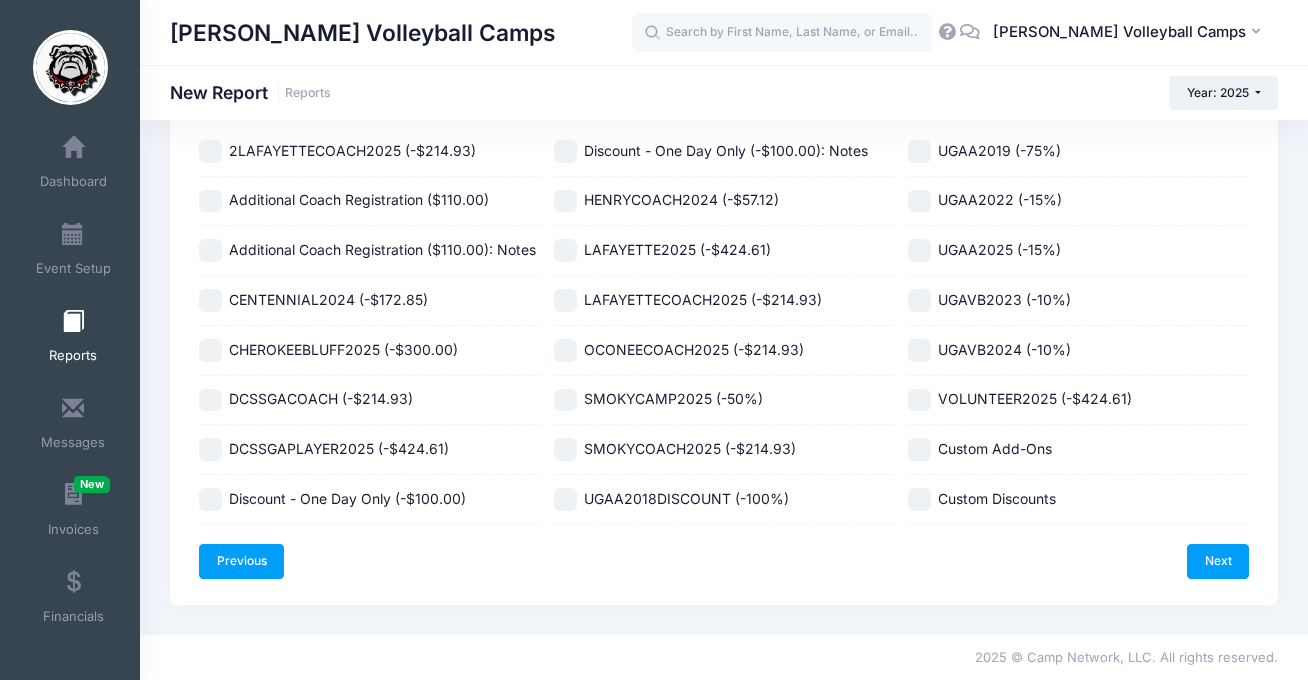 click on "Previous" at bounding box center [241, 561] 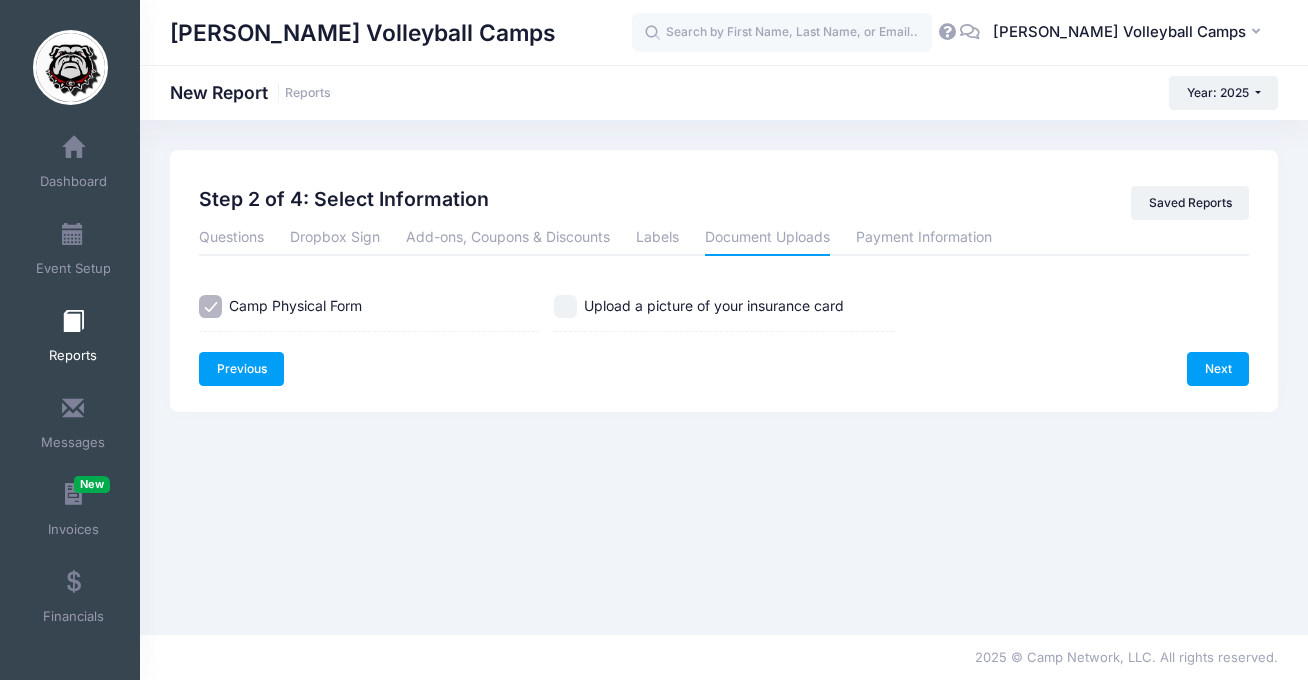 scroll, scrollTop: 0, scrollLeft: 0, axis: both 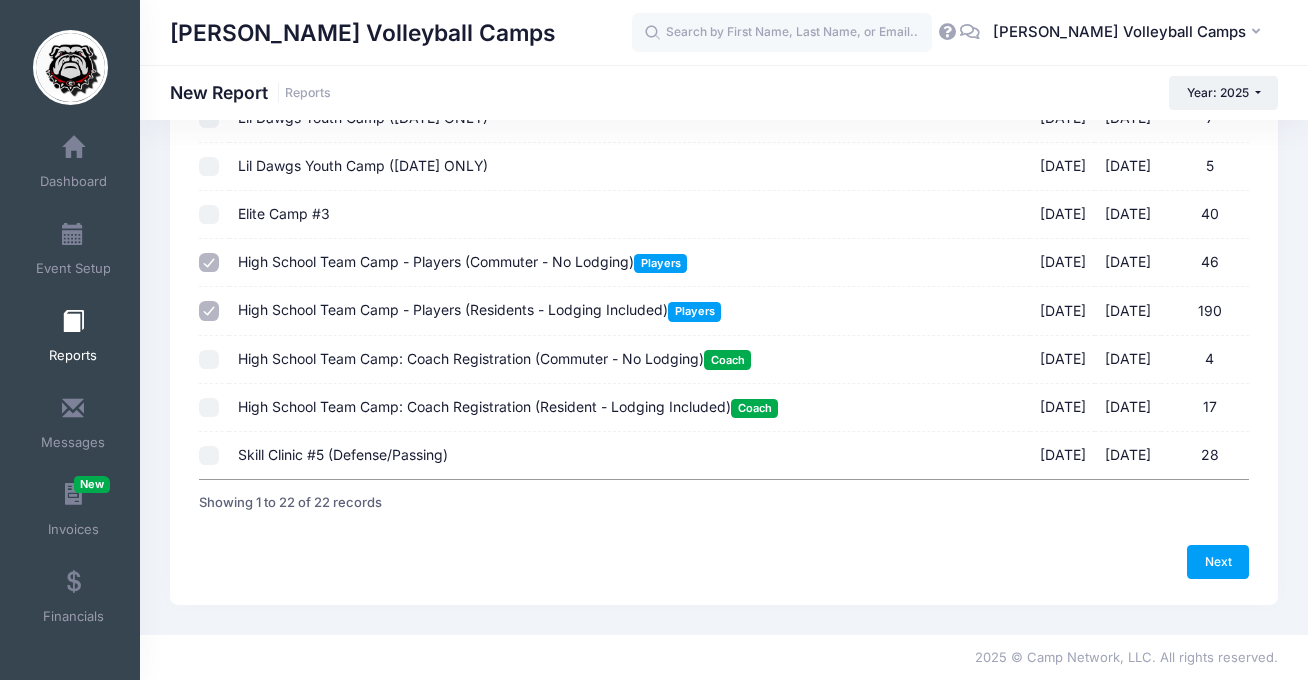 click on "High School Team Camp: Coach Registration (Commuter - No Lodging)  Coach" at bounding box center (494, 358) 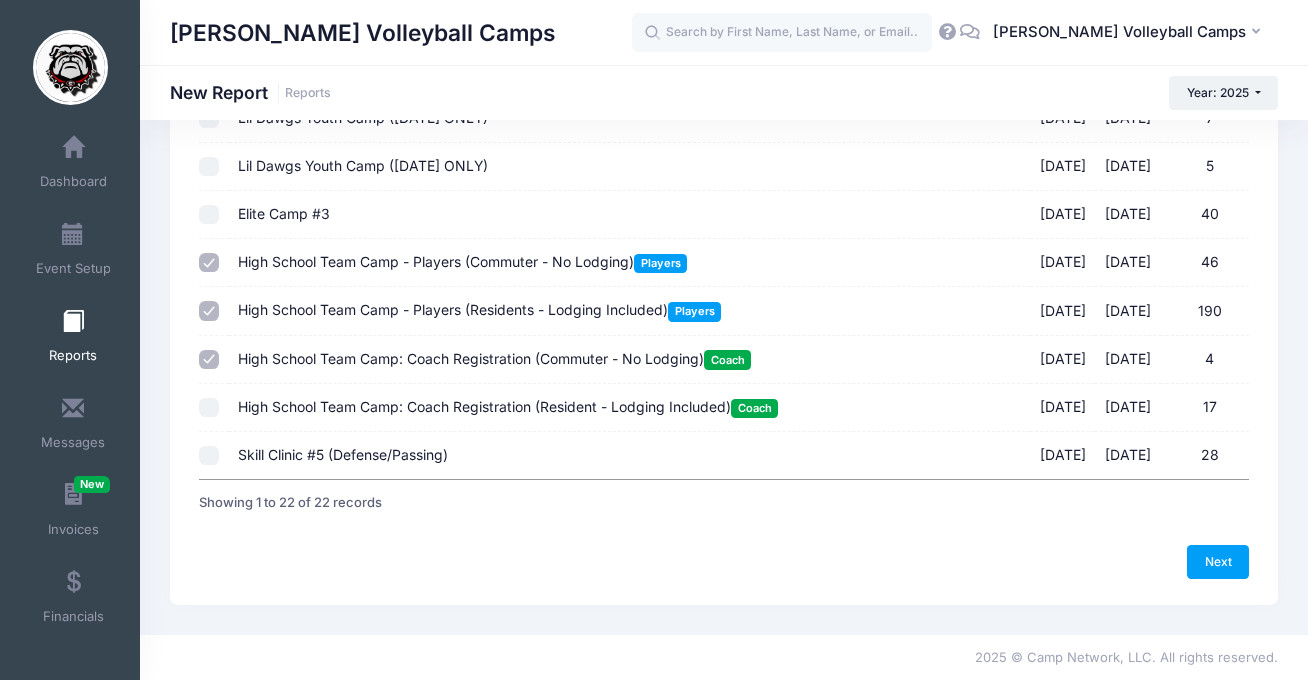 click on "High School Team Camp: Coach Registration (Resident - Lodging Included)  Coach" at bounding box center [508, 406] 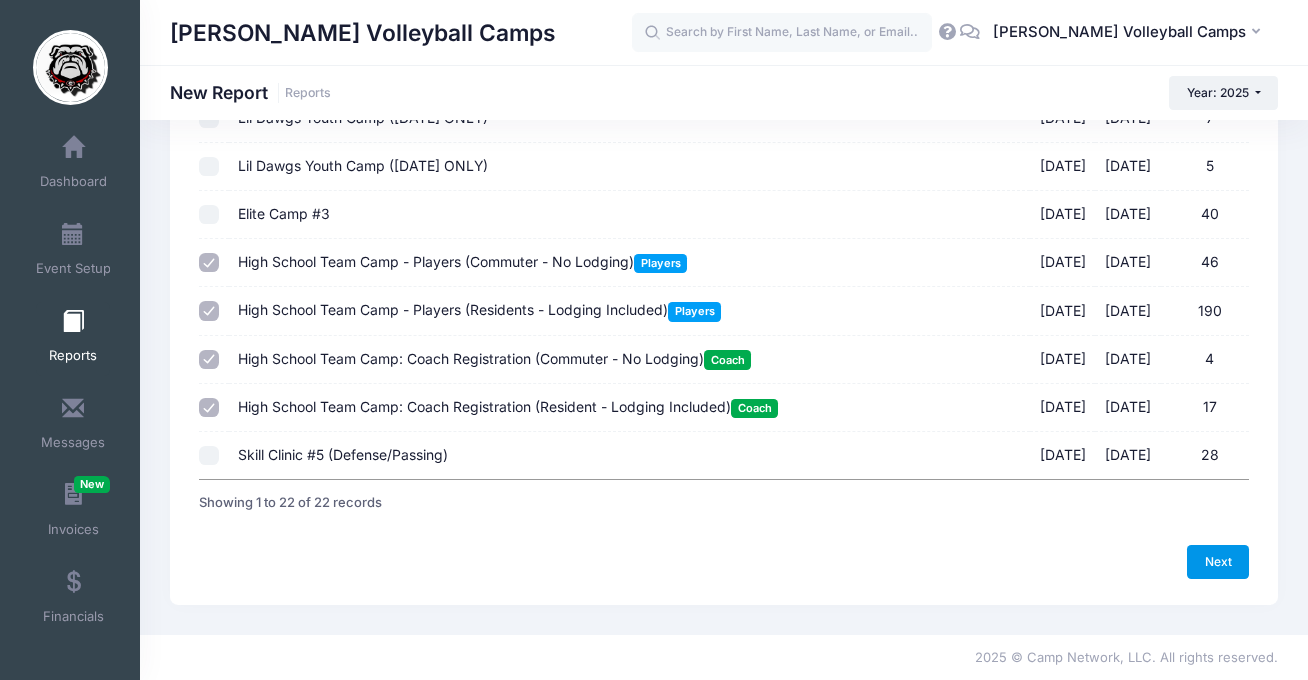 click on "Next" at bounding box center (1218, 562) 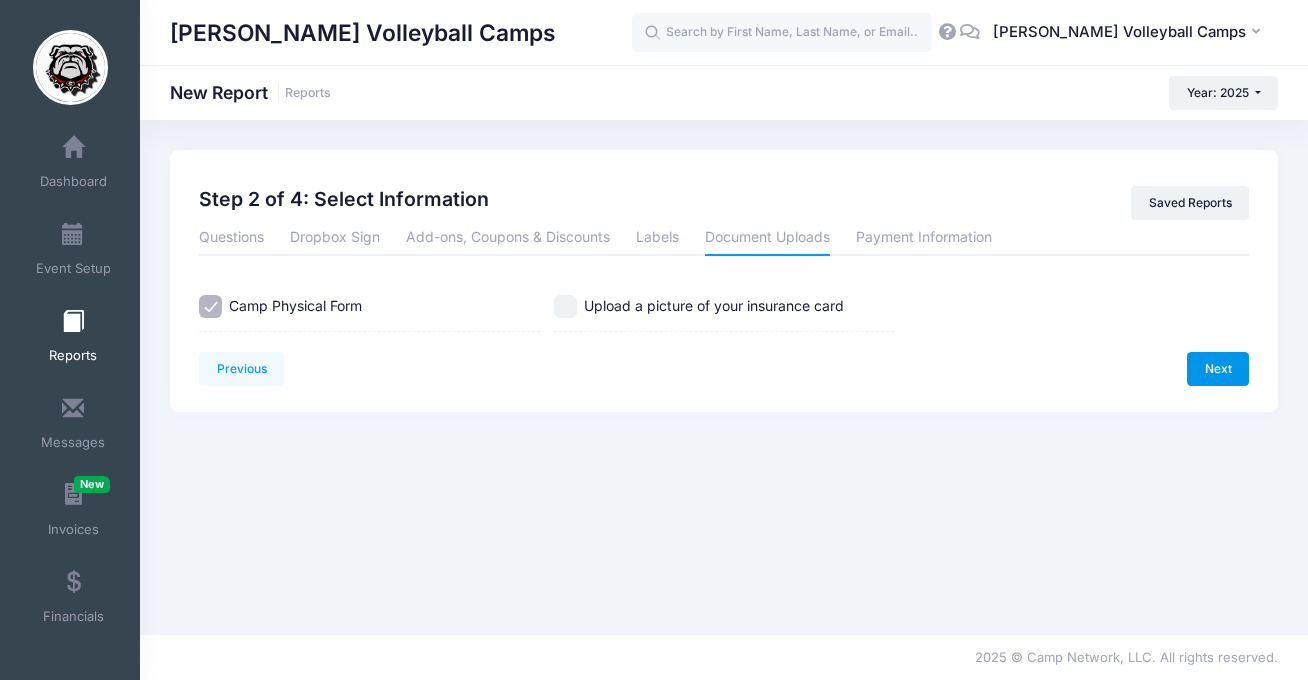 scroll, scrollTop: 0, scrollLeft: 0, axis: both 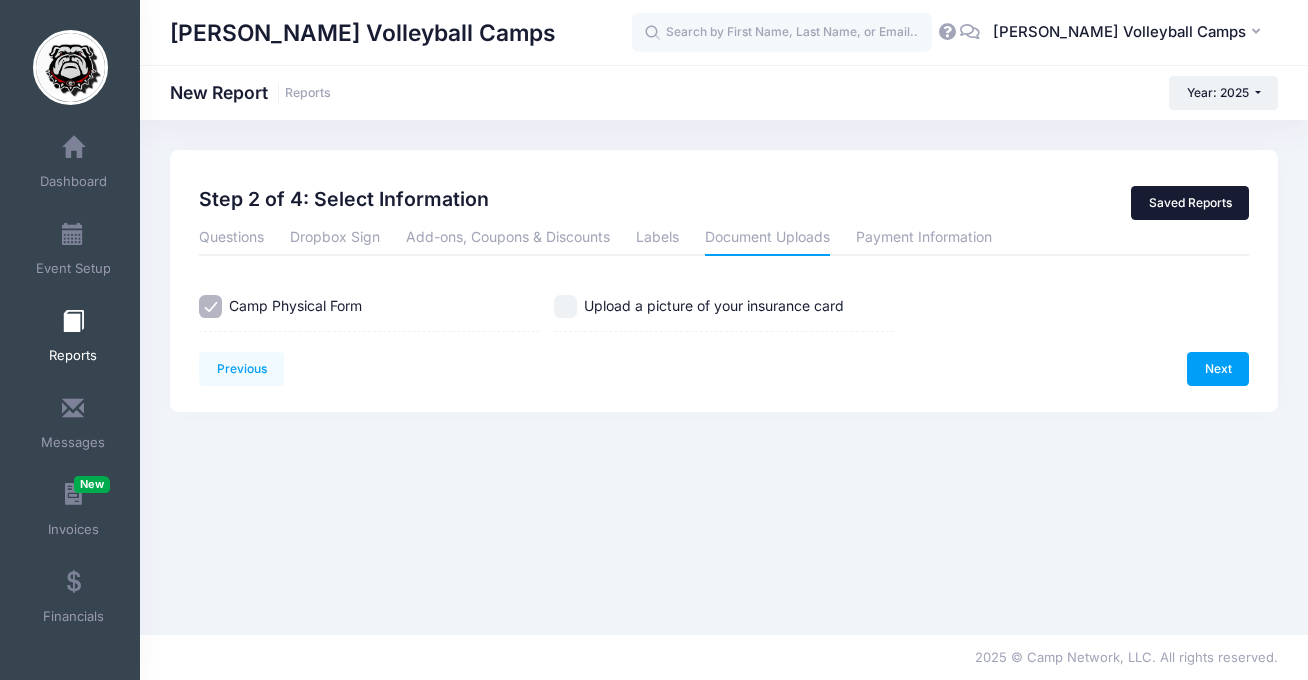 click on "Saved Reports" at bounding box center [1190, 203] 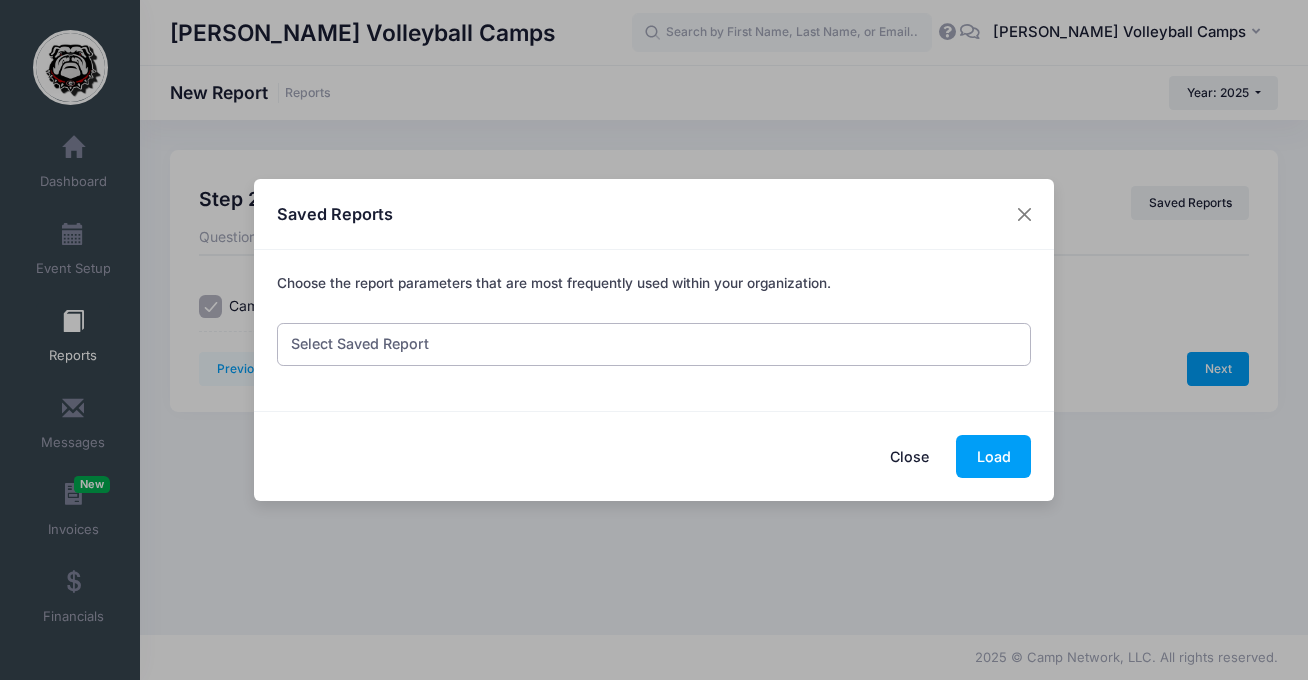 click on "Select Saved Report Team Camp Update Medical List - for ATC Check In List - for Crystal" at bounding box center [654, 344] 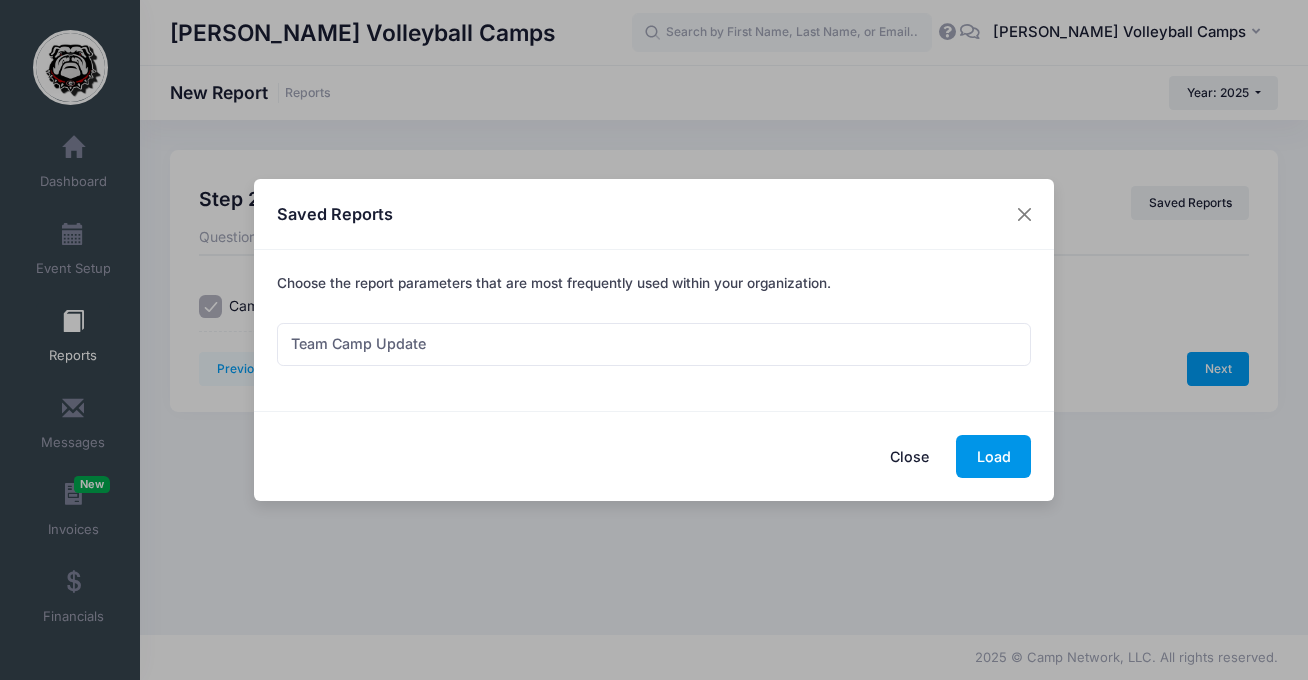 click on "Load" at bounding box center [993, 456] 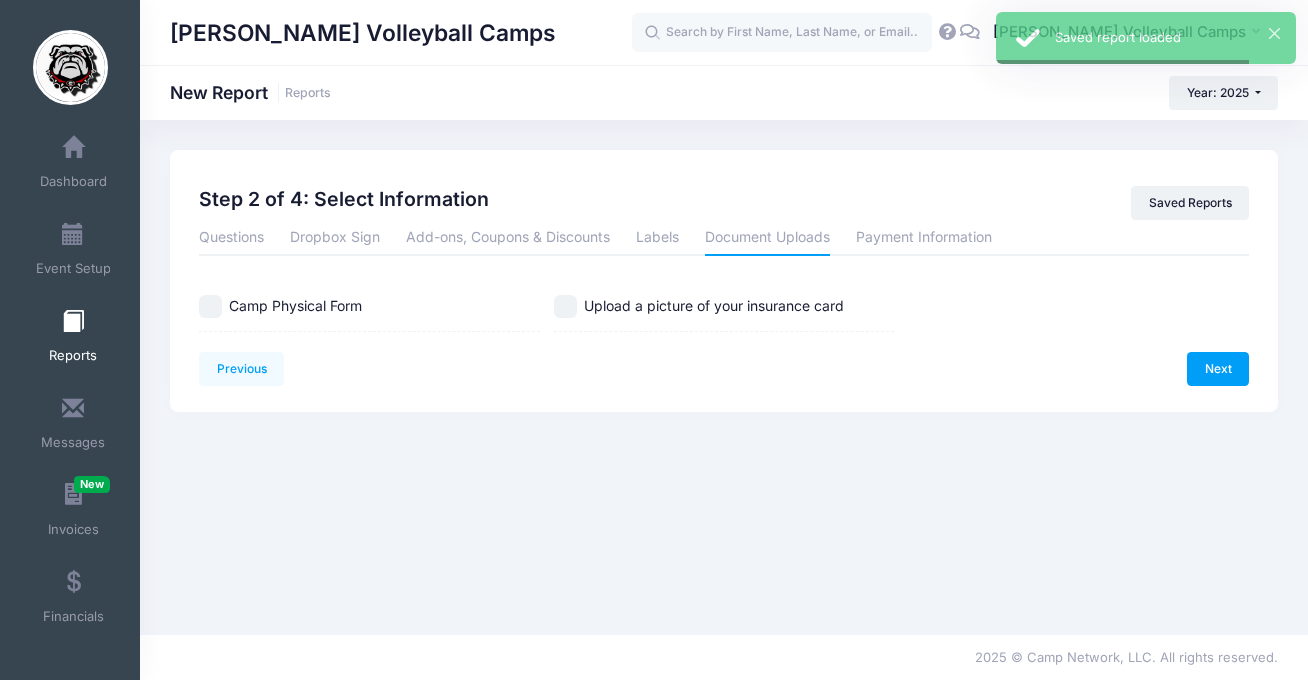 click on "Camp Physical Form" at bounding box center [369, 307] 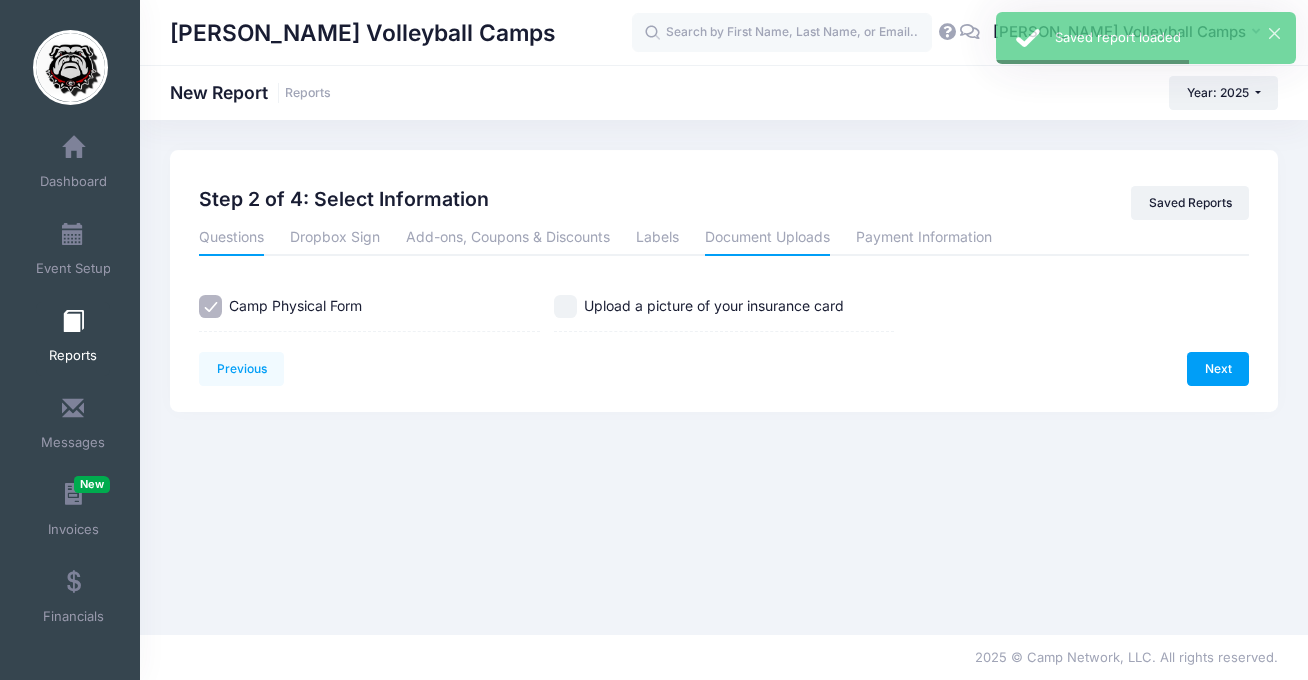 click on "Questions" at bounding box center (231, 238) 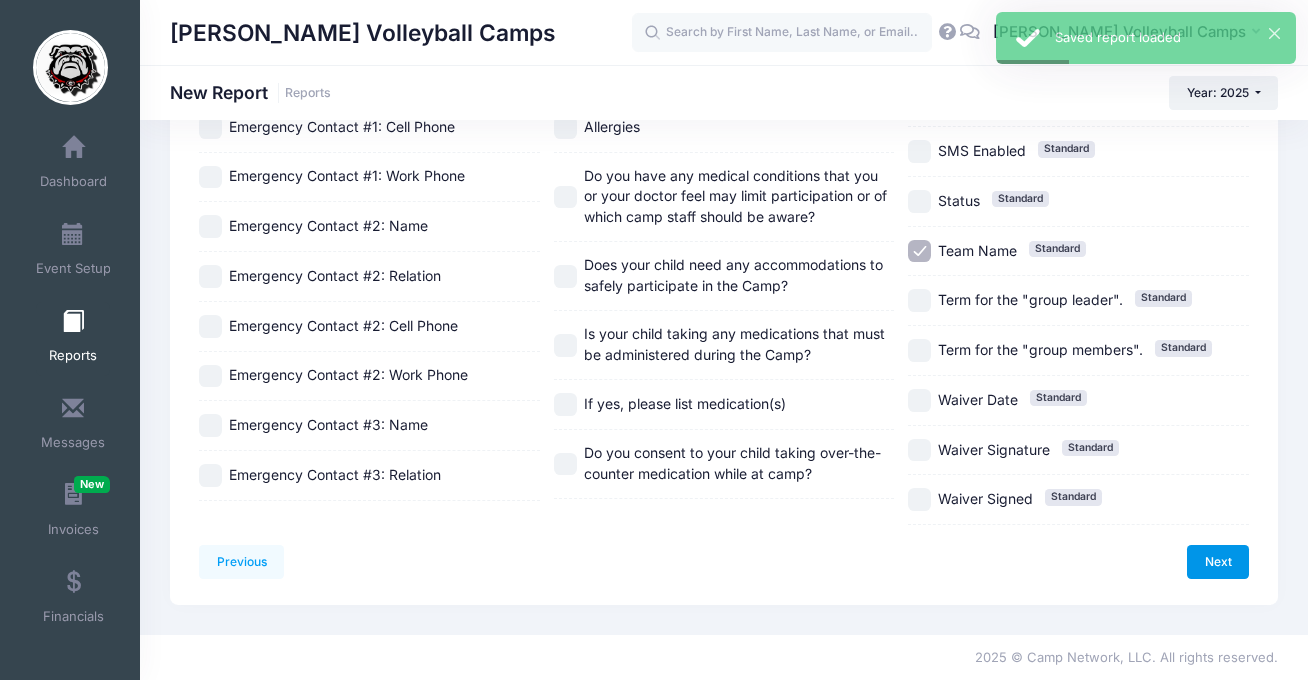 click on "Next" at bounding box center (1218, 562) 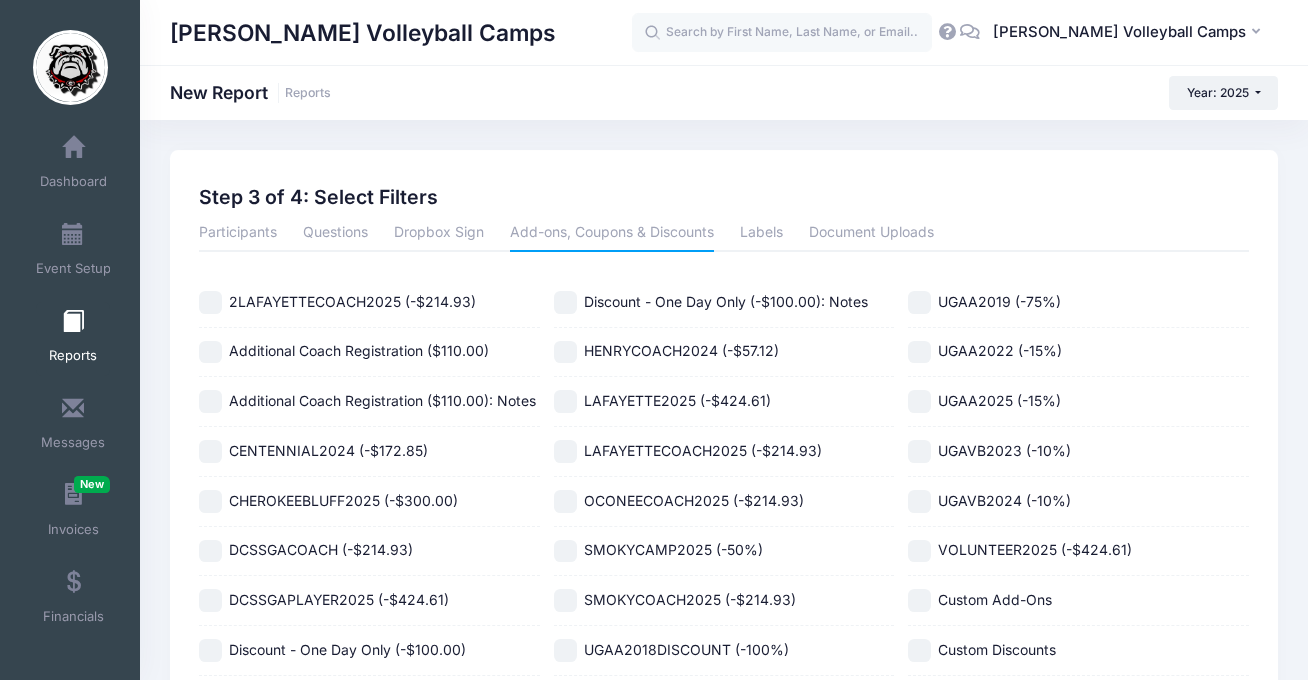 scroll, scrollTop: 151, scrollLeft: 0, axis: vertical 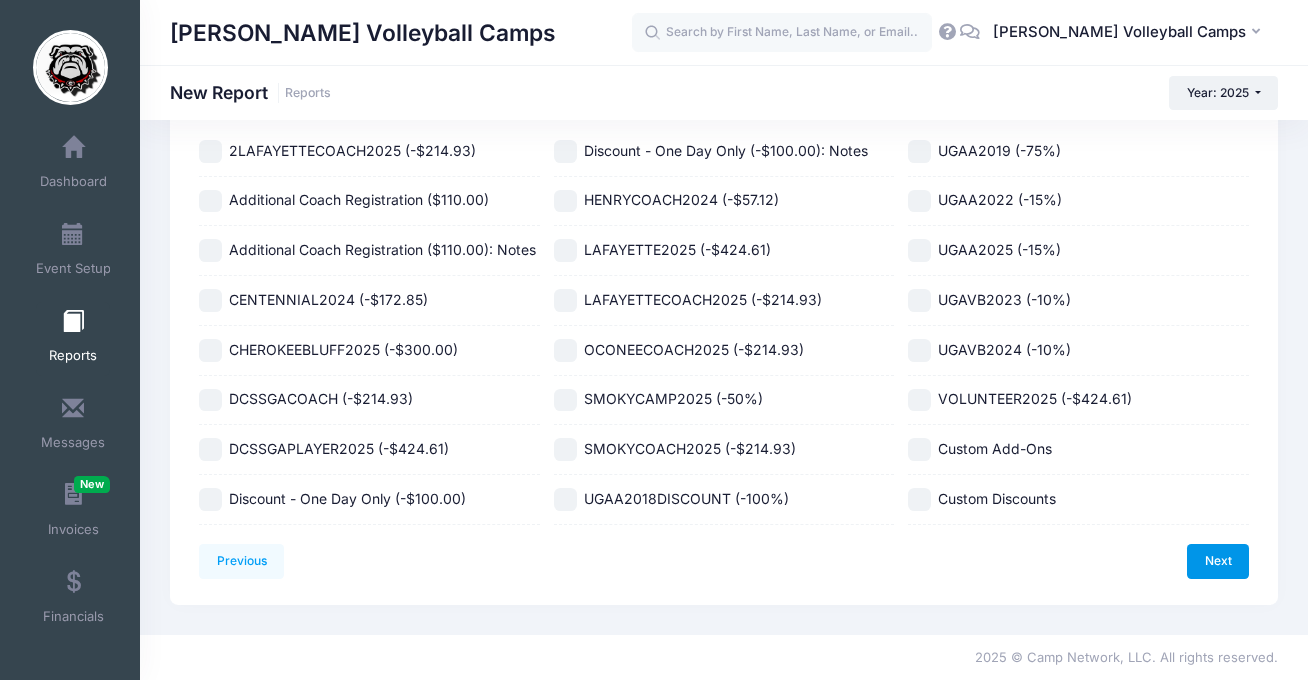 click on "Next" at bounding box center [1218, 561] 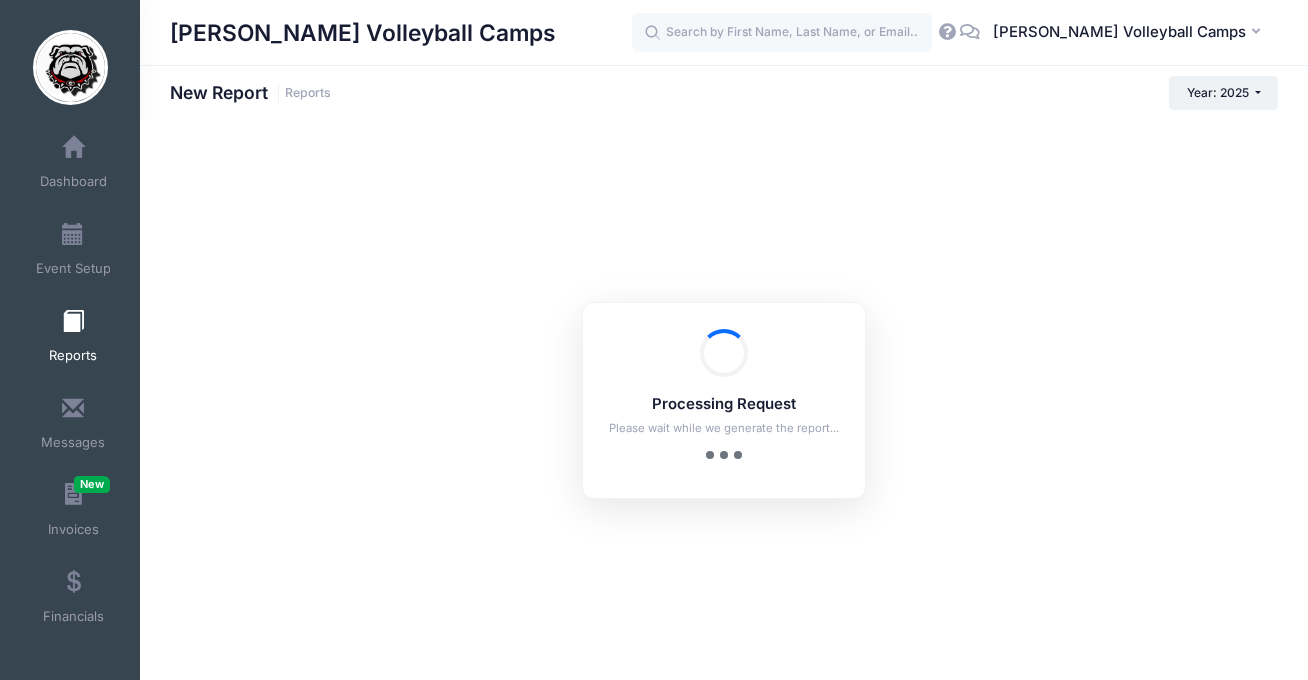 scroll, scrollTop: 0, scrollLeft: 0, axis: both 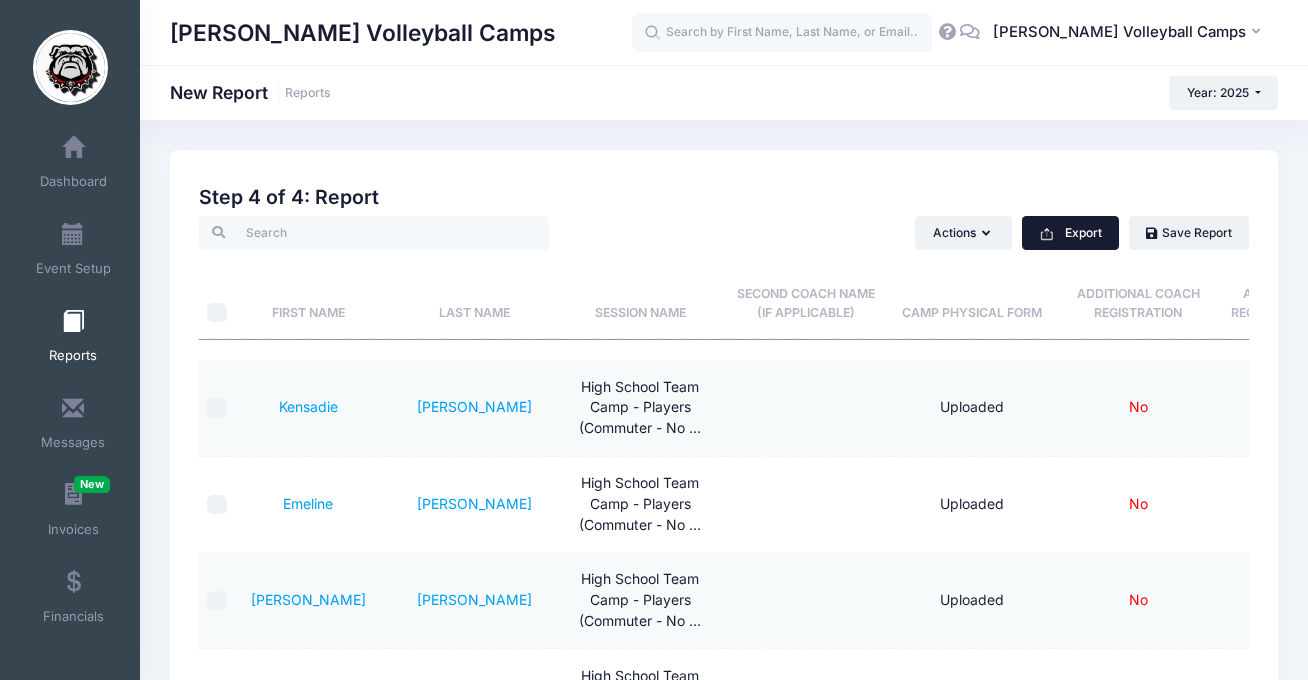 click on "Export" at bounding box center [1070, 233] 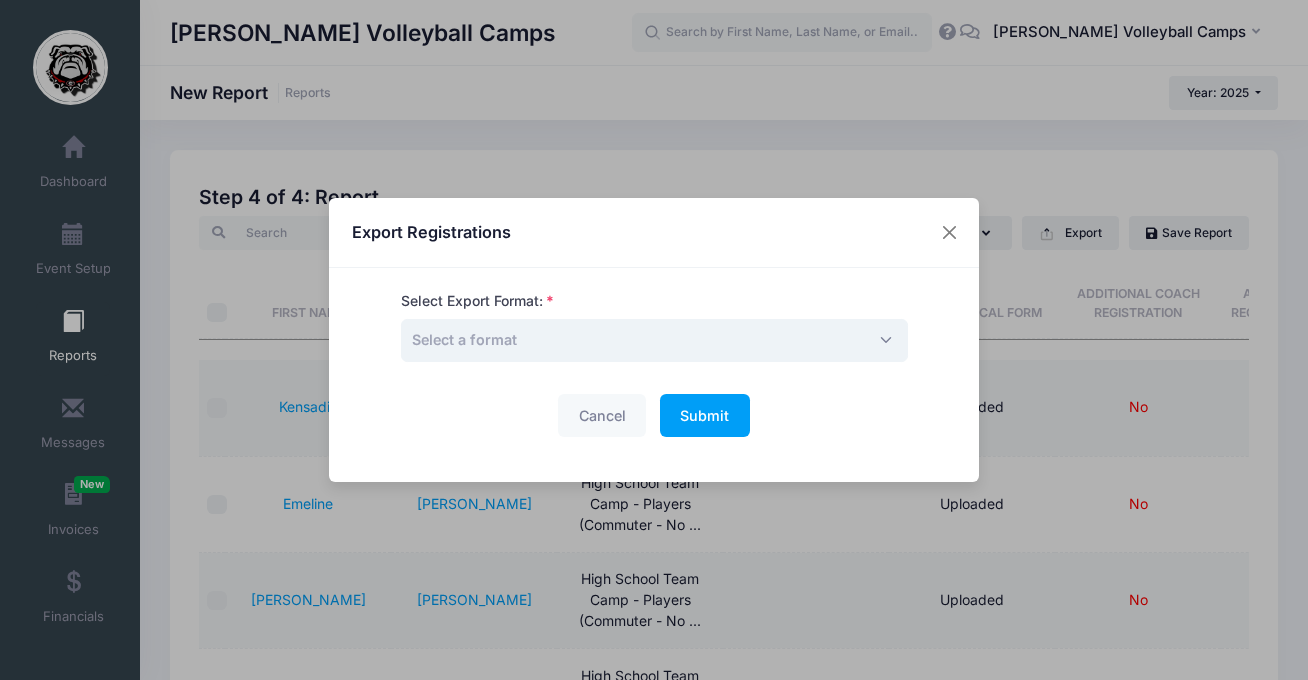 click on "Select a format" at bounding box center (654, 340) 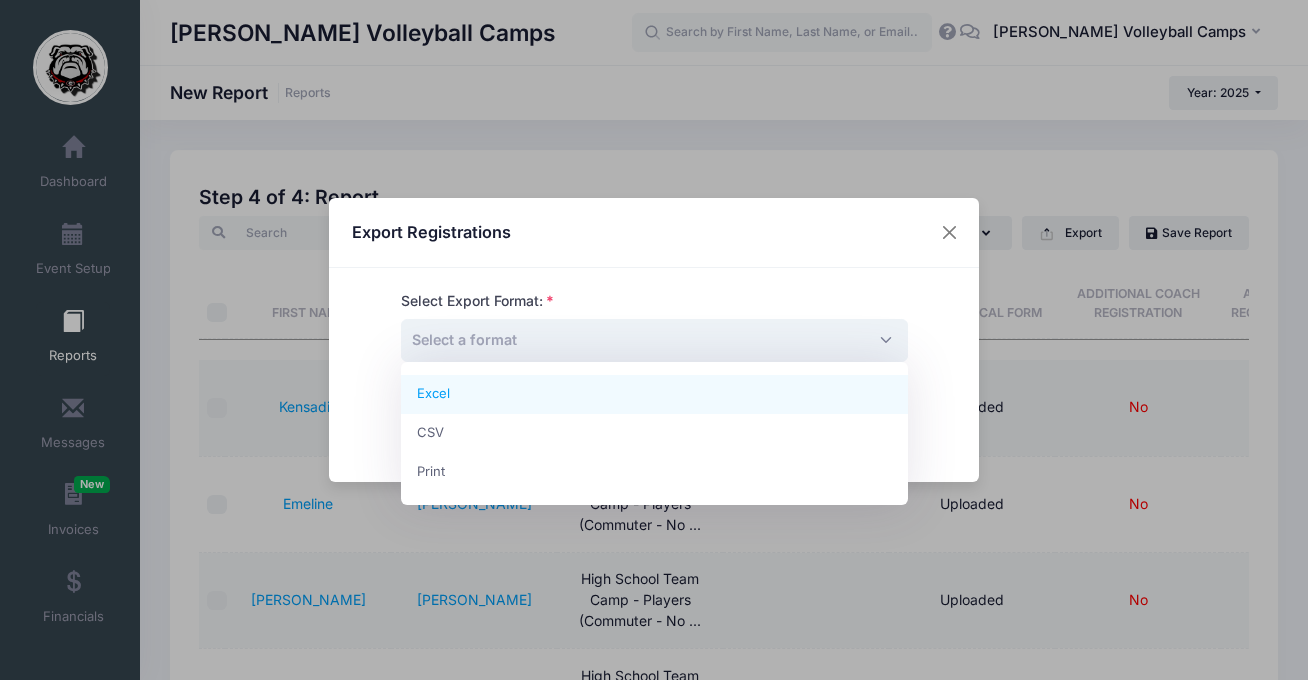 select on "excel" 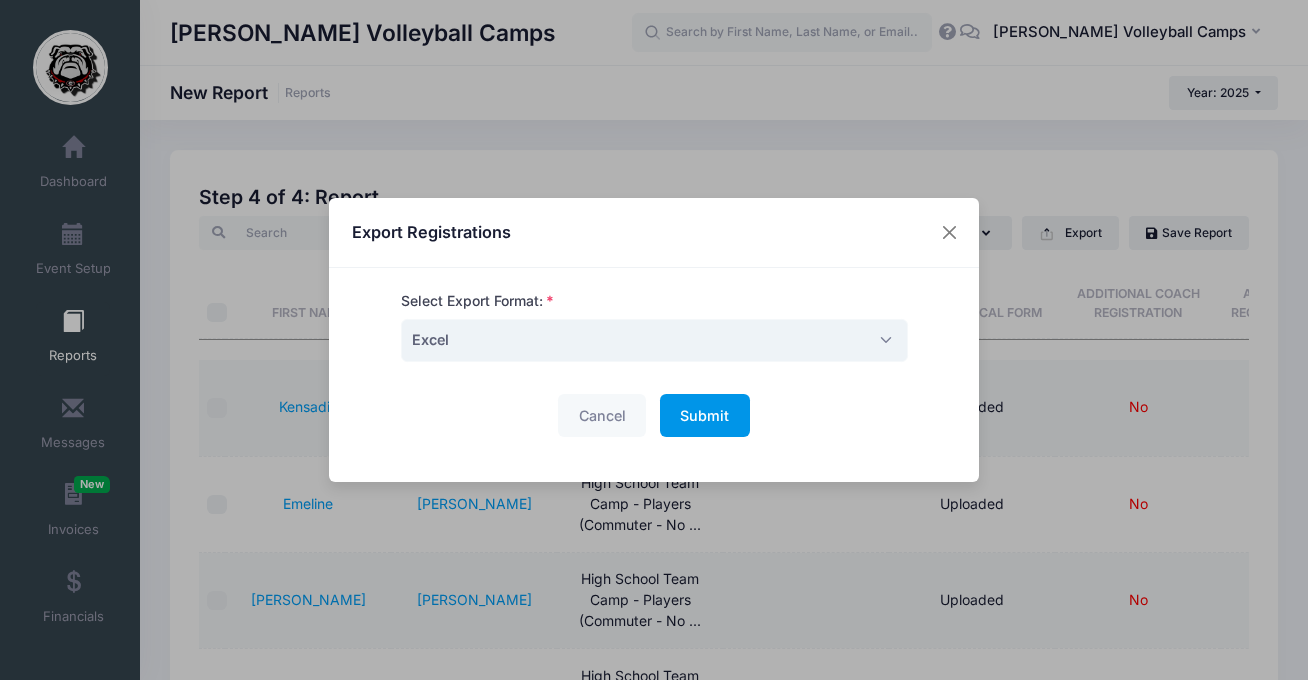 click on "Submit" at bounding box center [704, 415] 